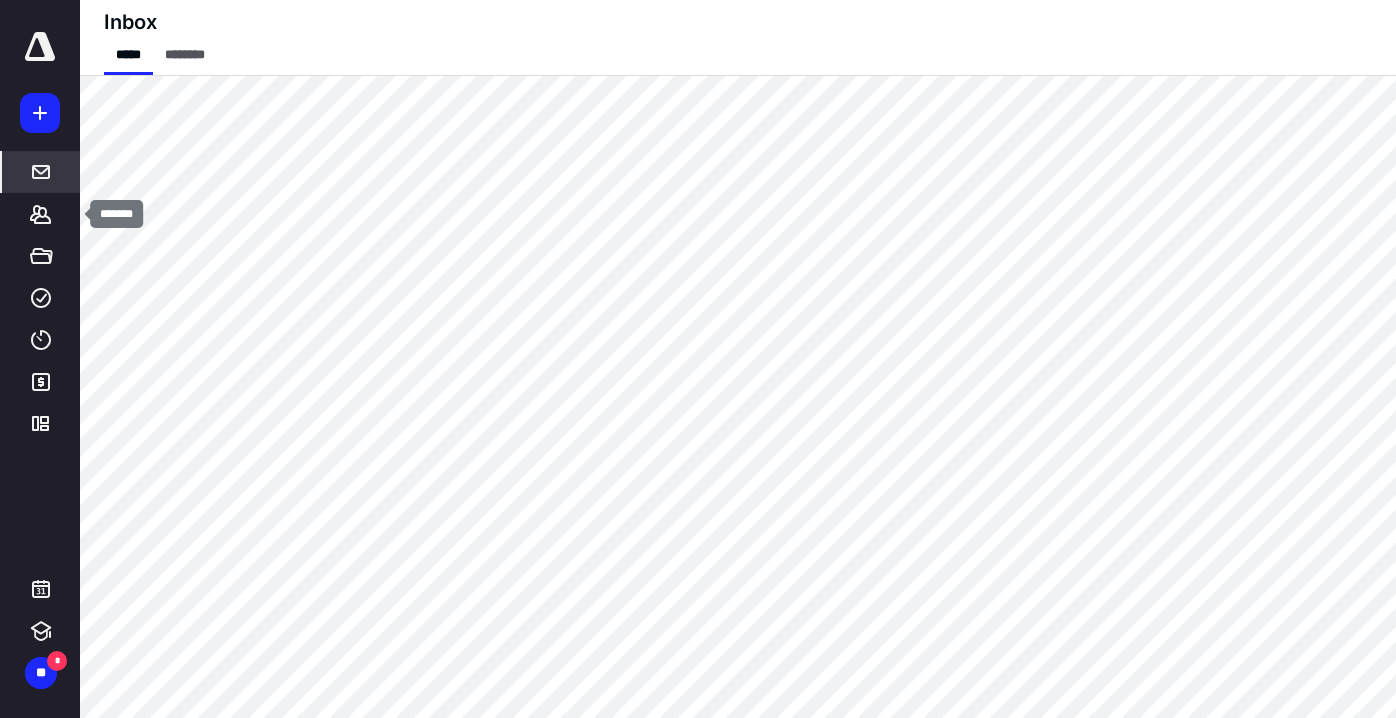 click on "*******" at bounding box center (41, 214) 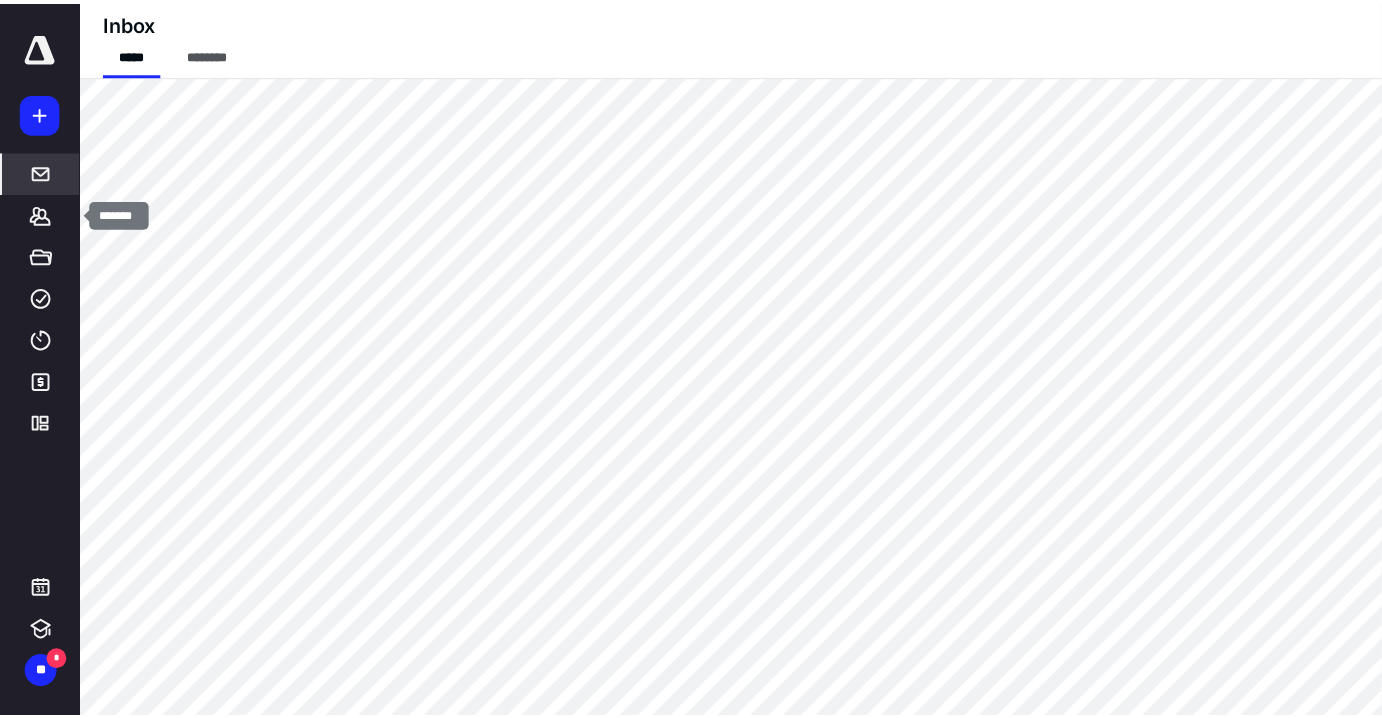 scroll, scrollTop: 0, scrollLeft: 0, axis: both 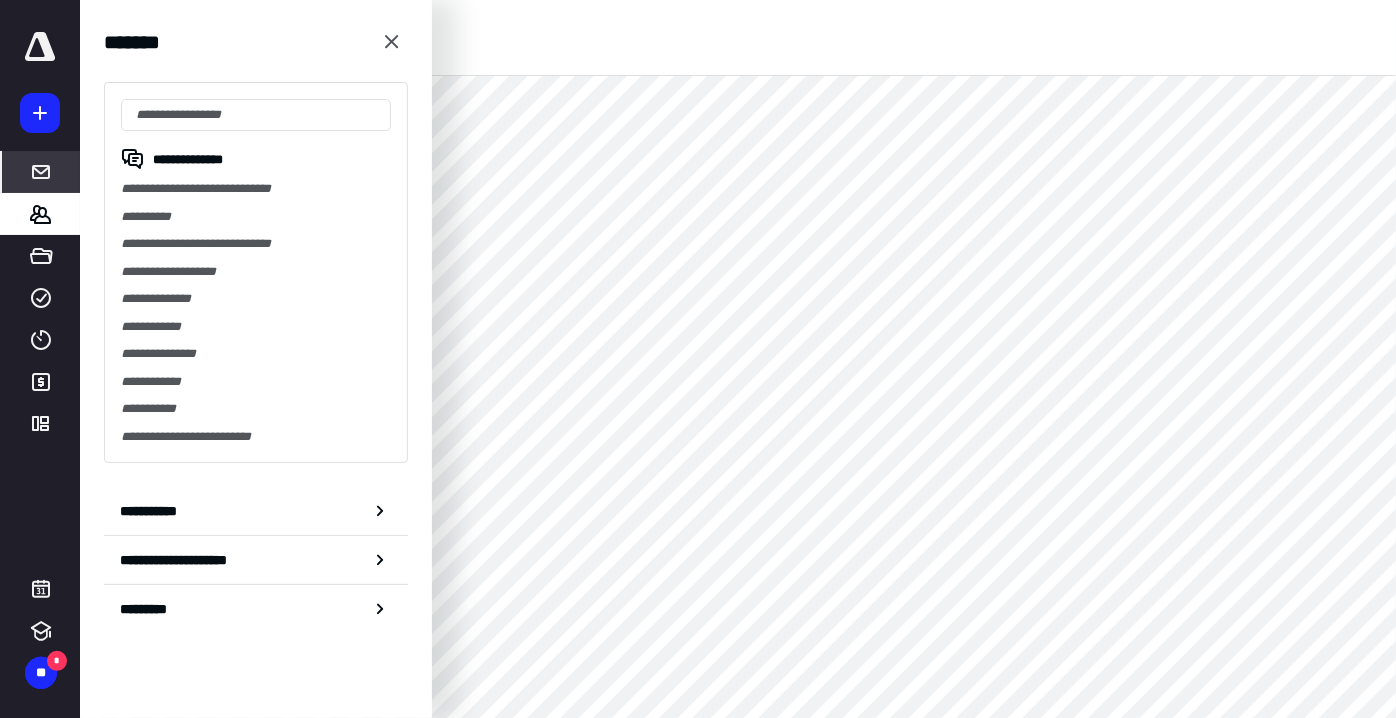 click on "**********" at bounding box center [256, 189] 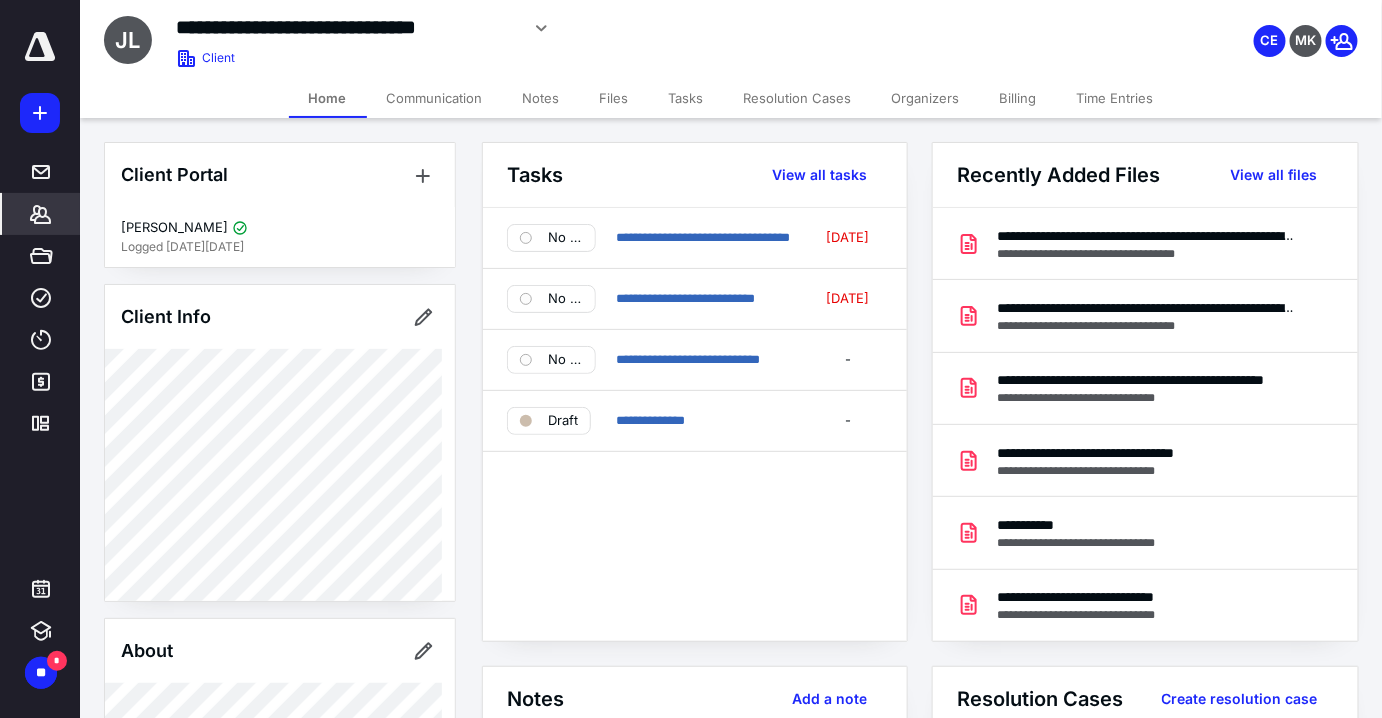 click on "Tasks" at bounding box center (686, 98) 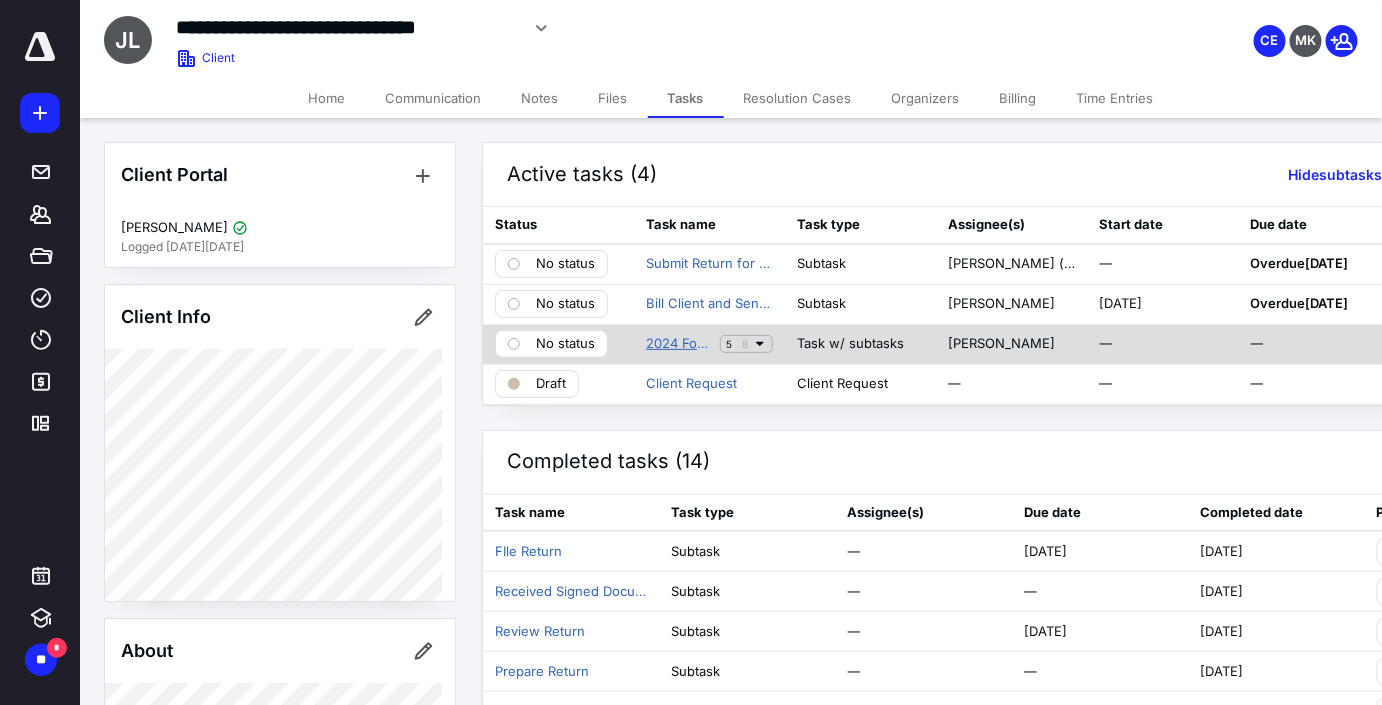 click on "2024 Form 1065 - [PERSON_NAME] & [PERSON_NAME]" at bounding box center (679, 344) 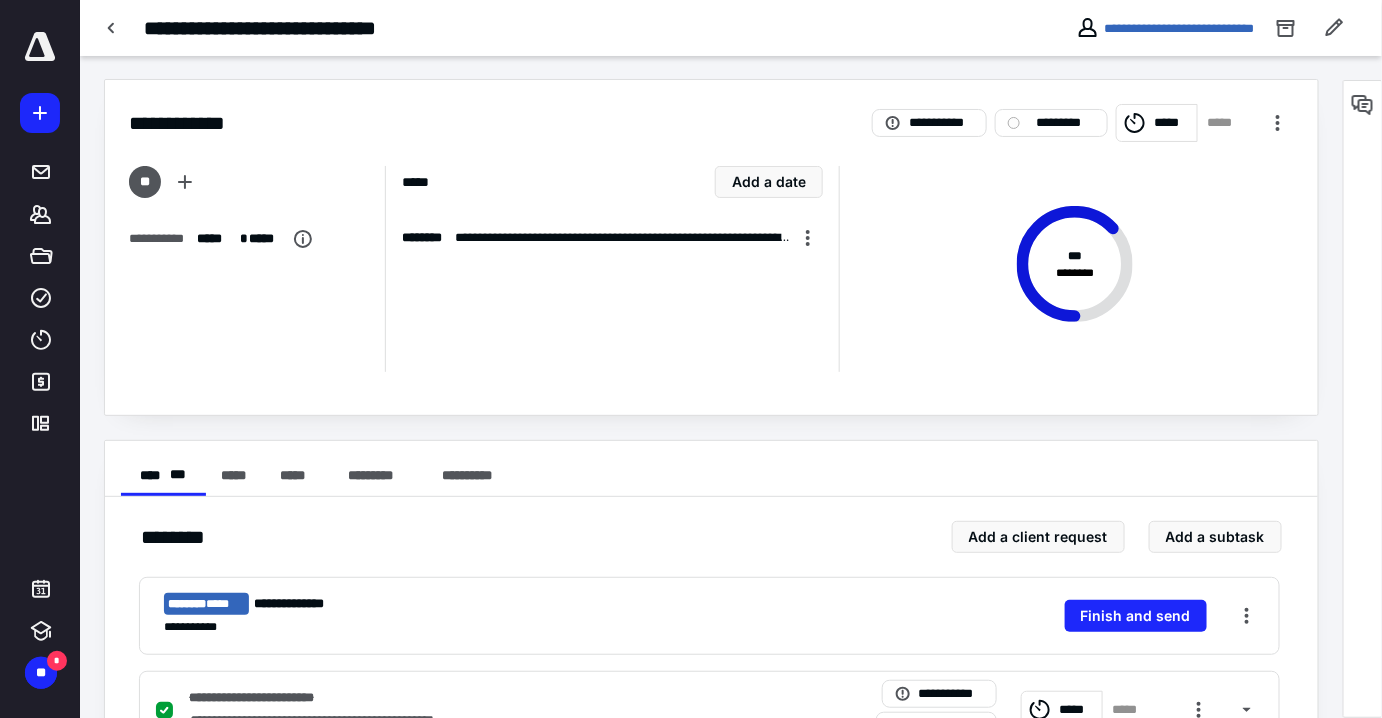 scroll, scrollTop: 0, scrollLeft: 0, axis: both 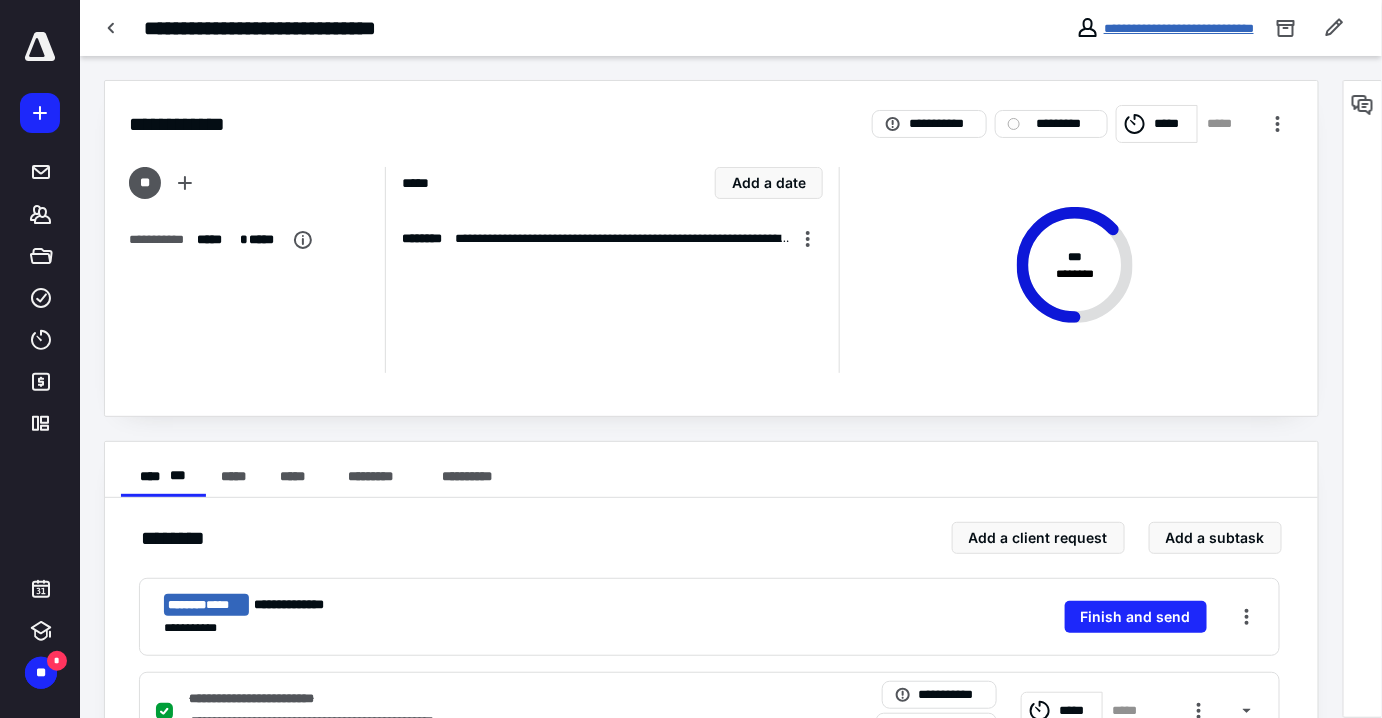 click on "**********" at bounding box center [1179, 28] 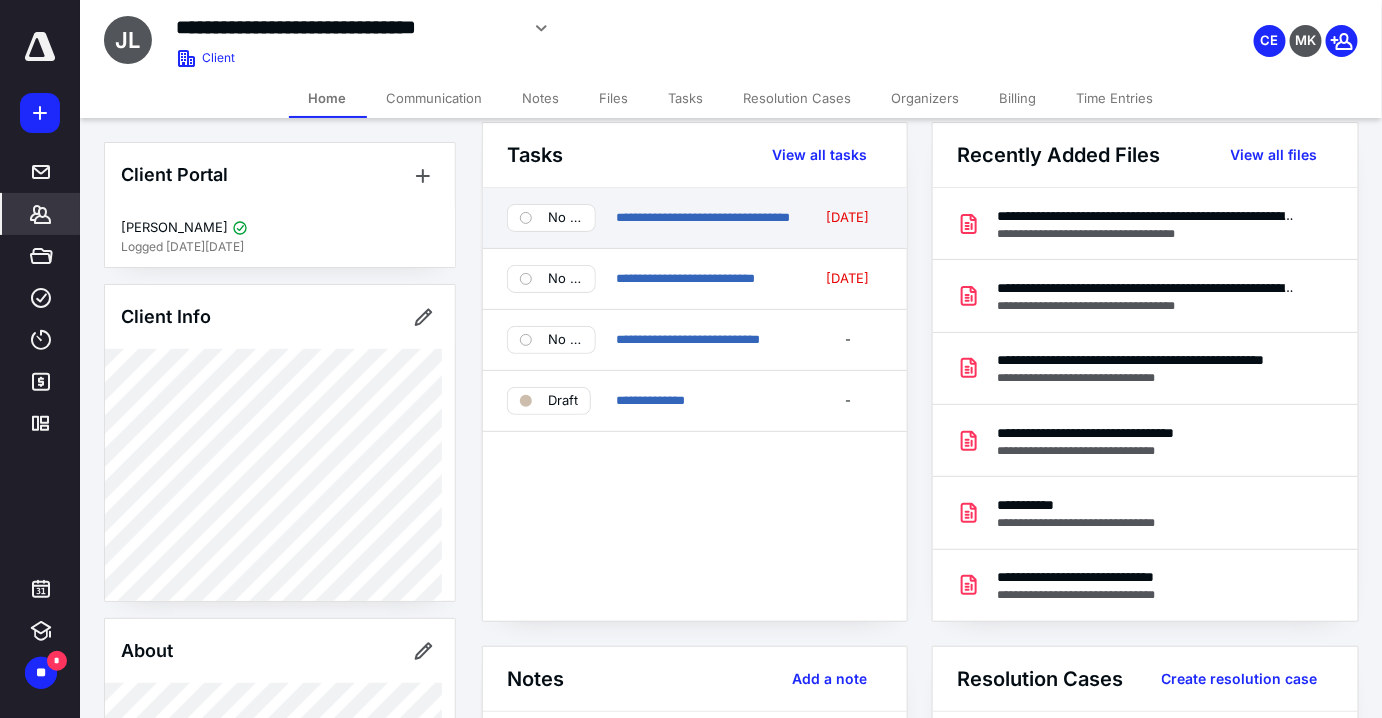 scroll, scrollTop: 0, scrollLeft: 0, axis: both 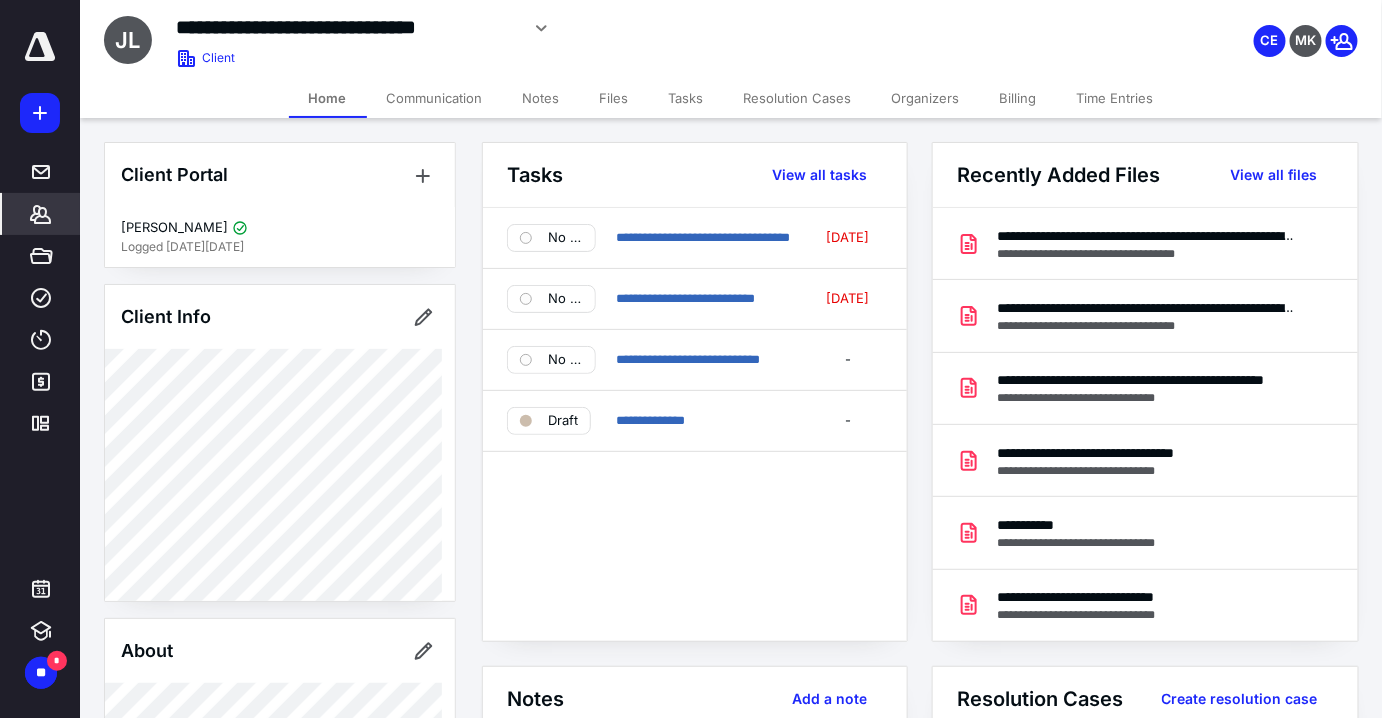click on "Time Entries" at bounding box center (1115, 98) 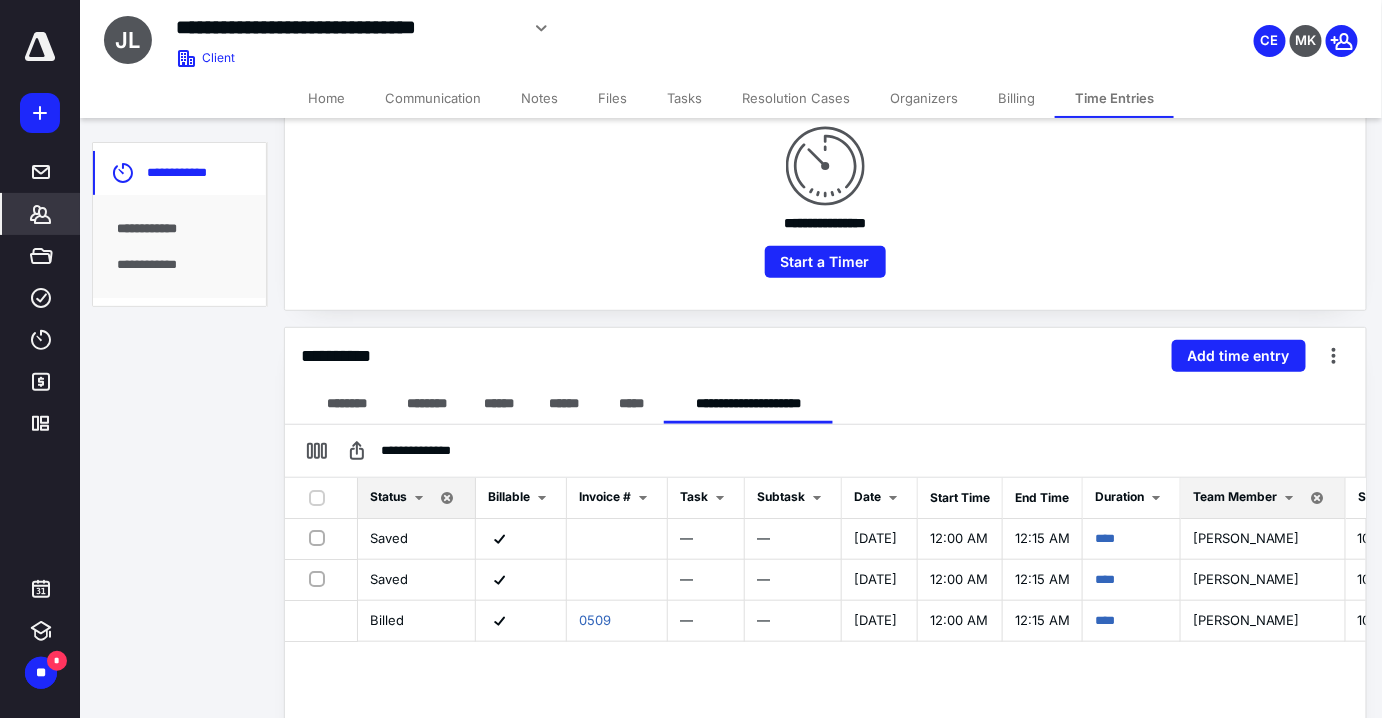 scroll, scrollTop: 444, scrollLeft: 0, axis: vertical 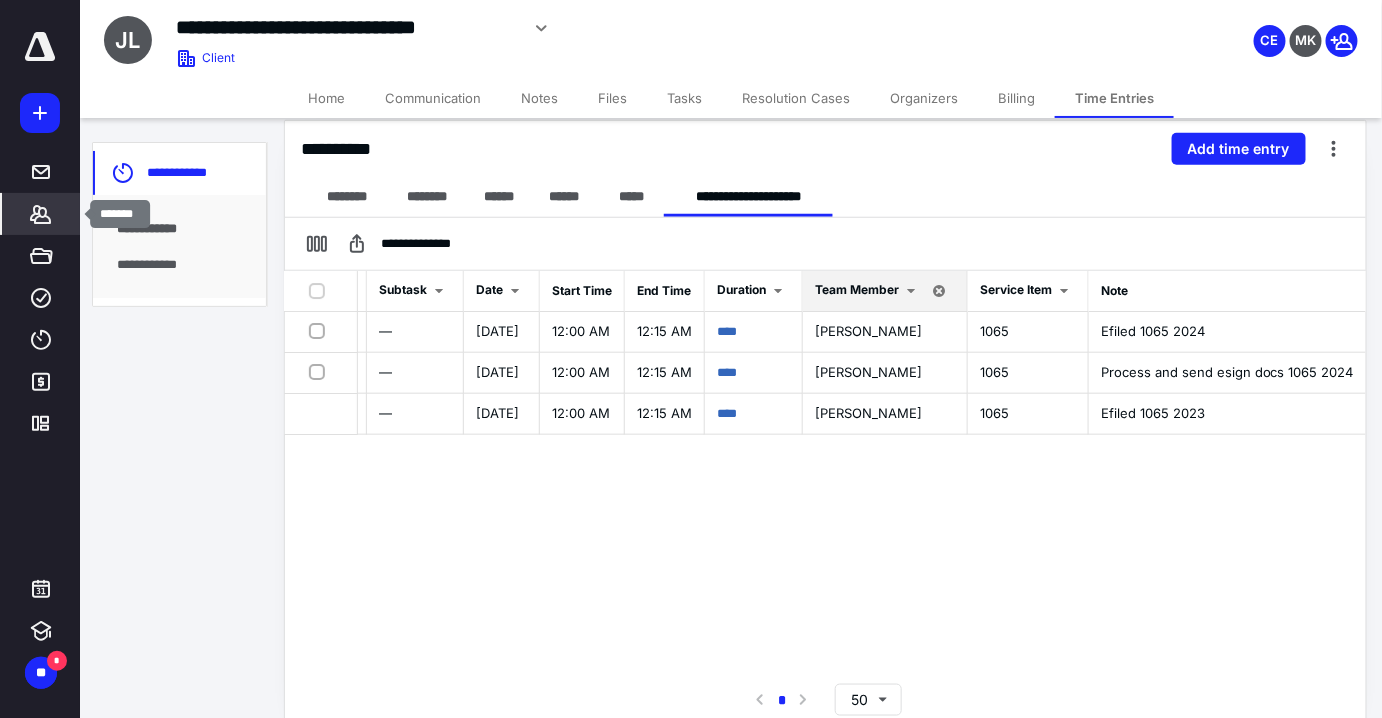 click 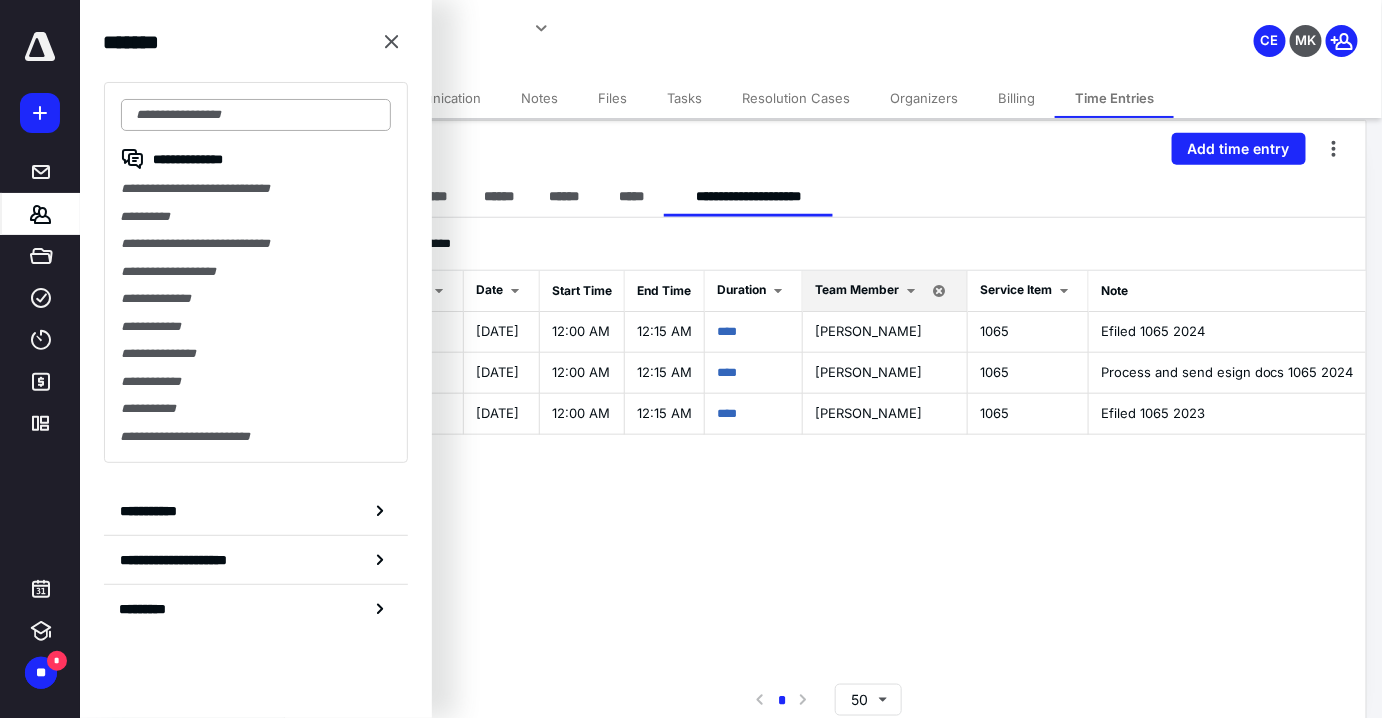 click at bounding box center [256, 115] 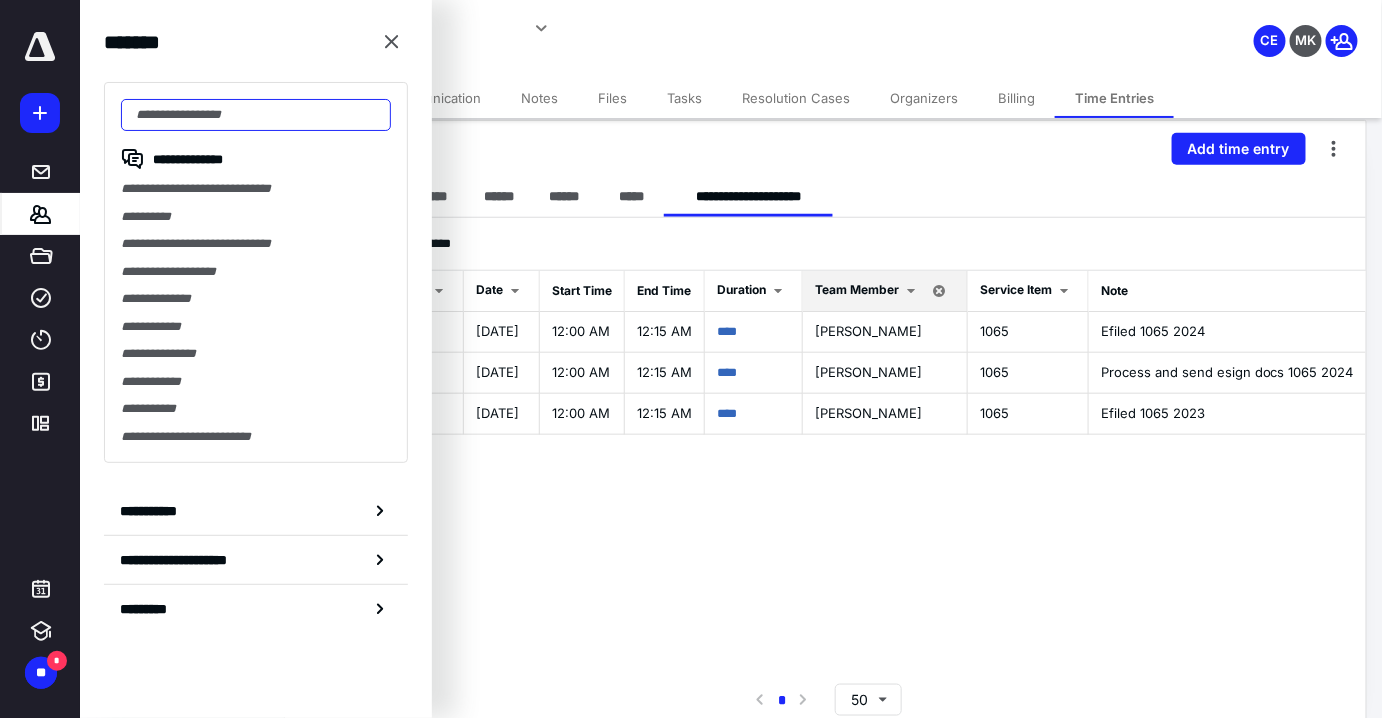 click at bounding box center (256, 115) 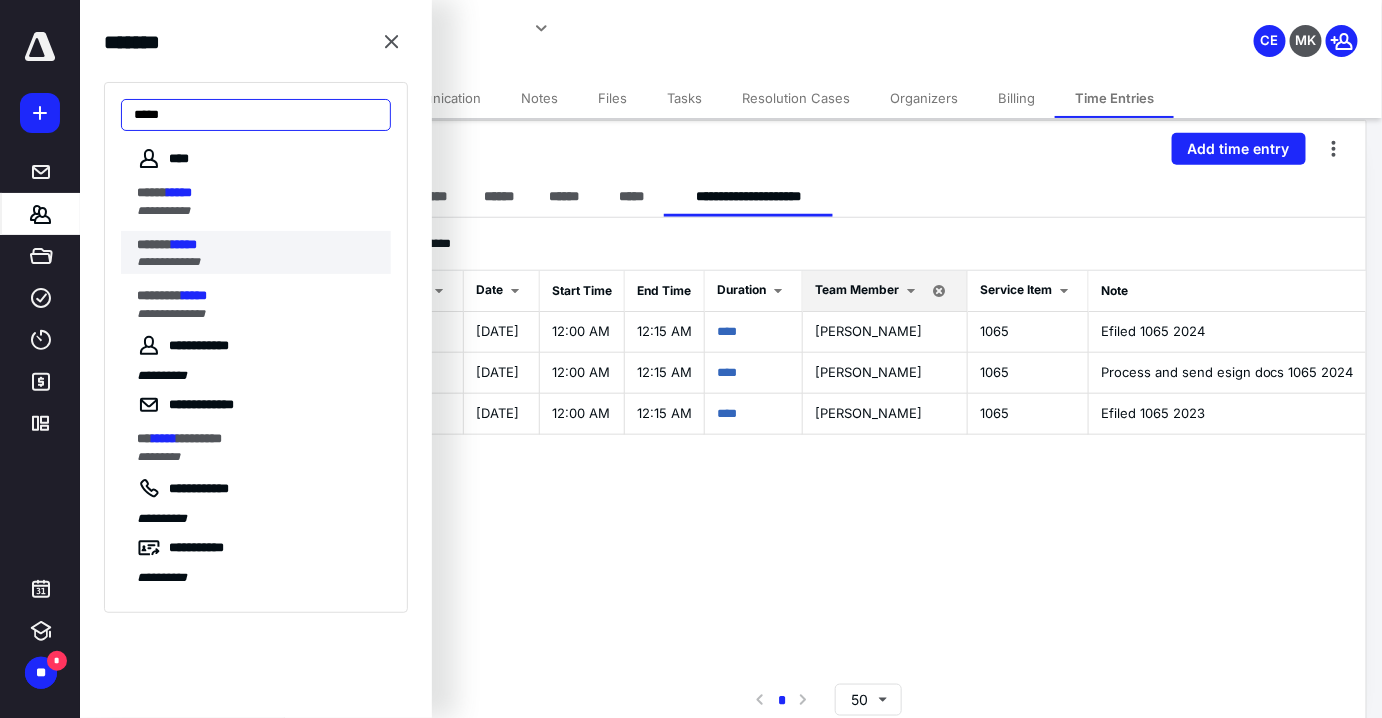 type on "*****" 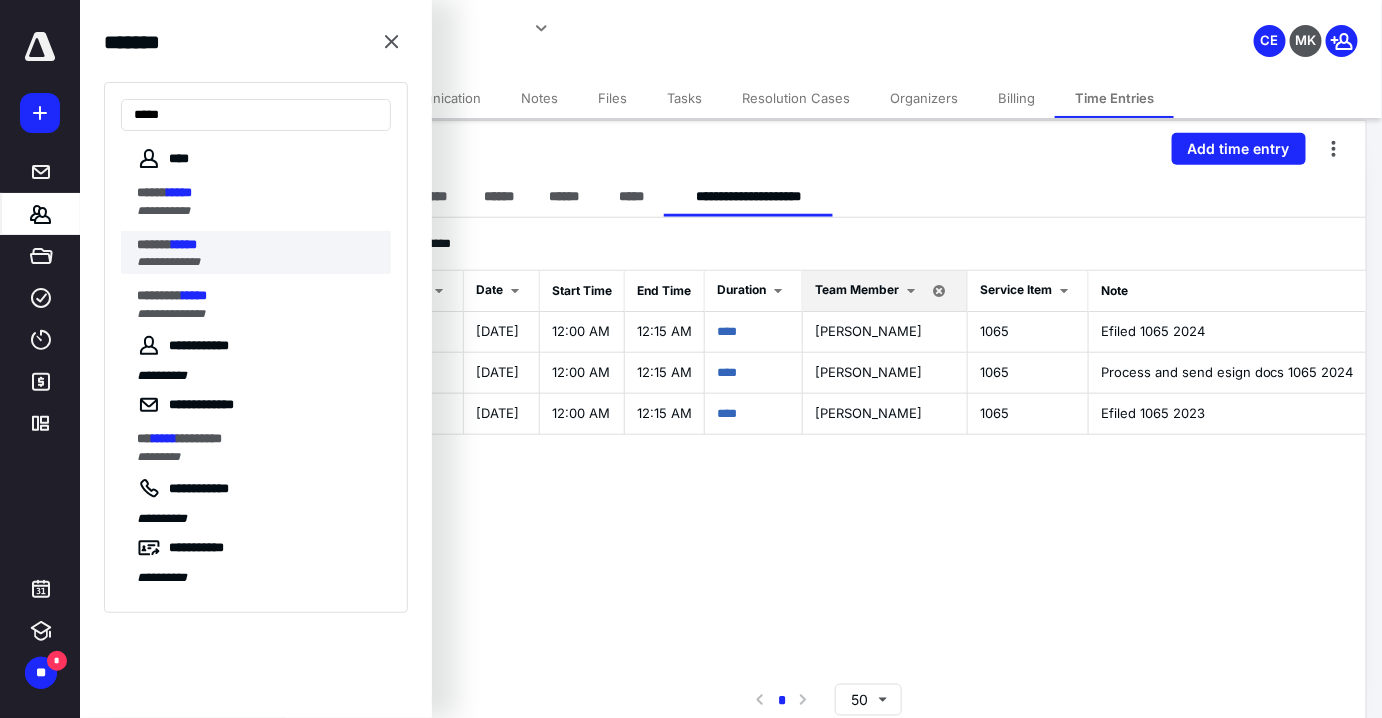 click on "*****" at bounding box center (184, 244) 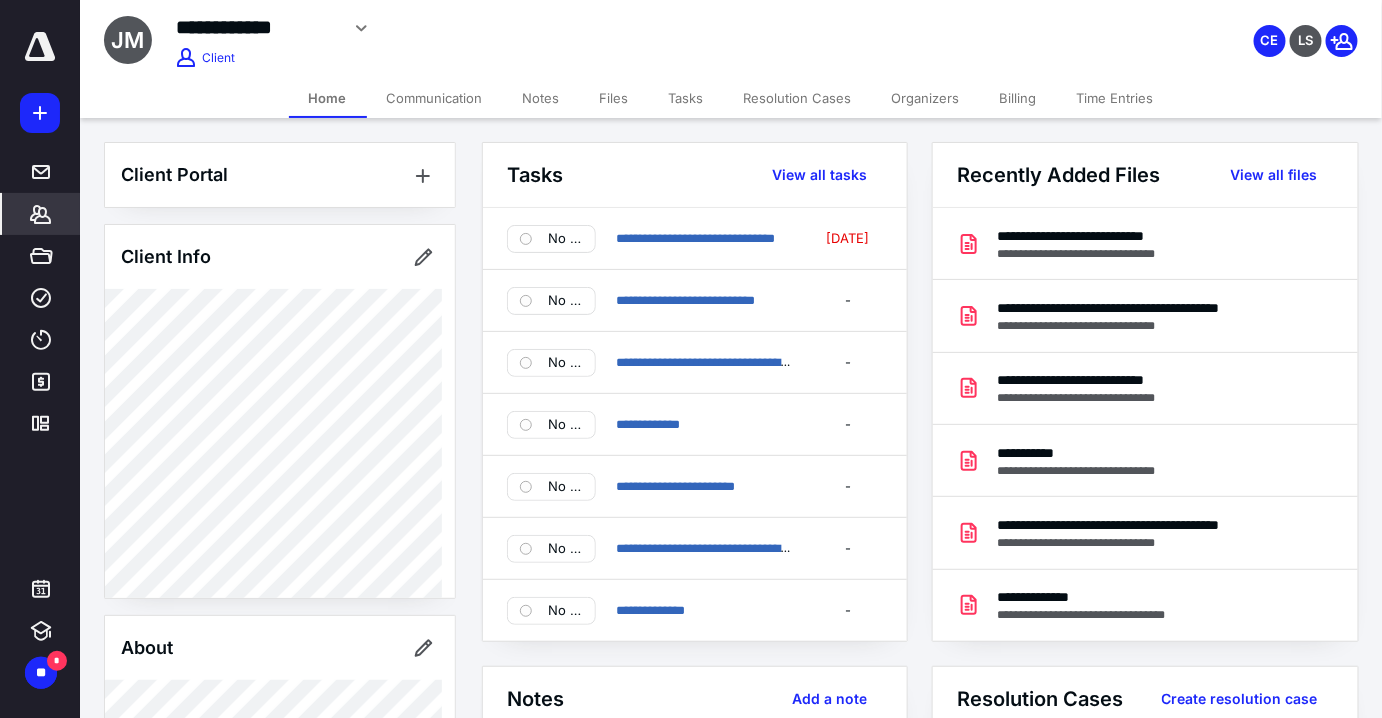 click on "Files" at bounding box center [614, 98] 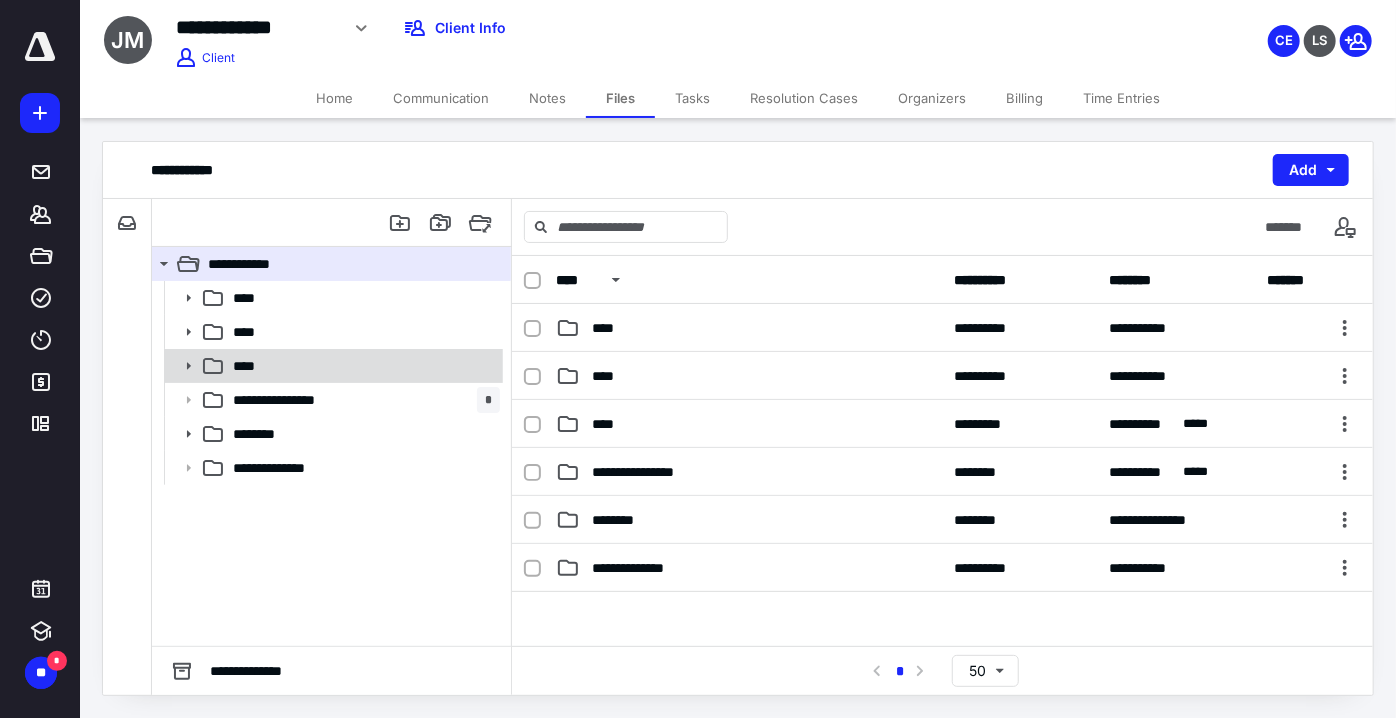 click 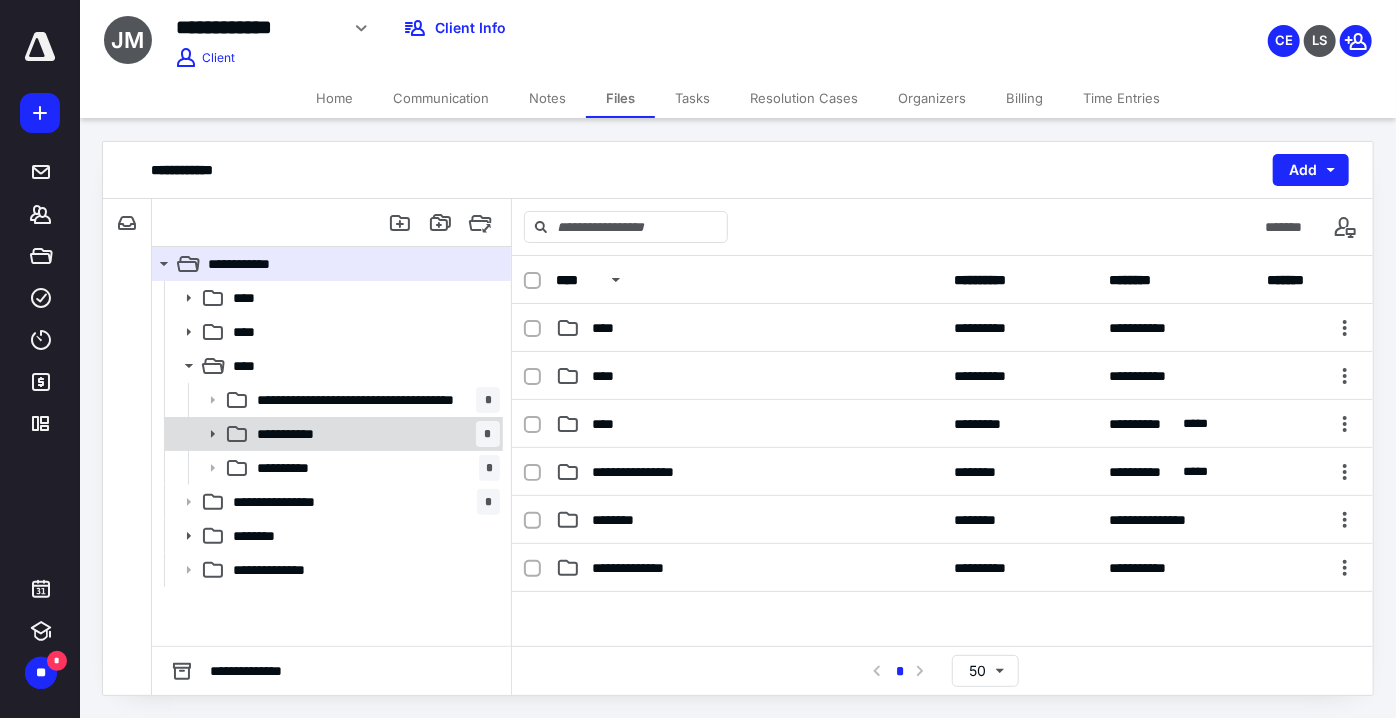 click on "**********" at bounding box center [299, 434] 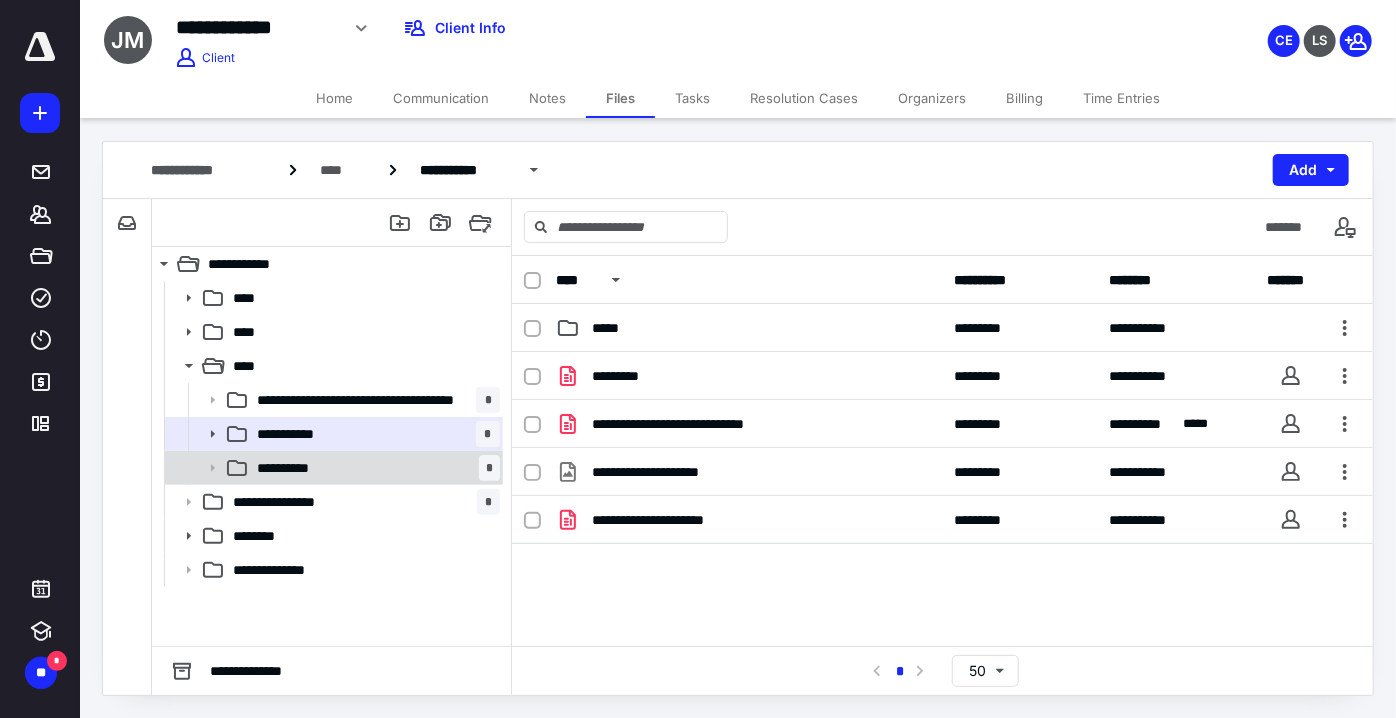 click on "**********" at bounding box center [374, 468] 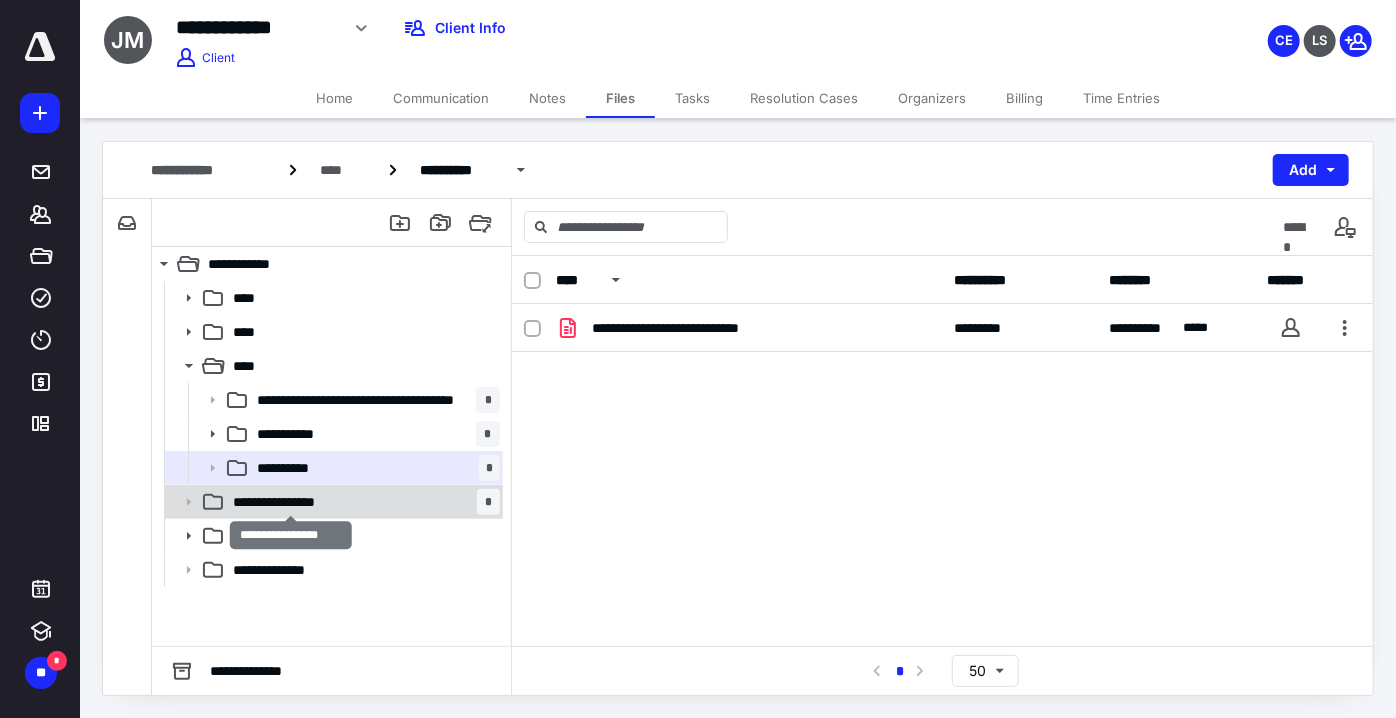 click on "**********" at bounding box center [291, 502] 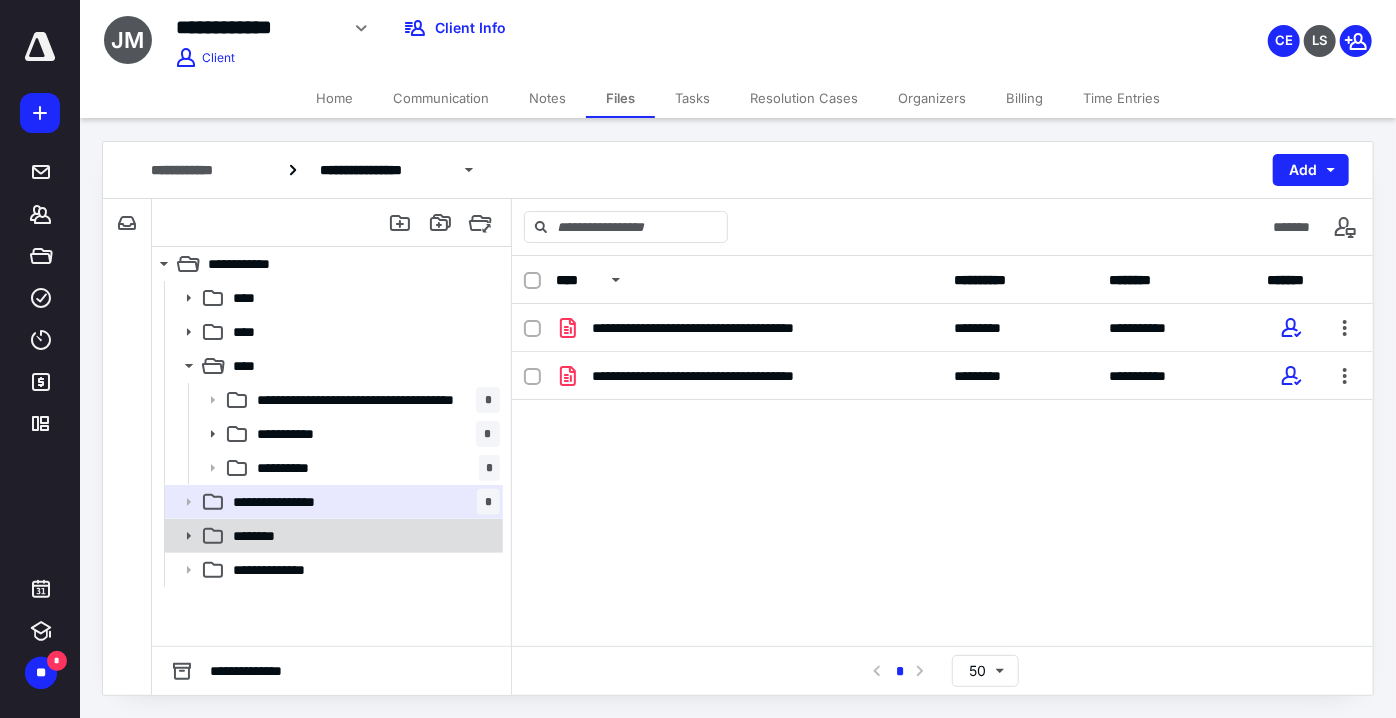 click 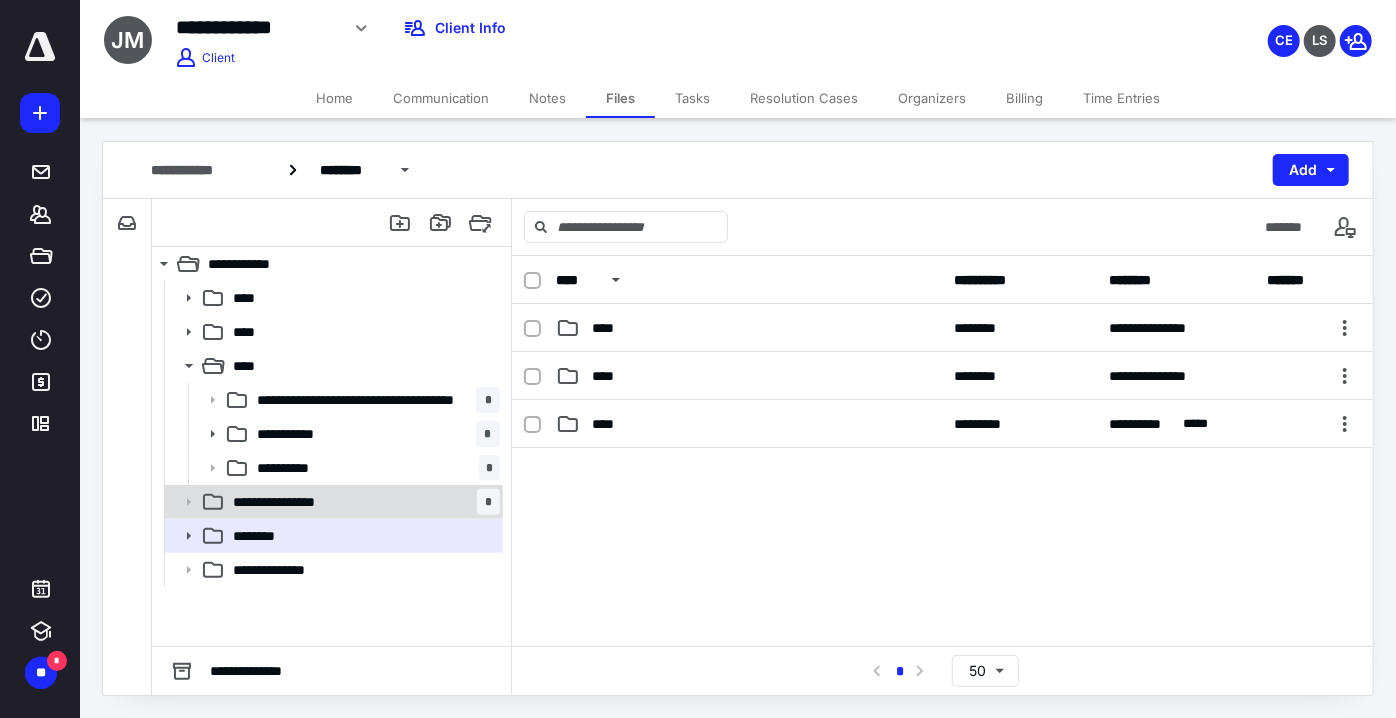 click on "**********" at bounding box center (291, 502) 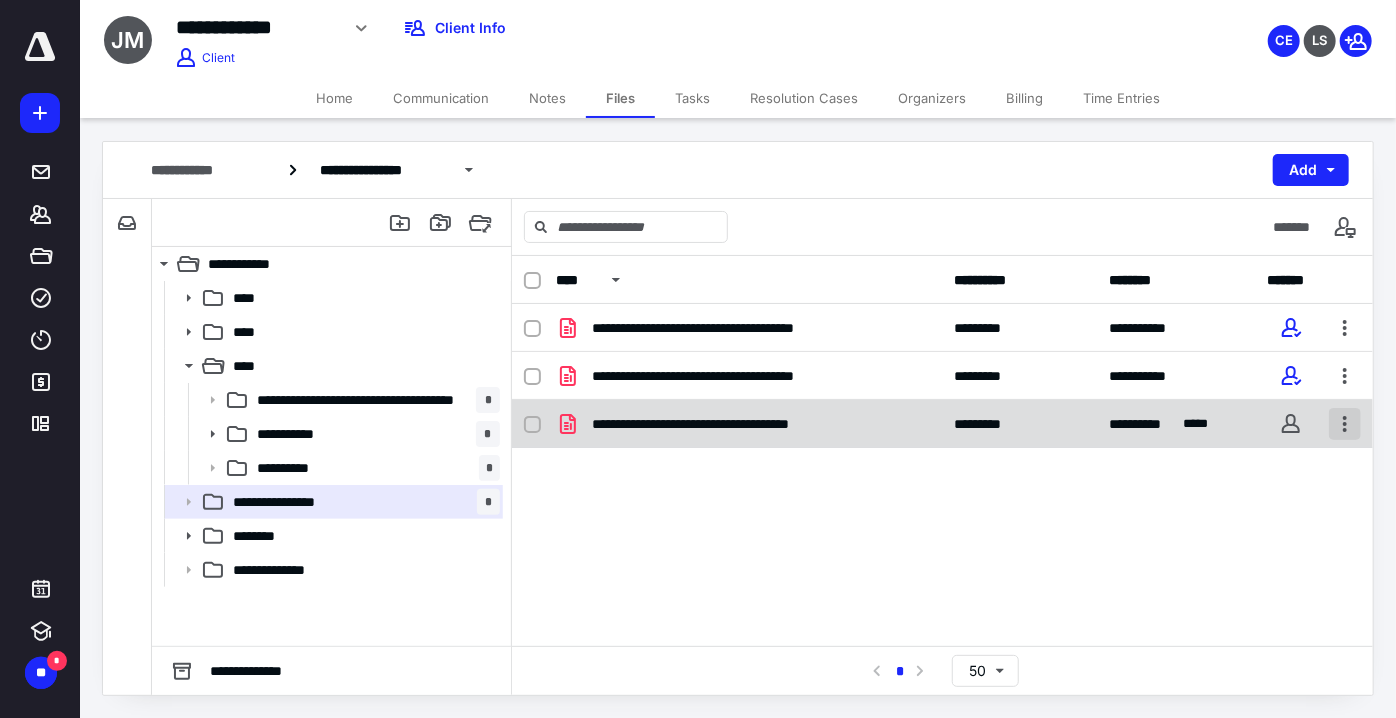 click at bounding box center (1345, 424) 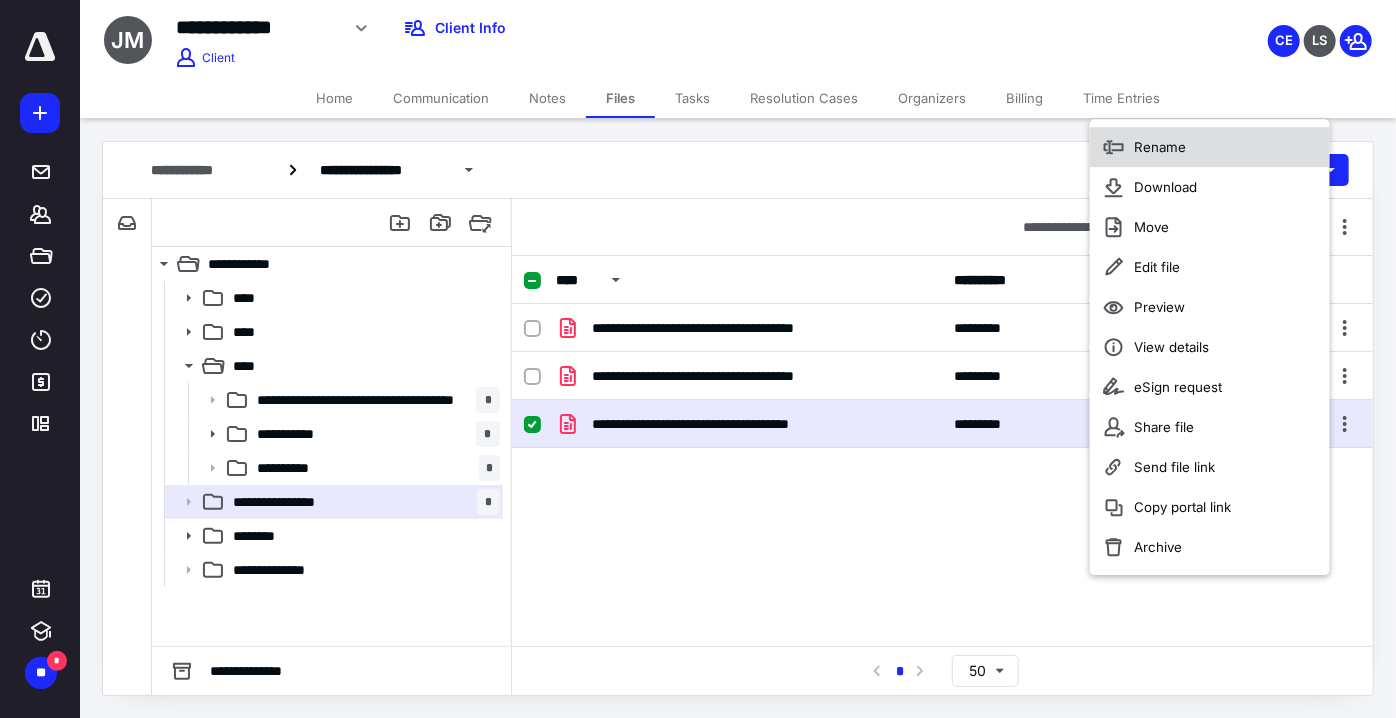click on "Rename" at bounding box center [1160, 147] 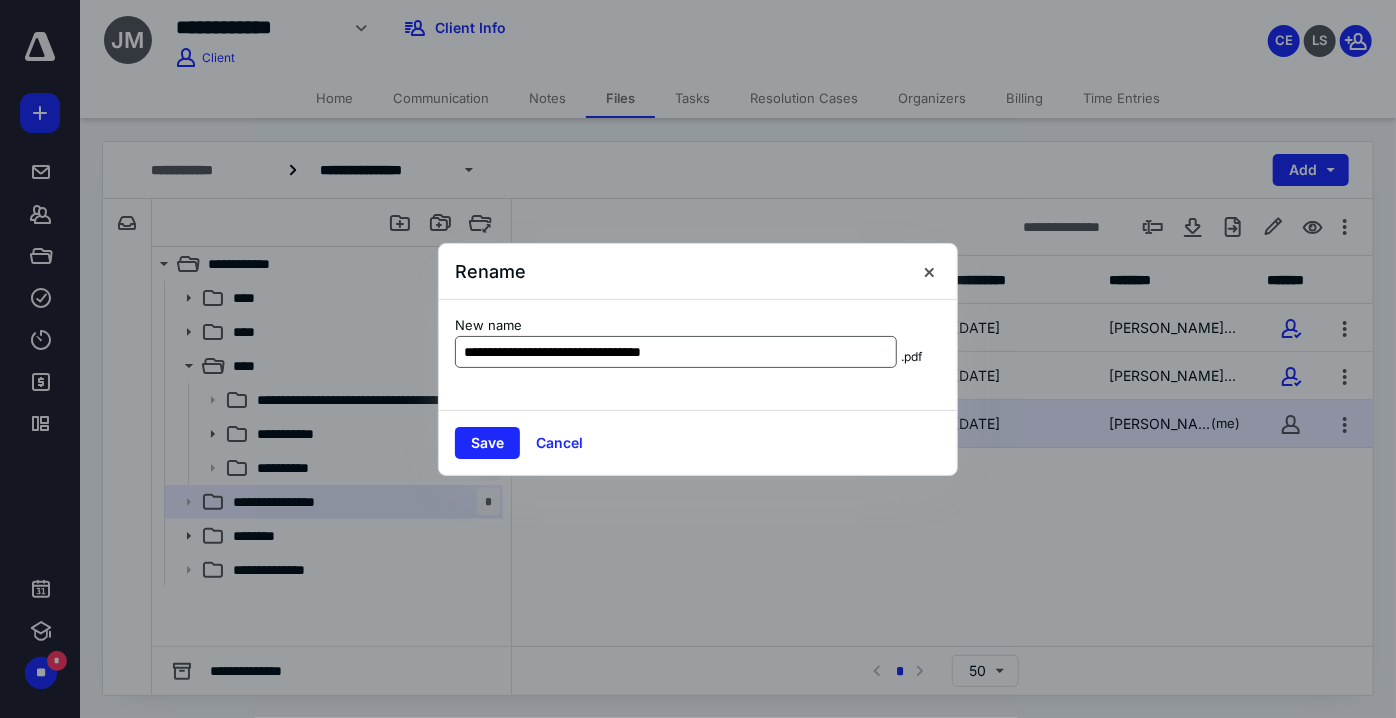 click on "**********" at bounding box center [676, 352] 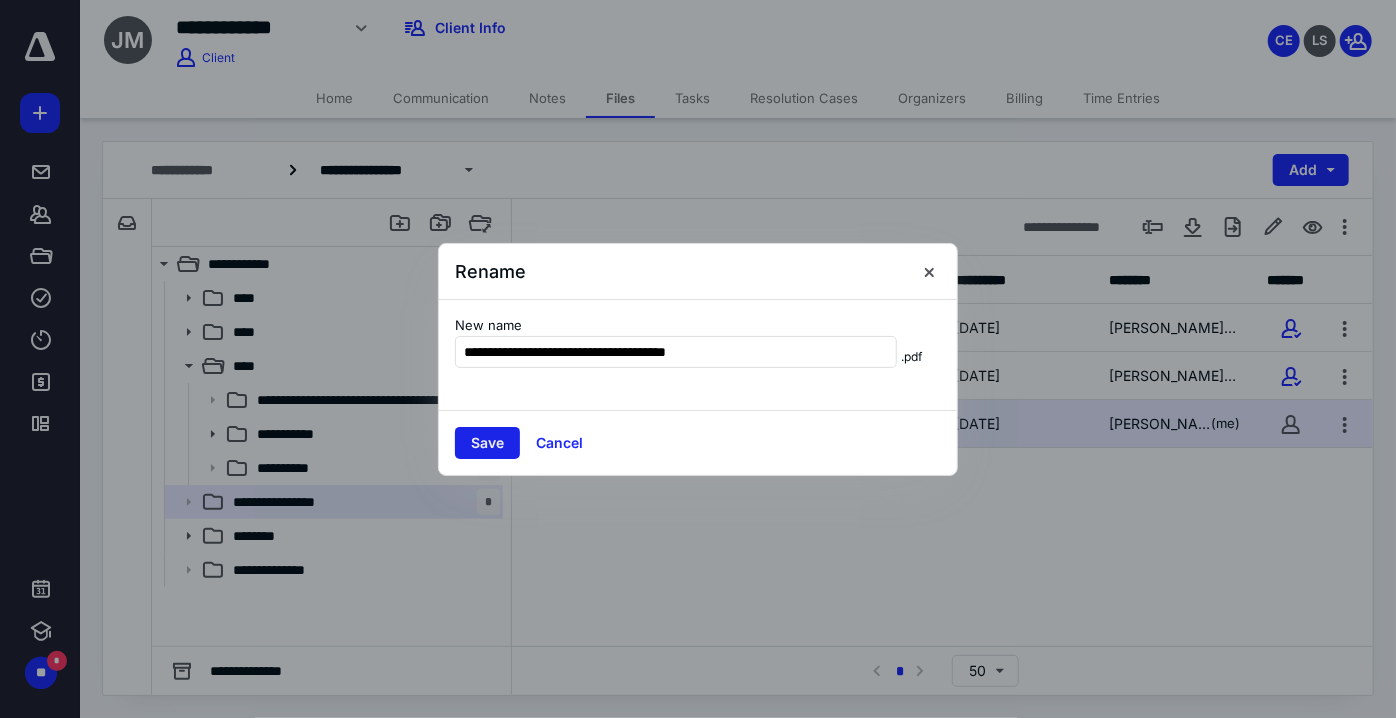 type on "**********" 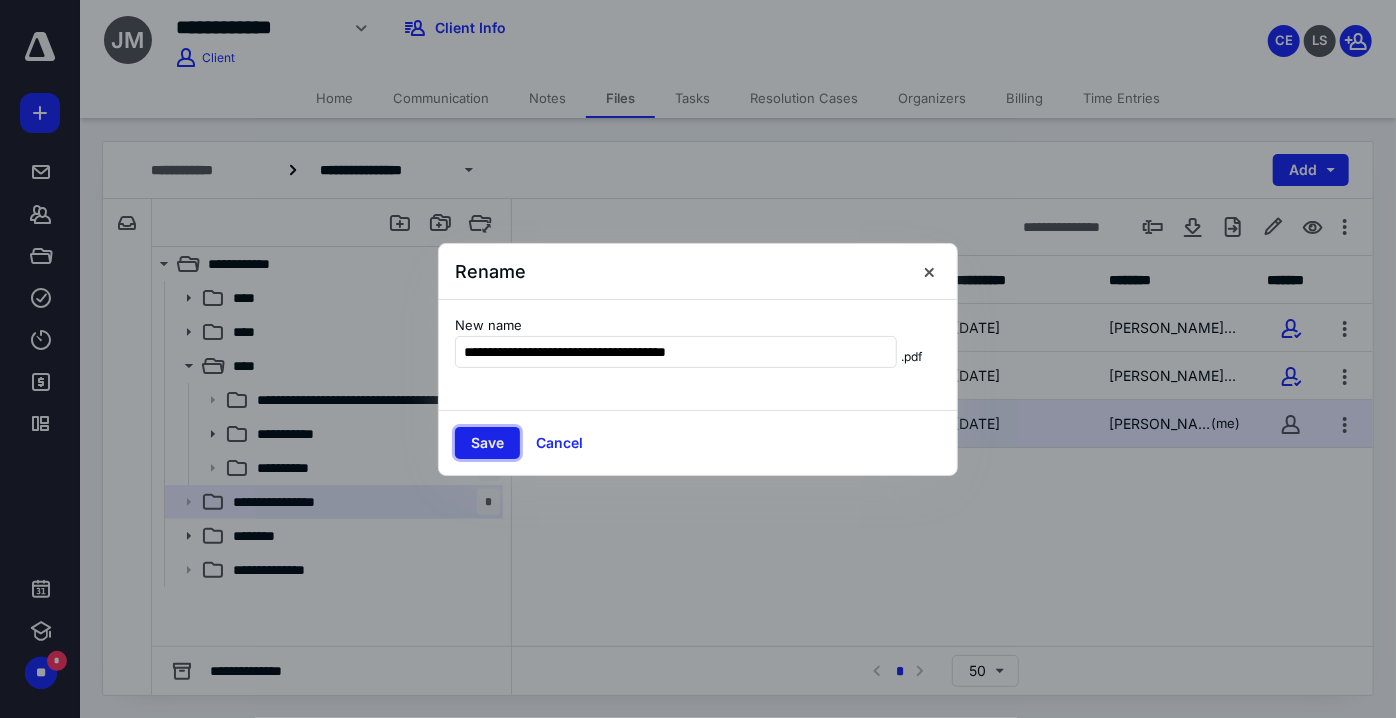 click on "Save" at bounding box center [487, 443] 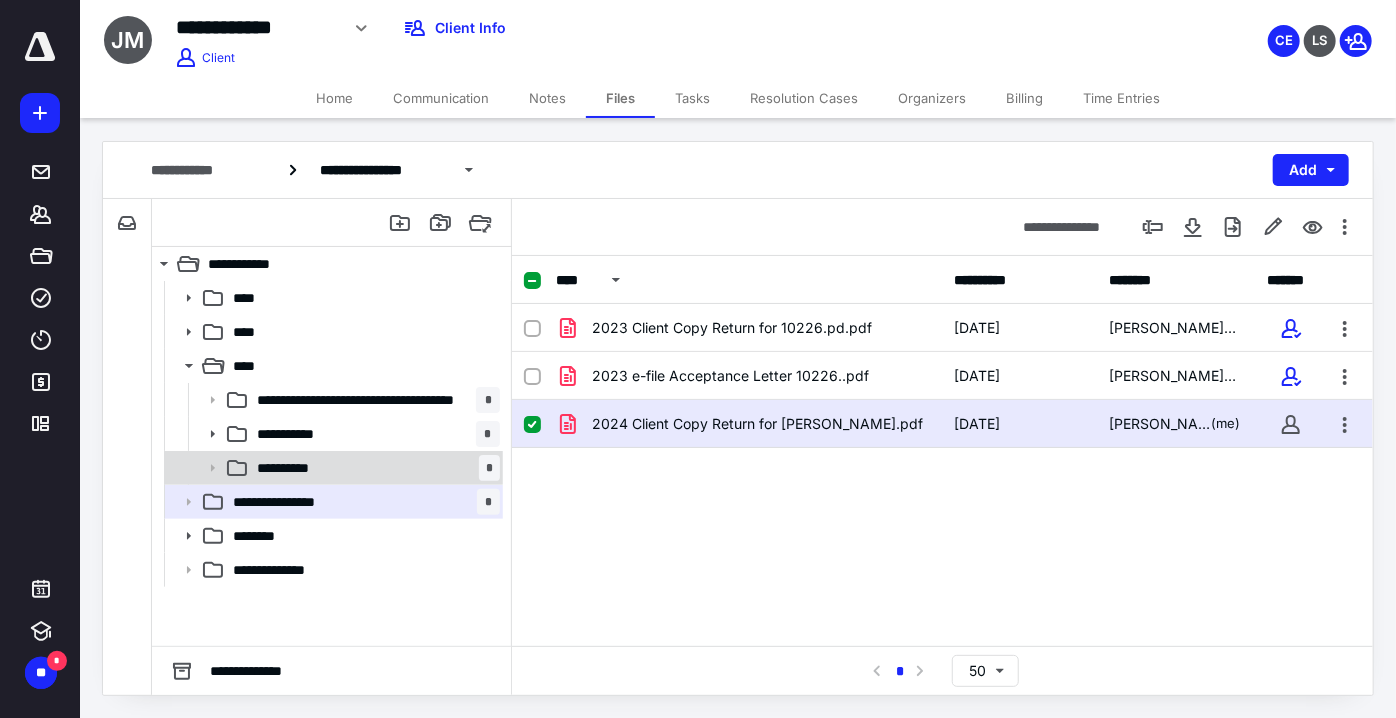 click on "**********" at bounding box center (292, 468) 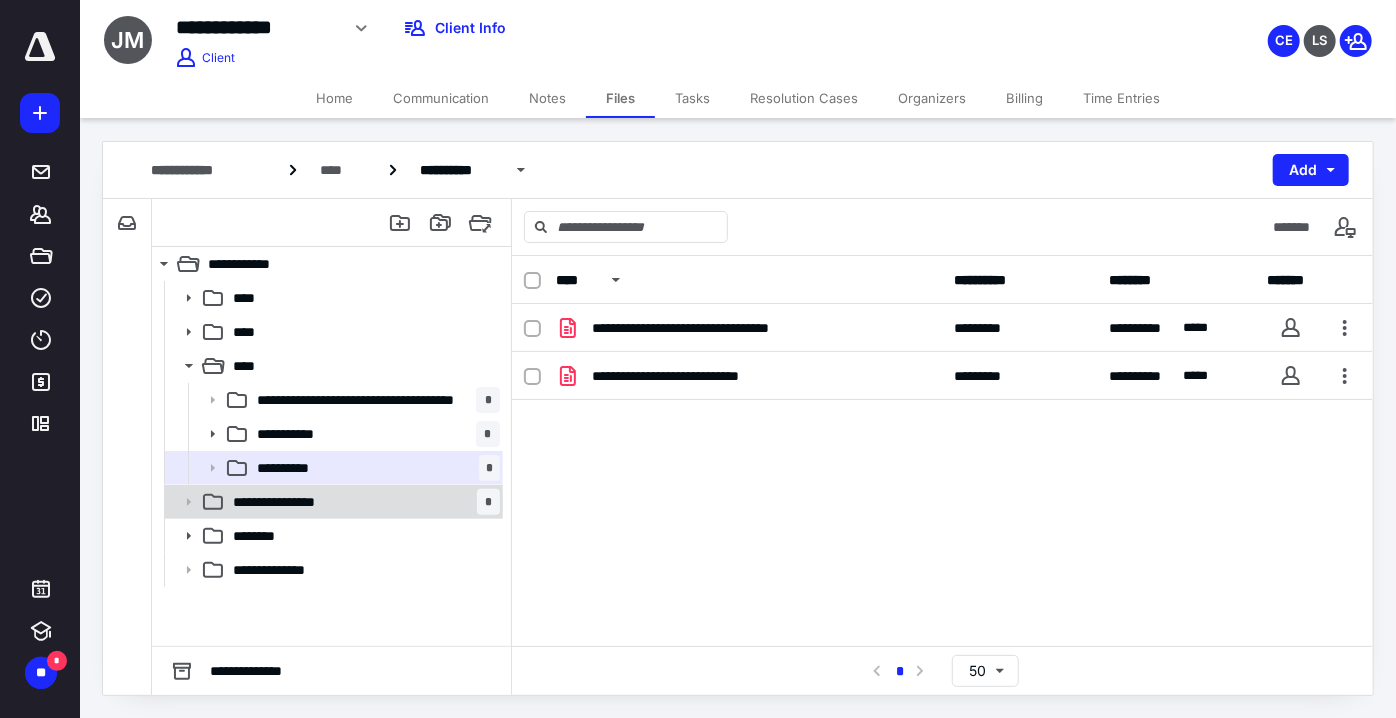click on "**********" at bounding box center [291, 502] 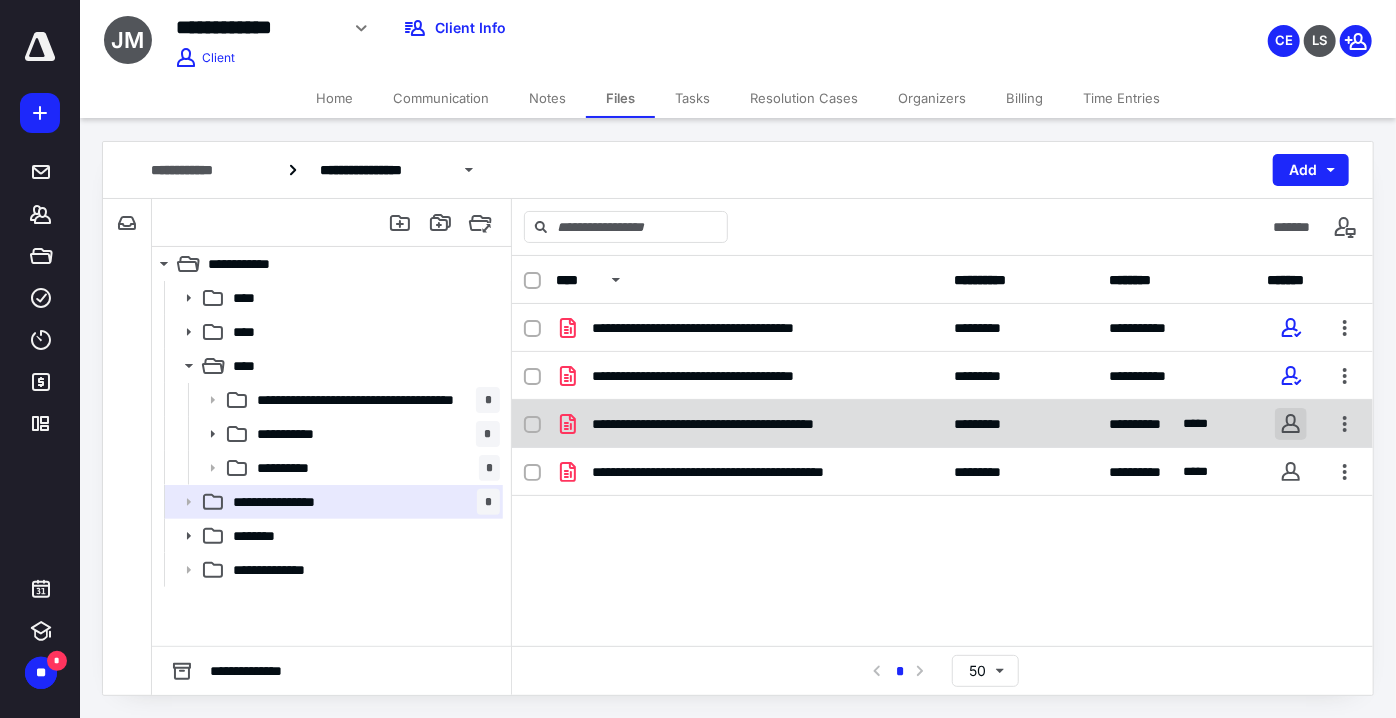 click at bounding box center [1291, 424] 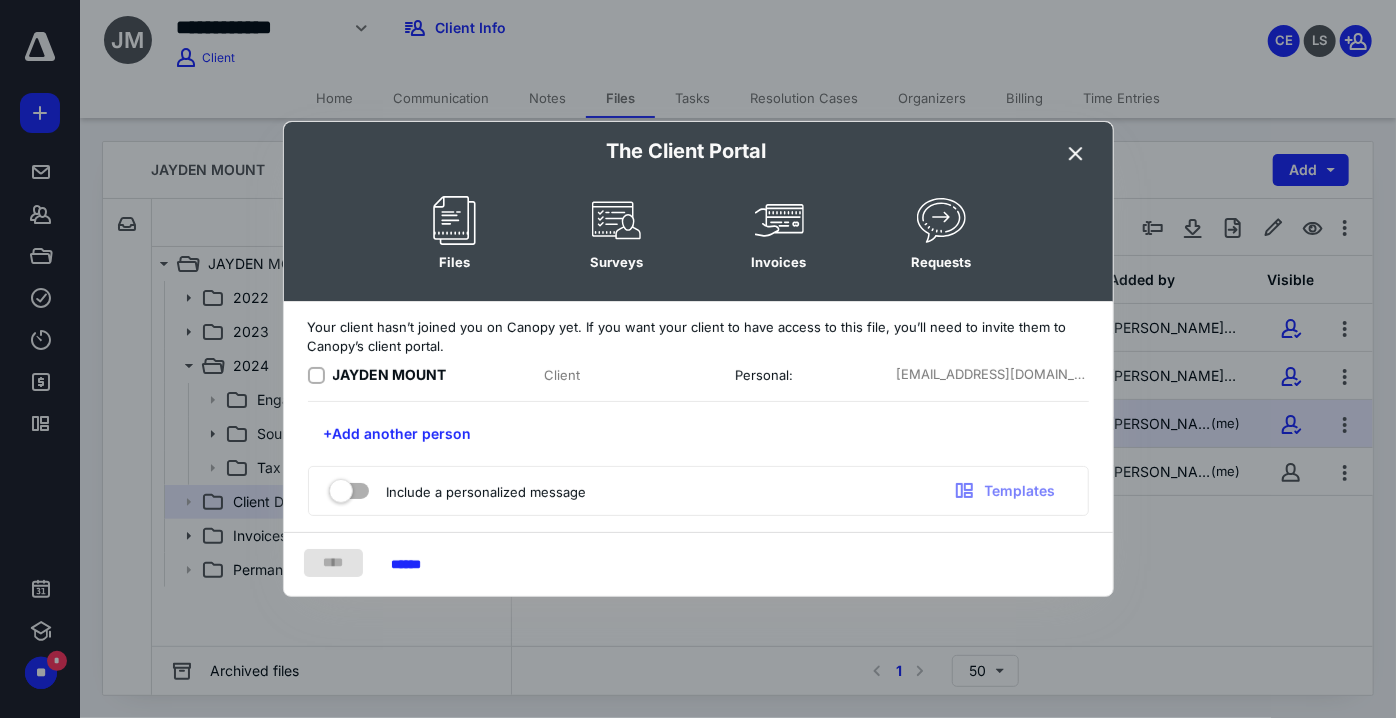 click at bounding box center (1077, 154) 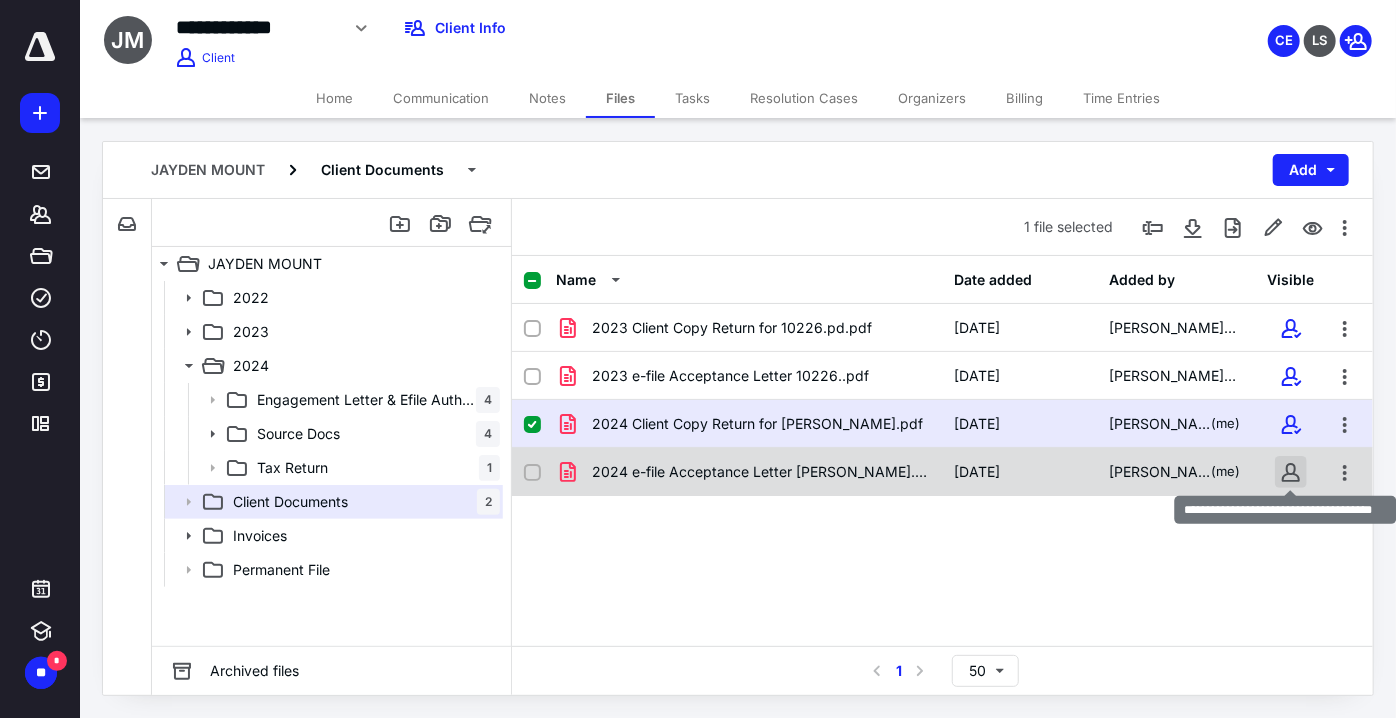 click on "**********" at bounding box center [698, 359] 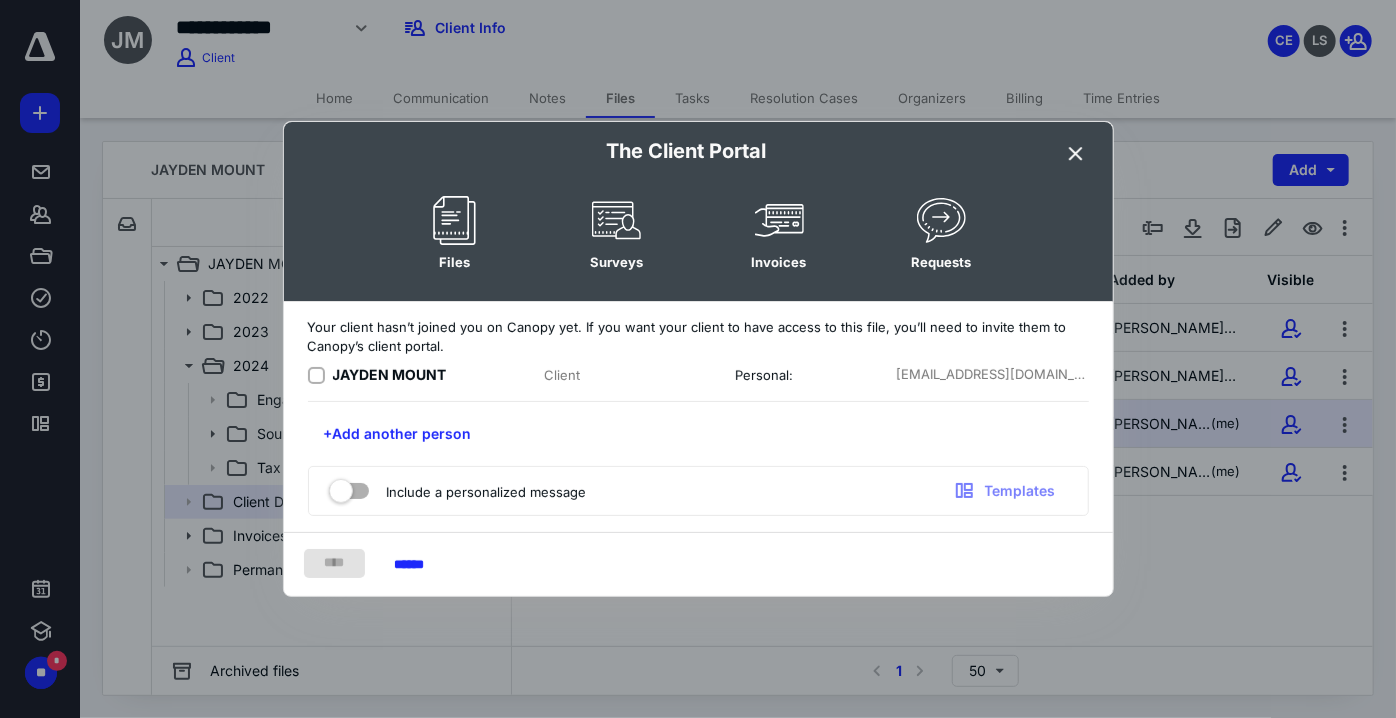 click at bounding box center (1077, 154) 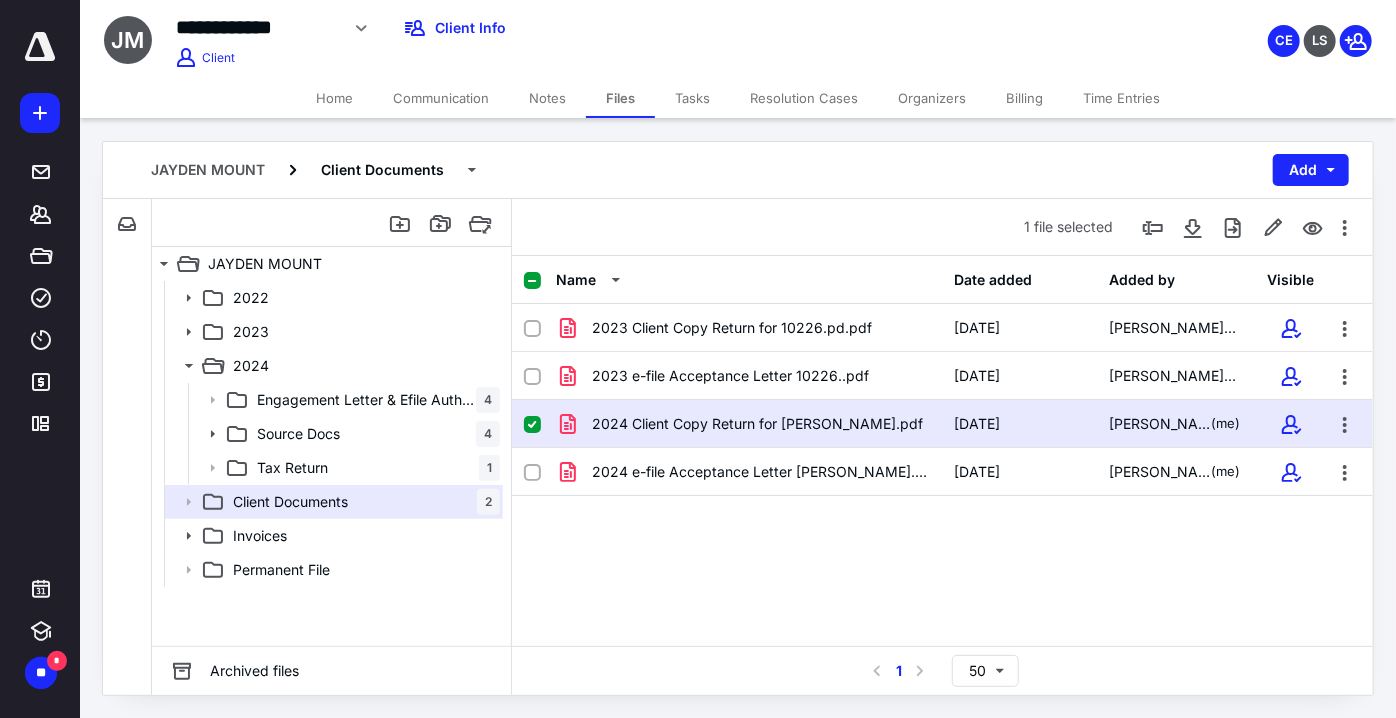 click on "Tasks" at bounding box center [692, 98] 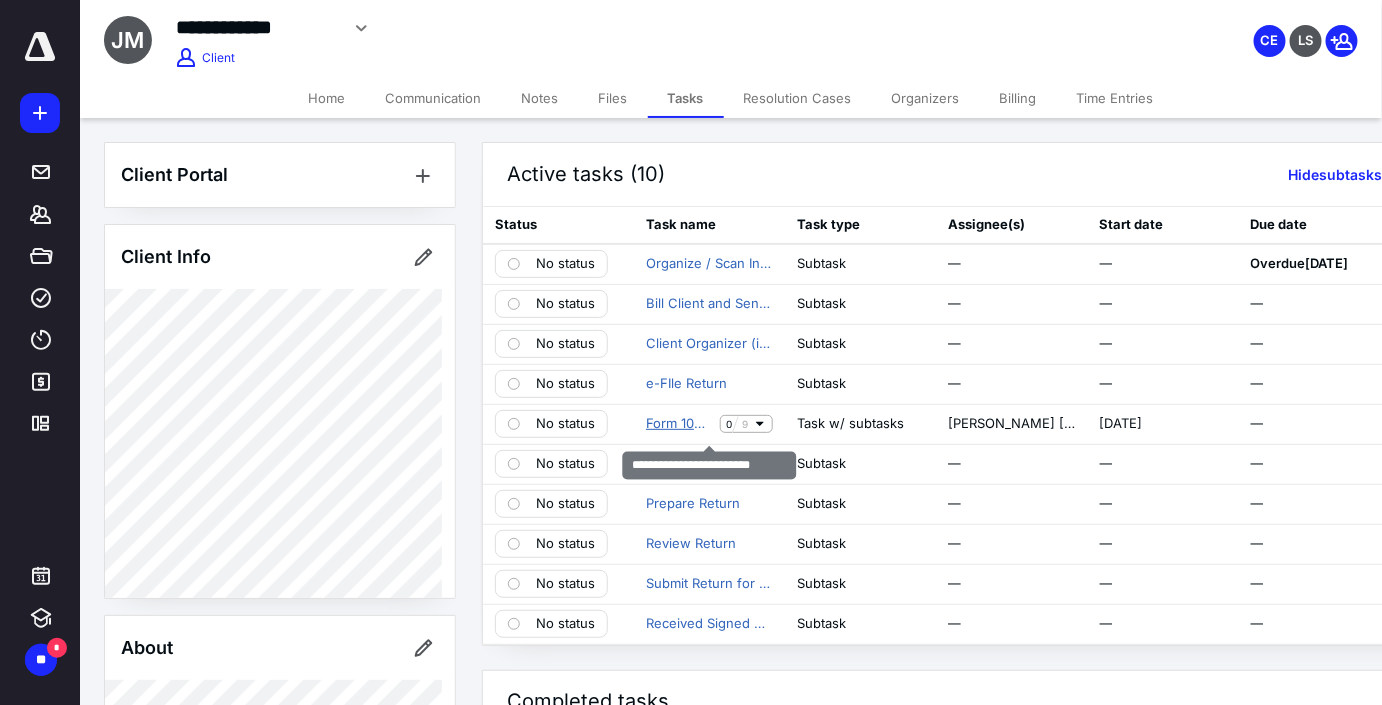 click on "Form 1040 - [PERSON_NAME] & [PERSON_NAME]" at bounding box center [679, 424] 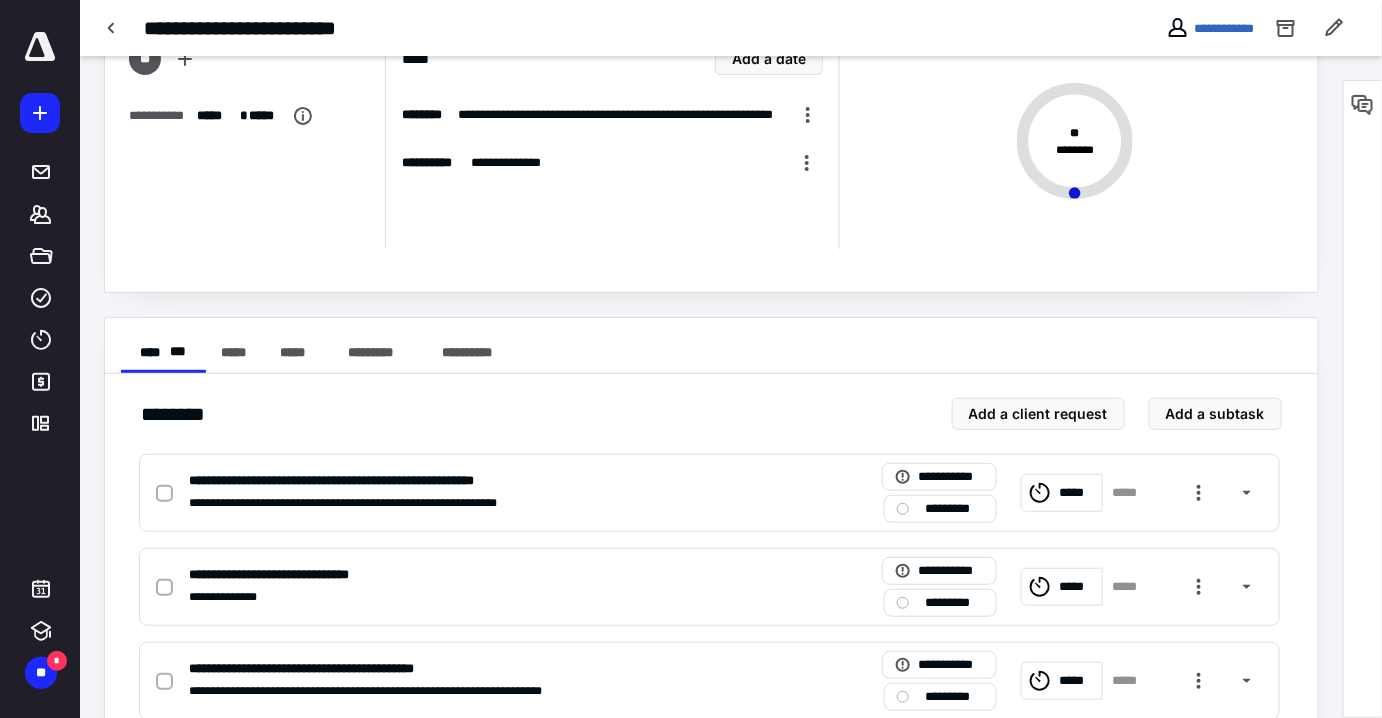 scroll, scrollTop: 0, scrollLeft: 0, axis: both 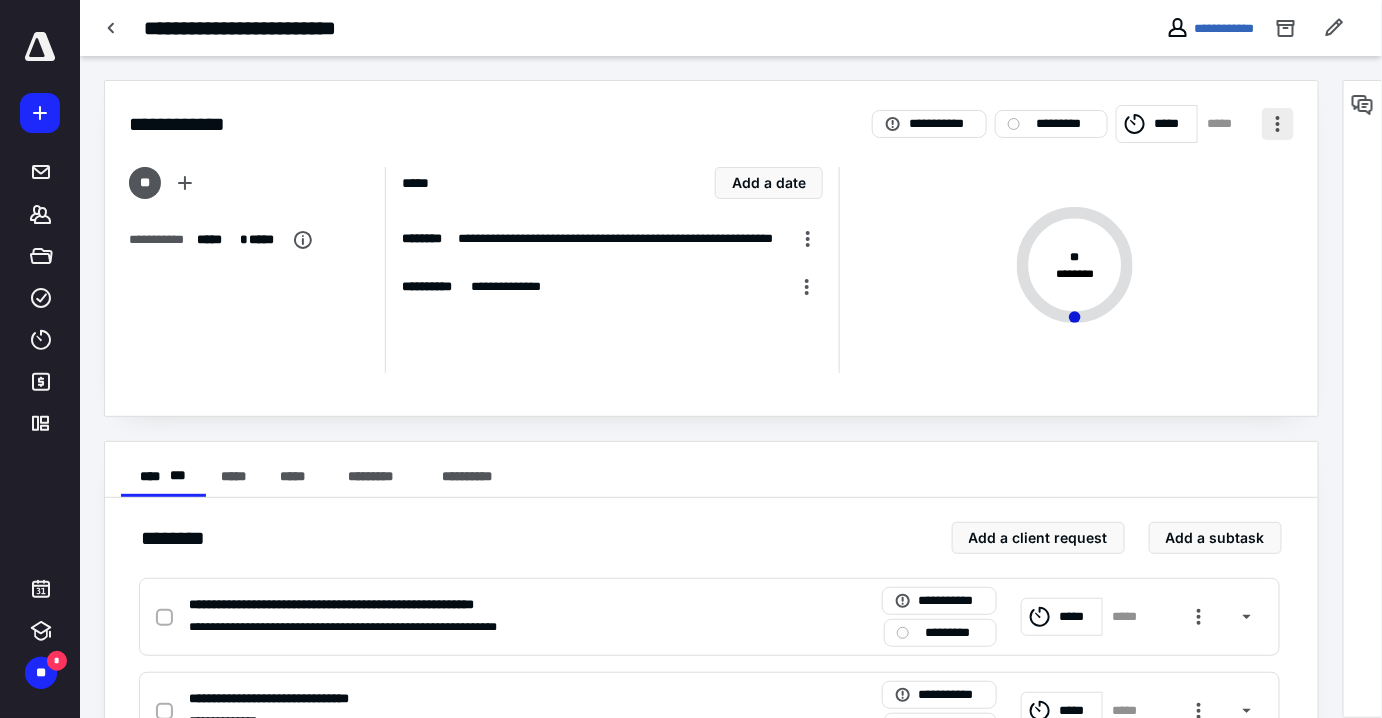 click at bounding box center [1278, 124] 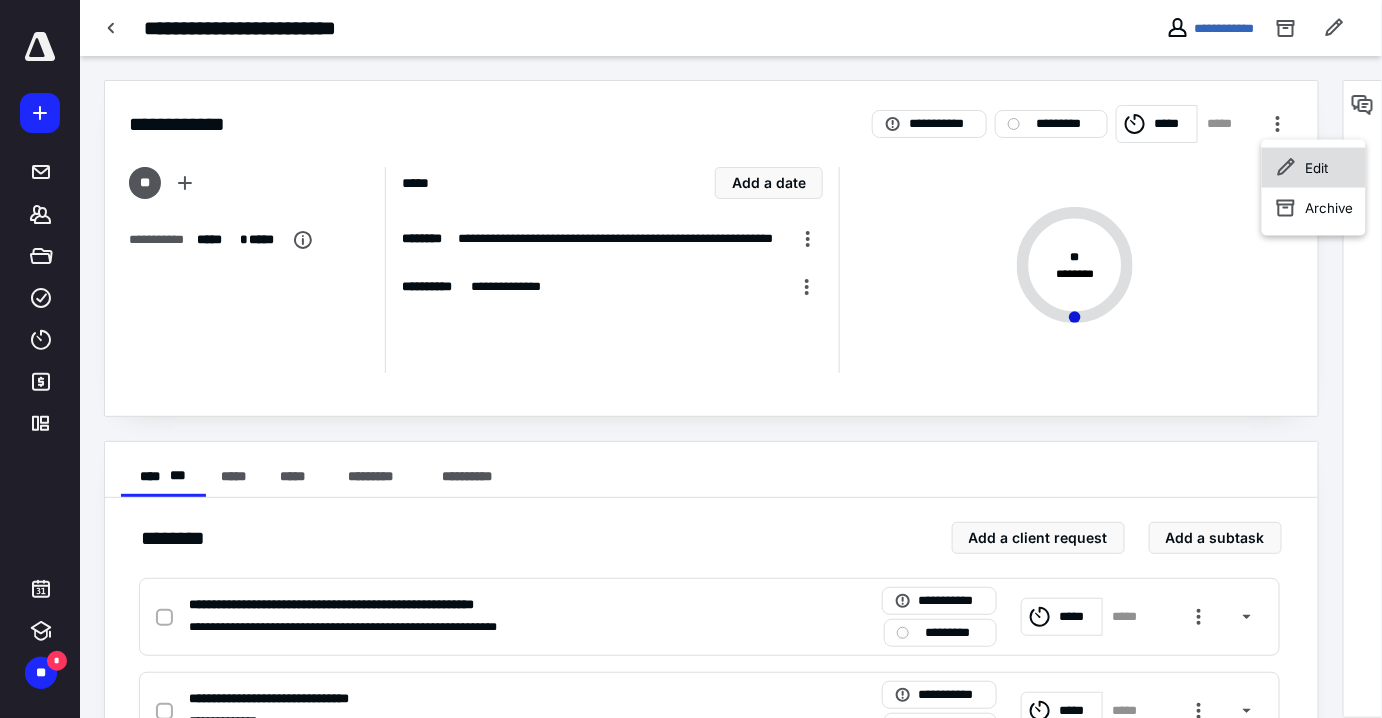 click 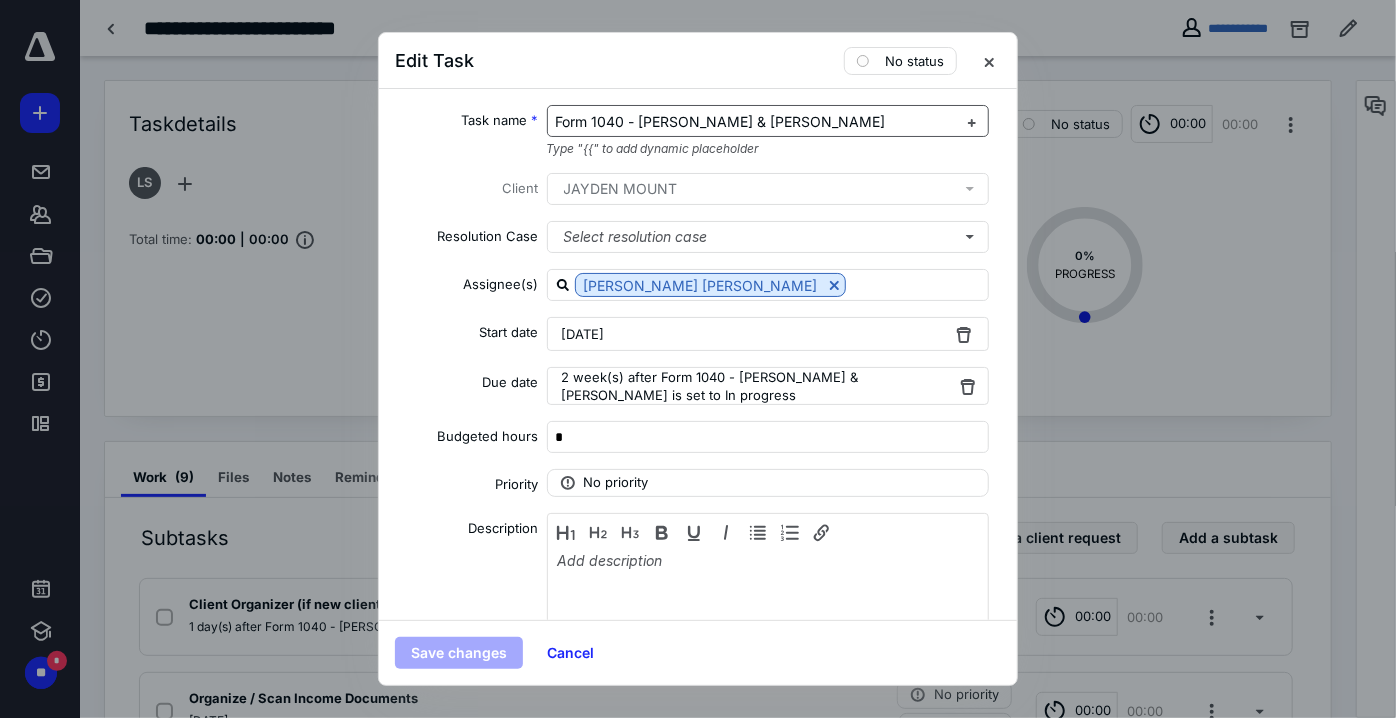 click on "Form 1040 - [PERSON_NAME] & [PERSON_NAME]" at bounding box center [768, 121] 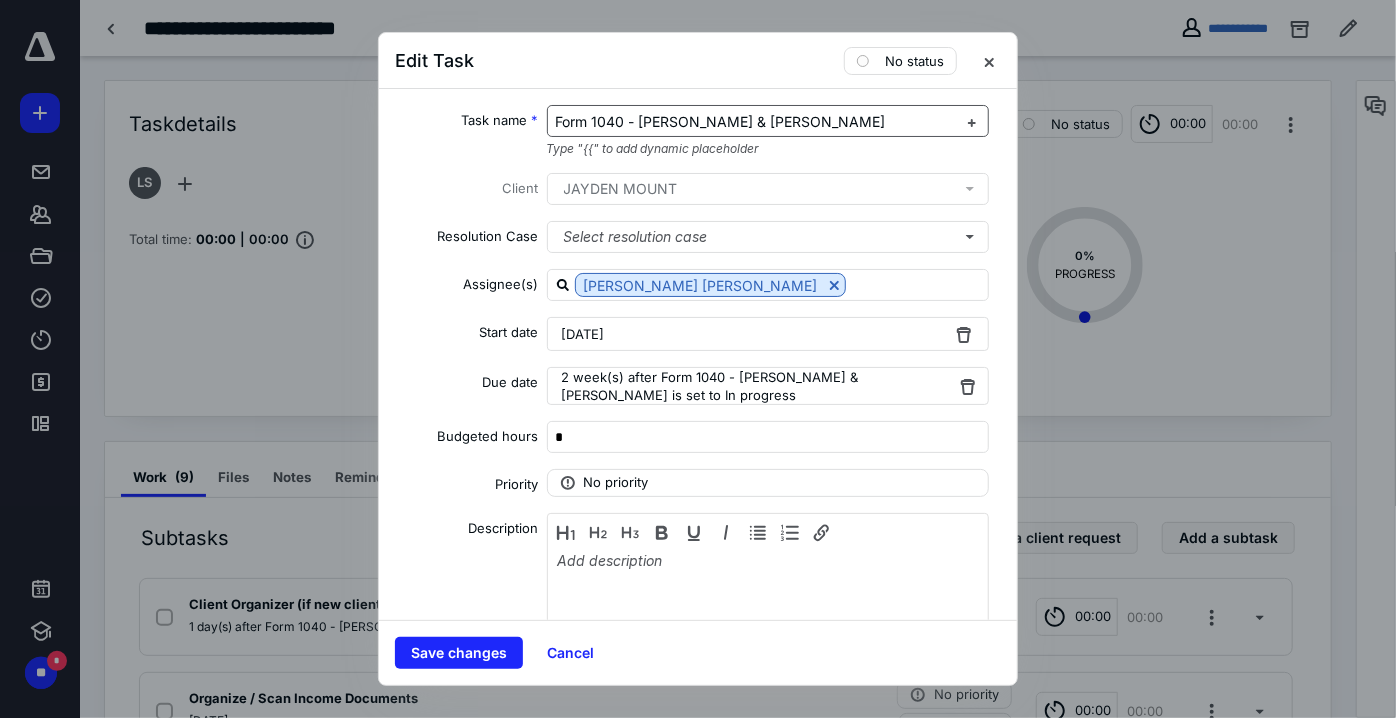 click on "Form 1040 - [PERSON_NAME] & [PERSON_NAME]" at bounding box center (721, 121) 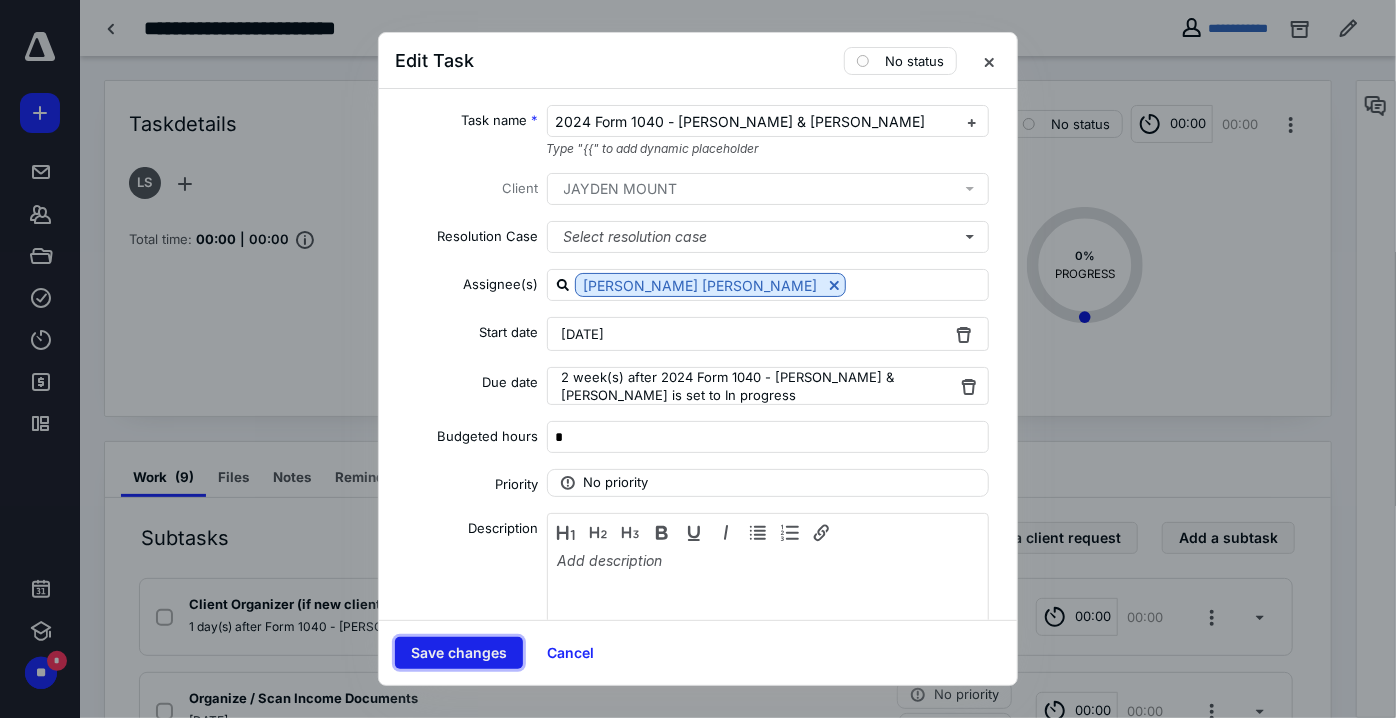 click on "Save changes" at bounding box center (459, 653) 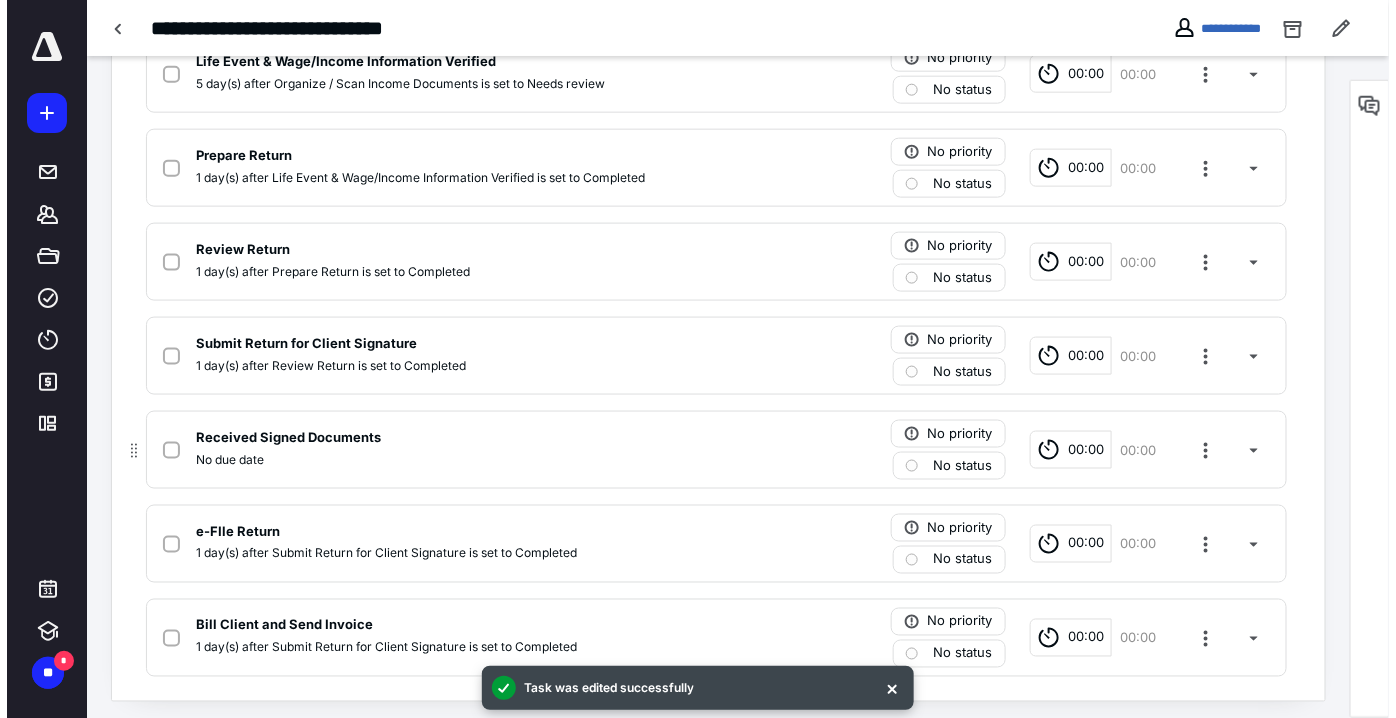 scroll, scrollTop: 738, scrollLeft: 0, axis: vertical 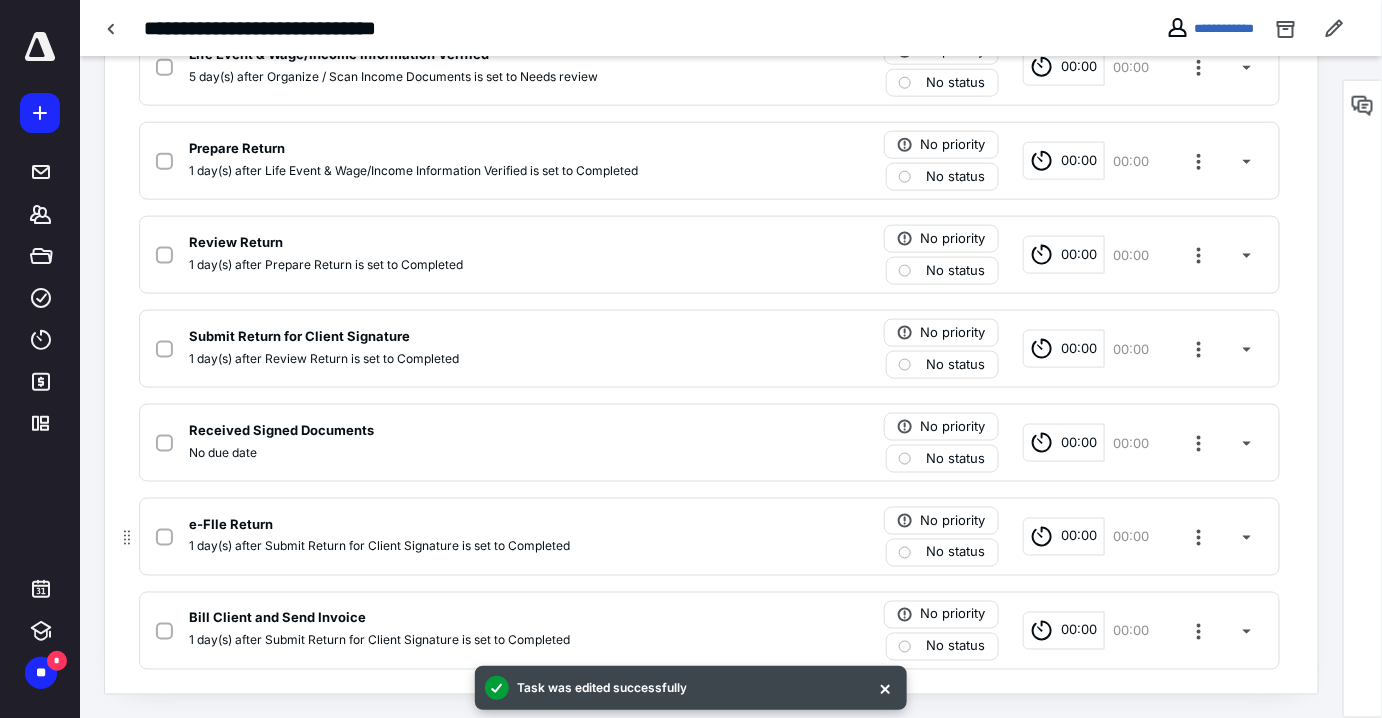 click 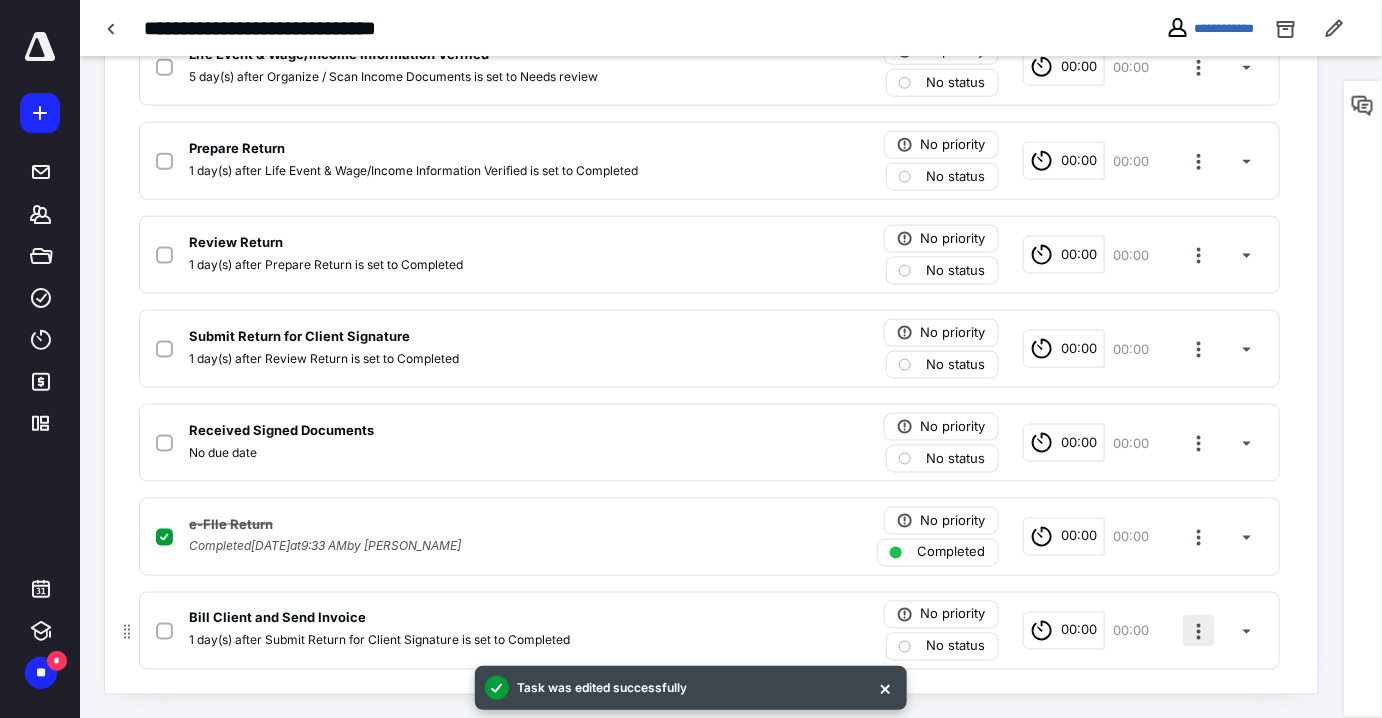click at bounding box center [1199, 631] 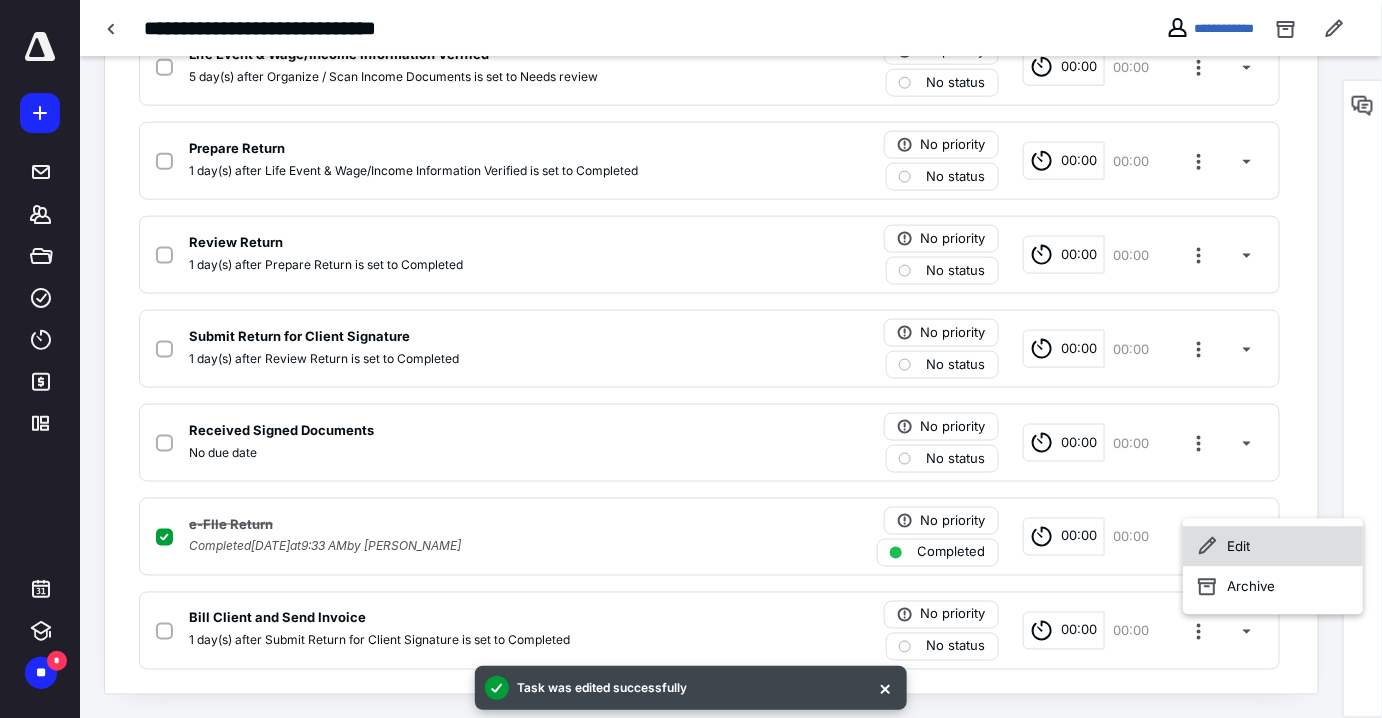 click 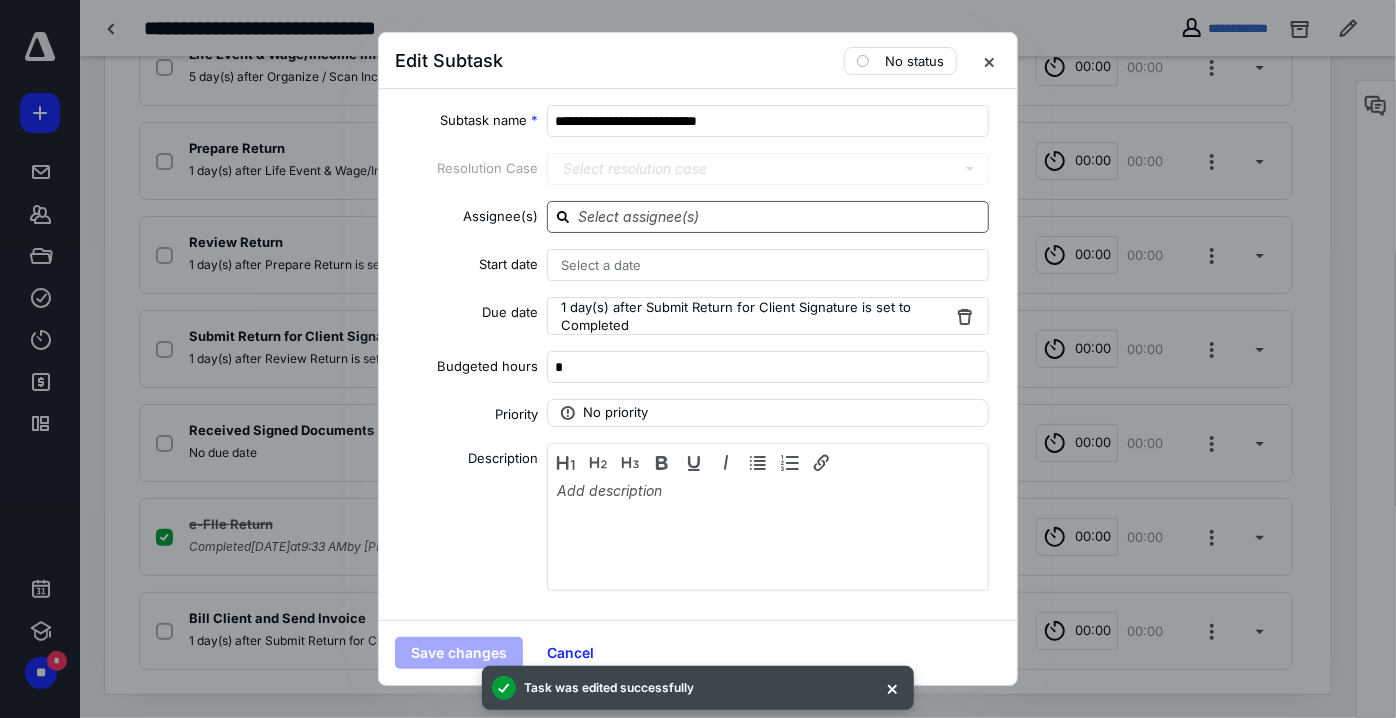 click at bounding box center (780, 216) 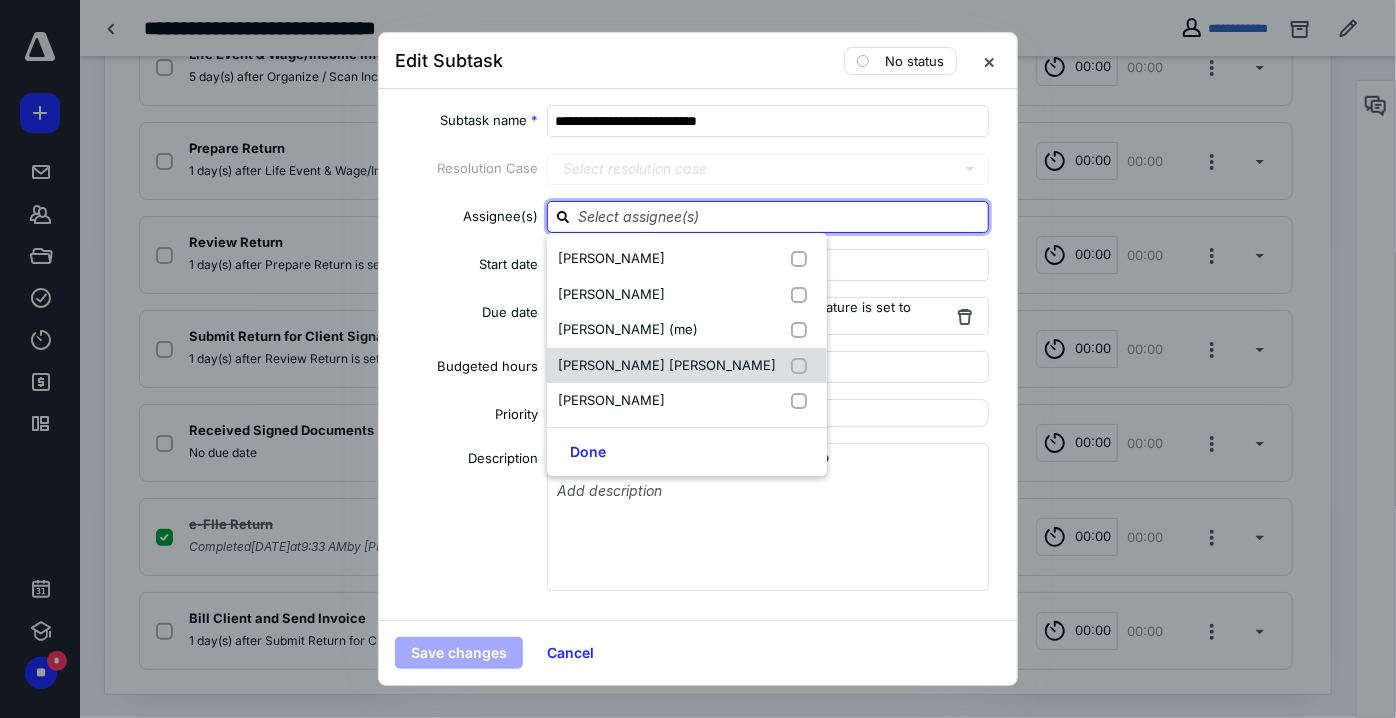 click on "[PERSON_NAME] [PERSON_NAME]" at bounding box center (668, 365) 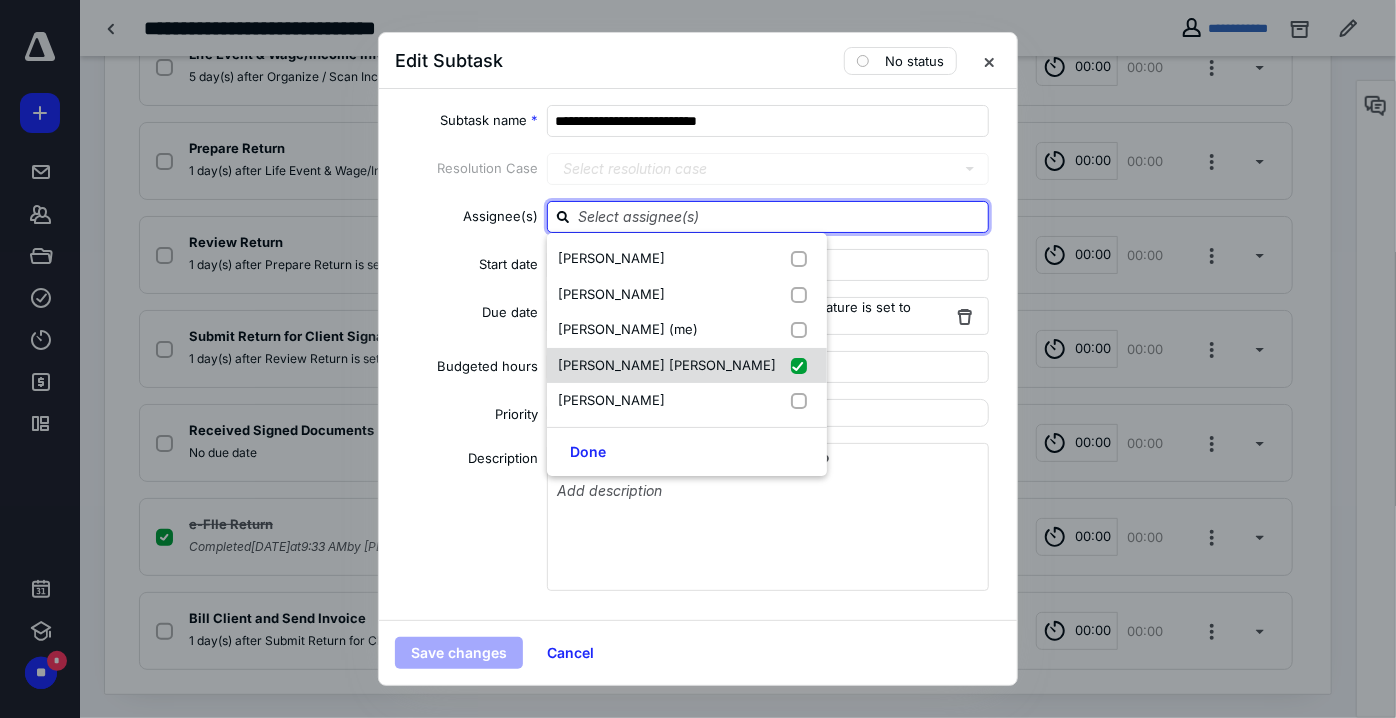 checkbox on "true" 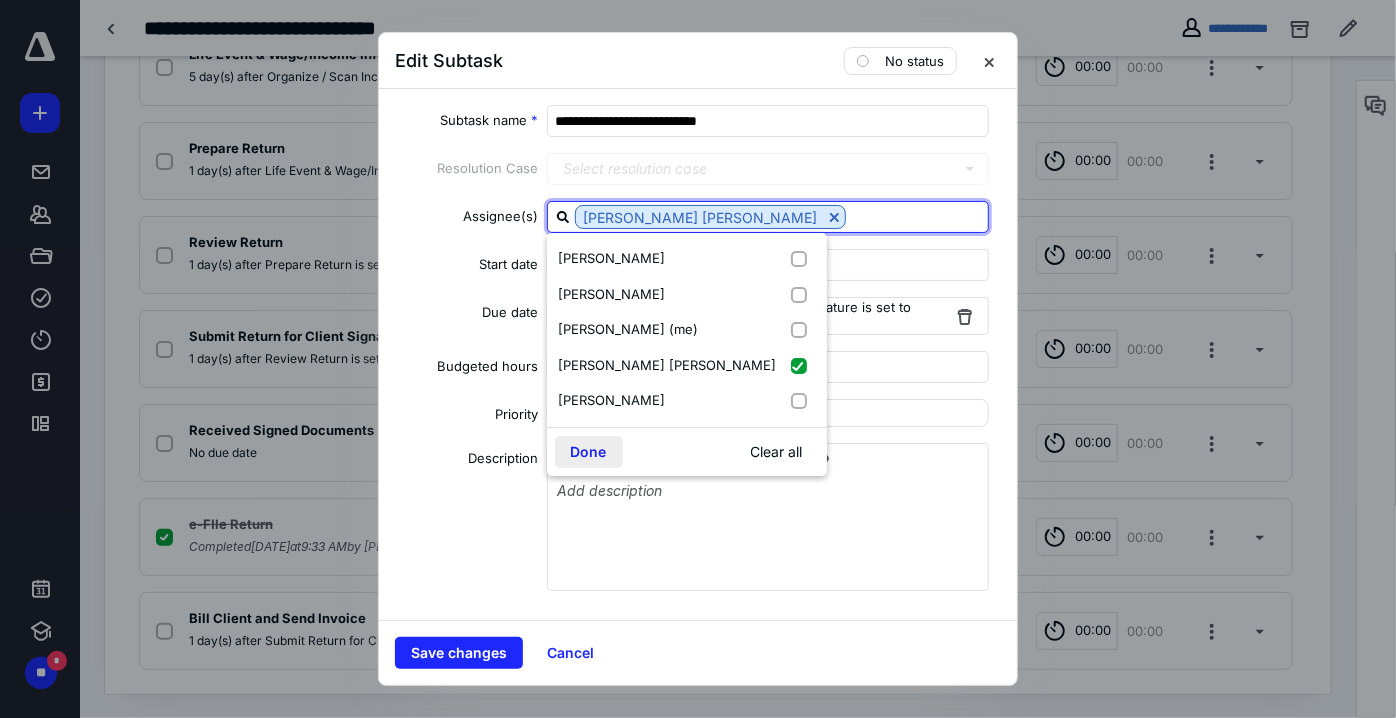 click on "Done" at bounding box center (589, 452) 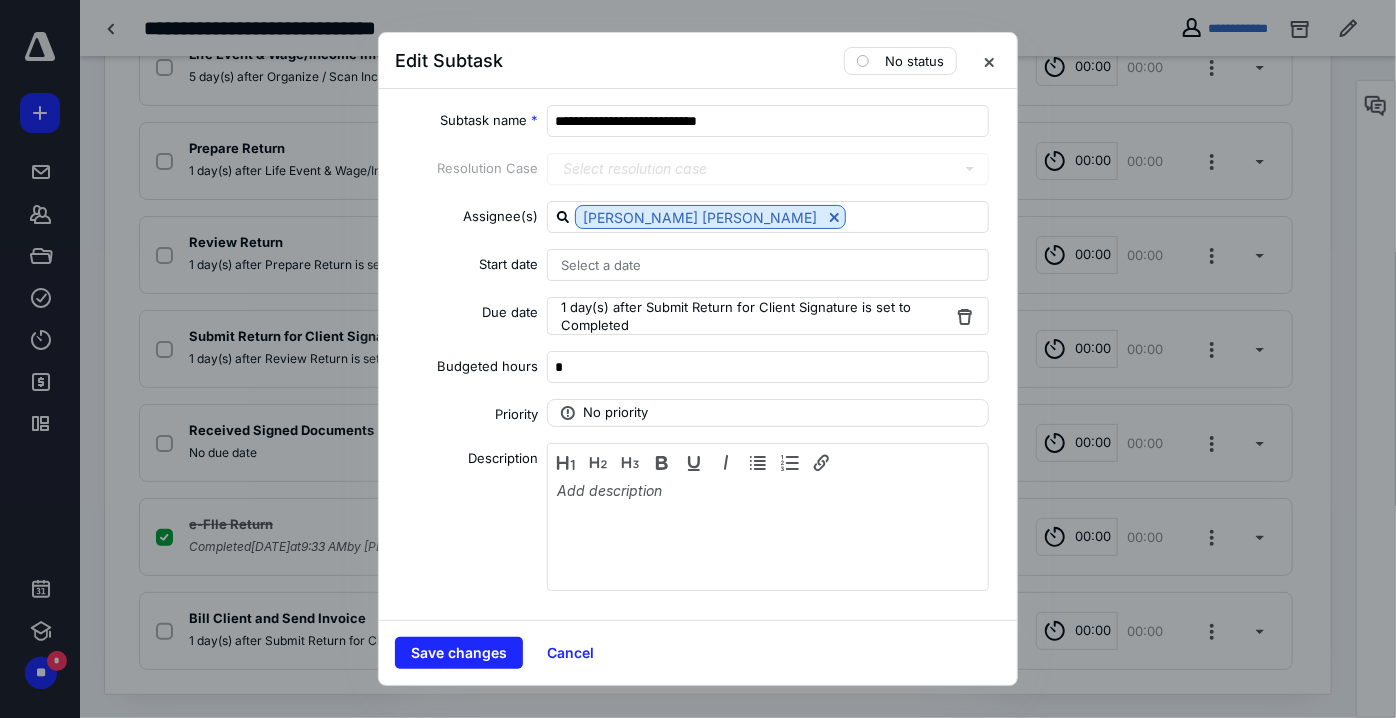 click on "Select a date" at bounding box center (602, 265) 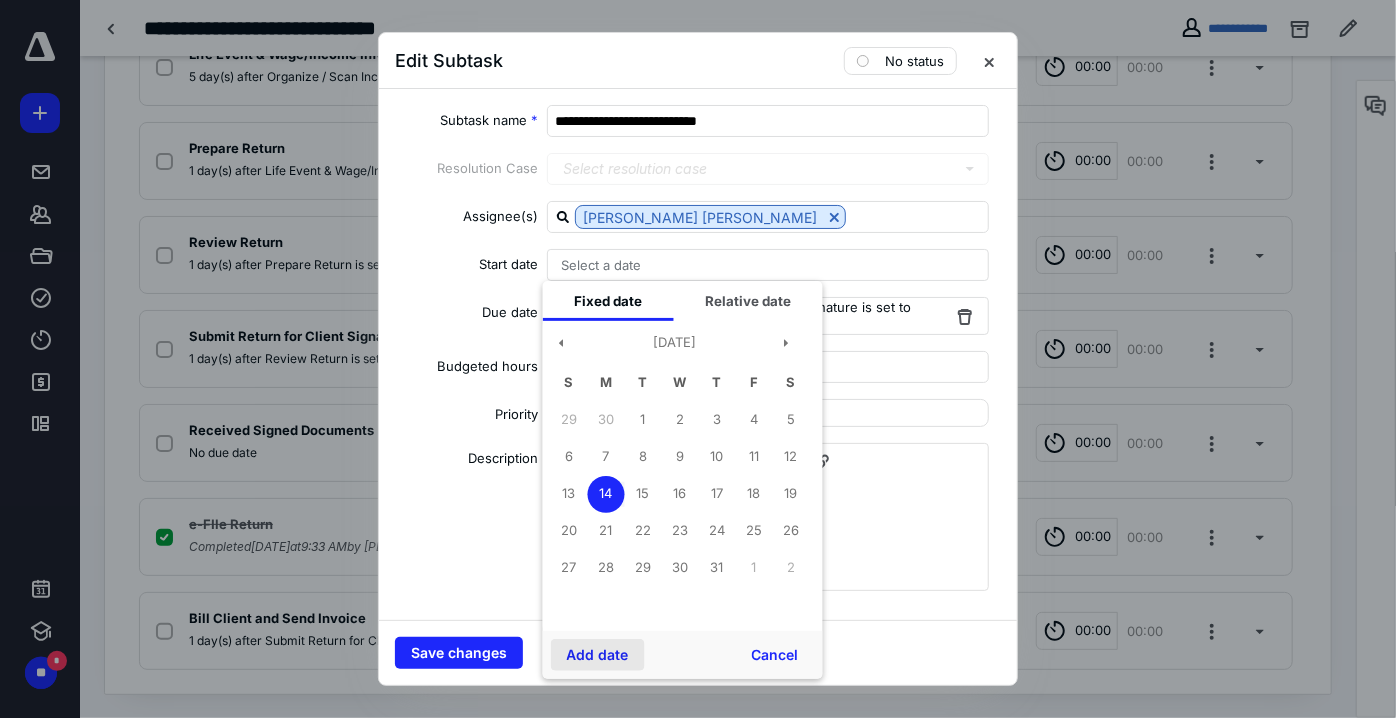 click on "Add date" at bounding box center (598, 655) 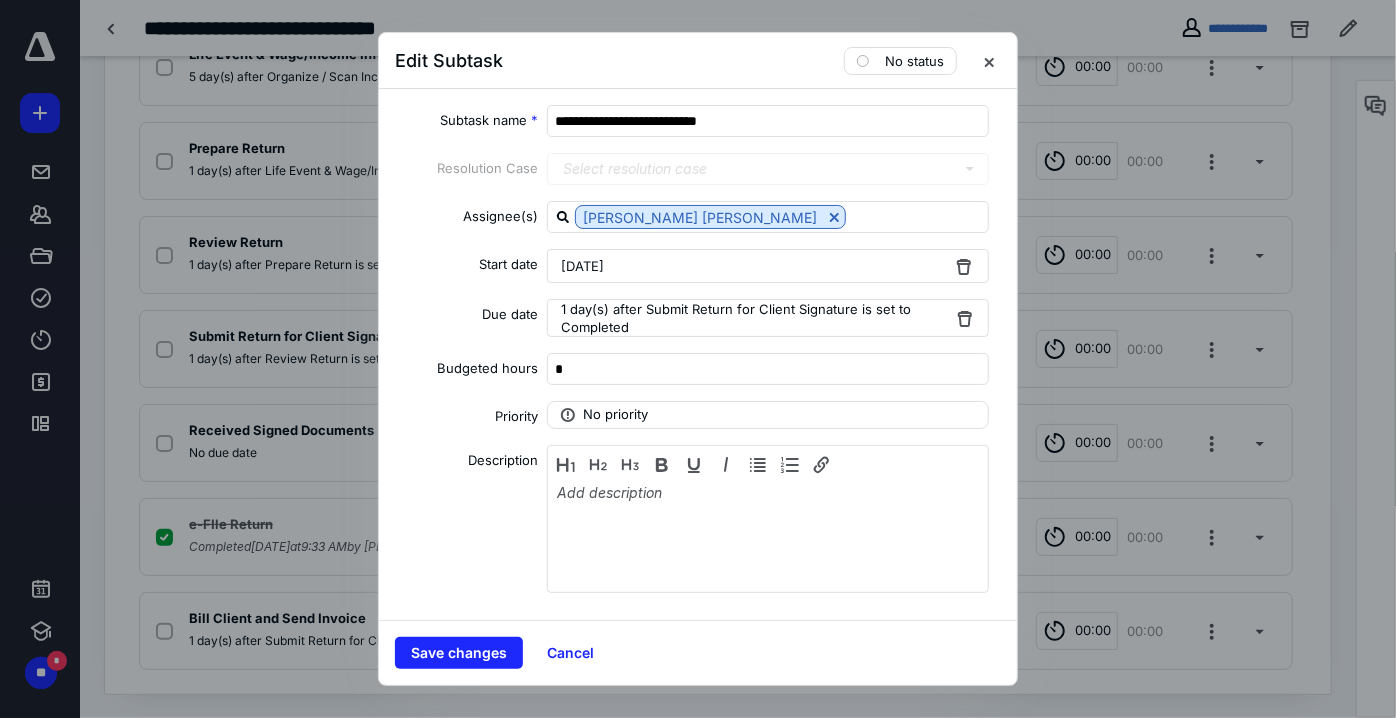 click on "1 day(s) after  Submit Return for Client Signature is set to Completed" at bounding box center [756, 318] 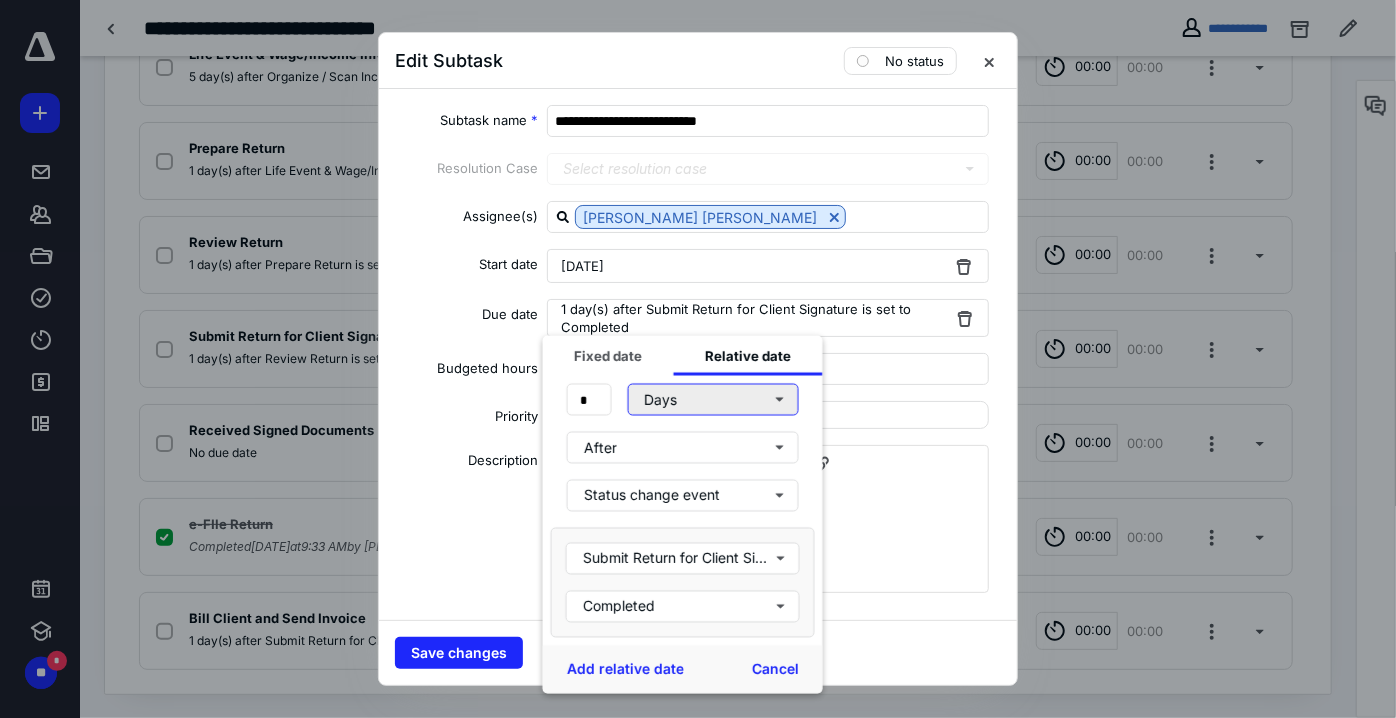 click on "Days" at bounding box center [712, 400] 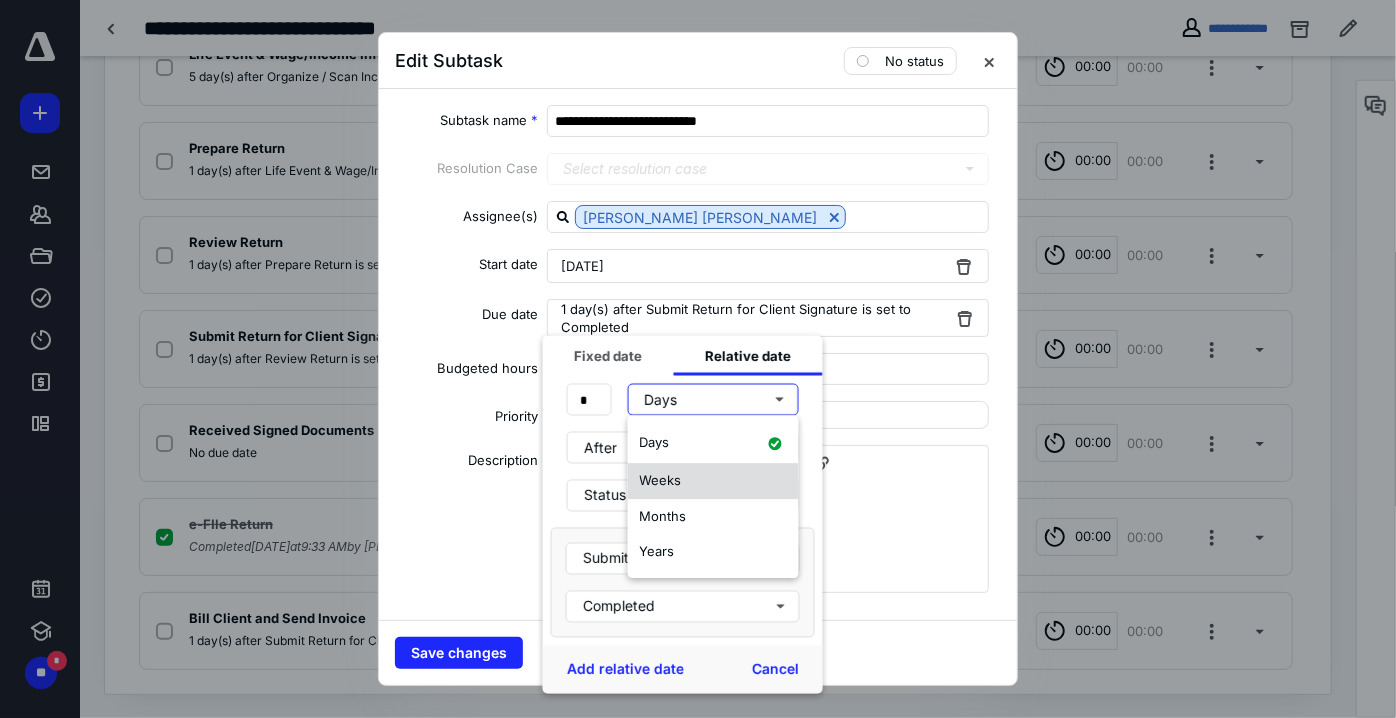 click on "Weeks" at bounding box center [661, 480] 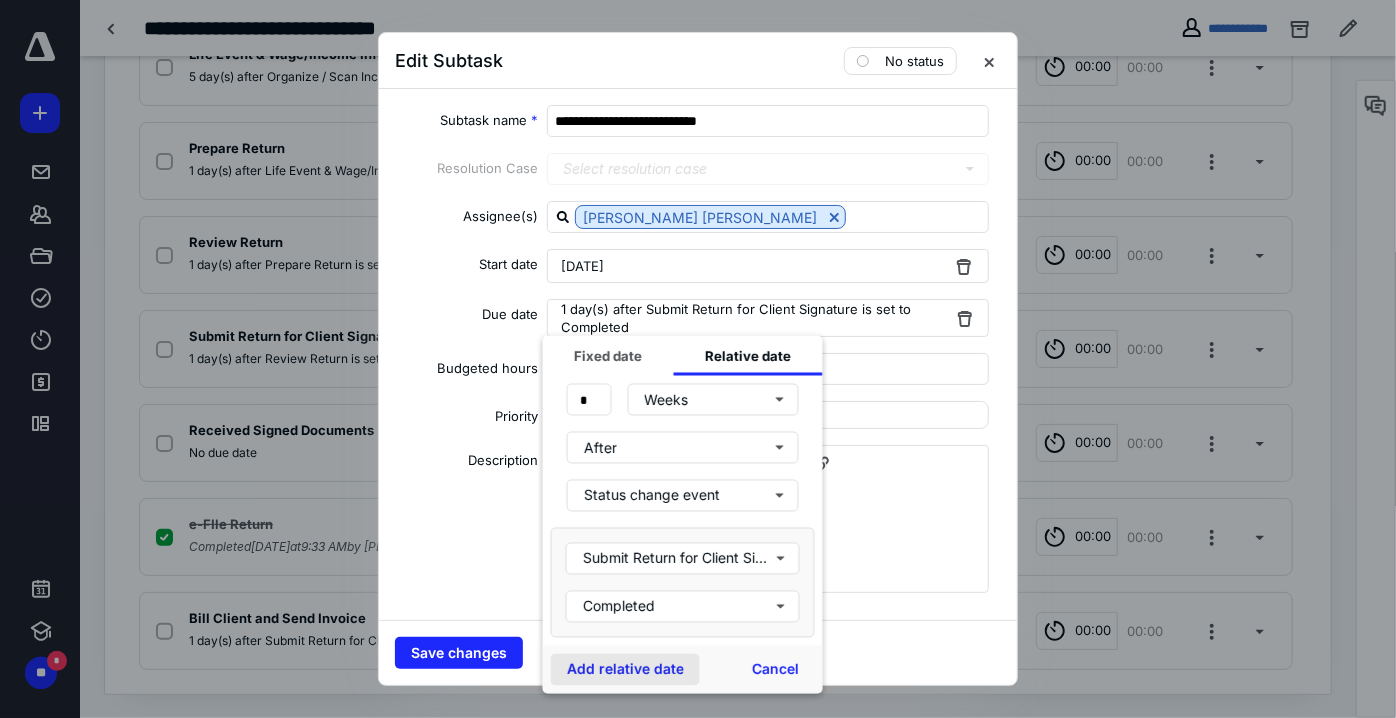 click on "Add relative date" at bounding box center (625, 670) 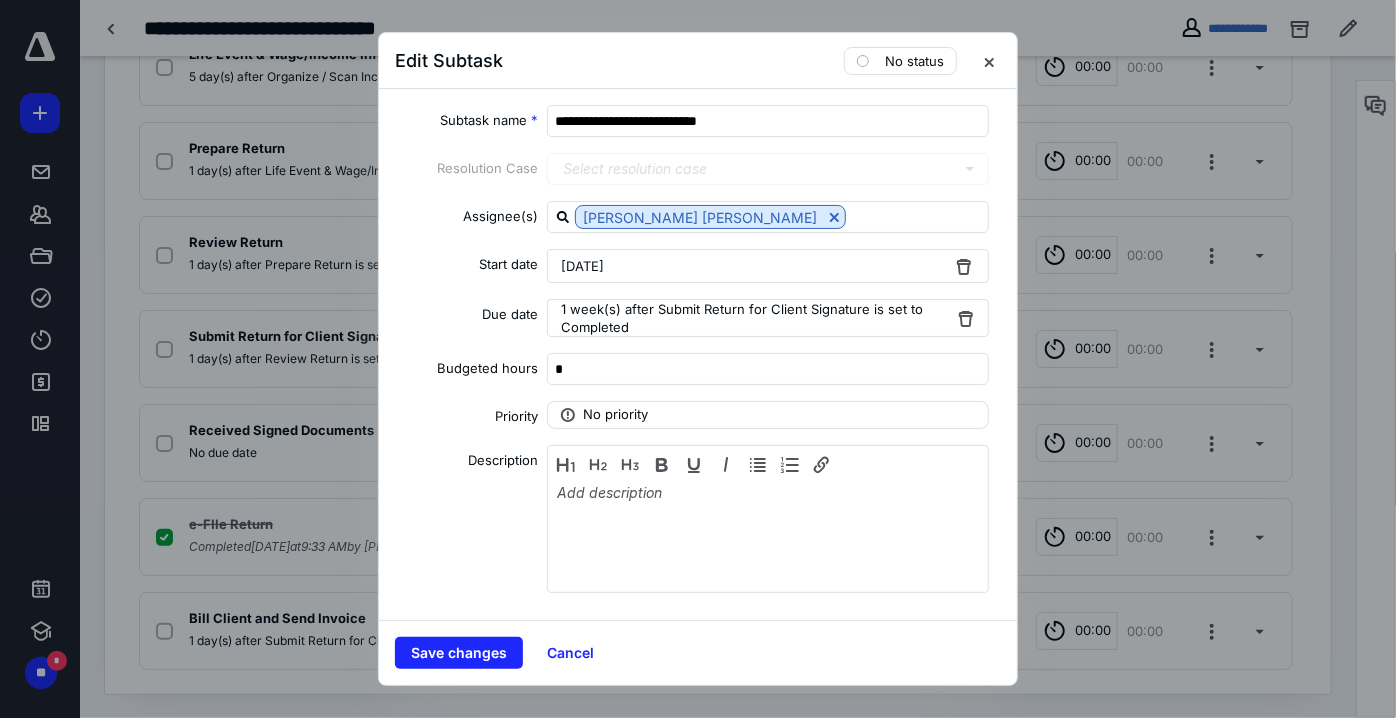 click on "**********" at bounding box center [698, 354] 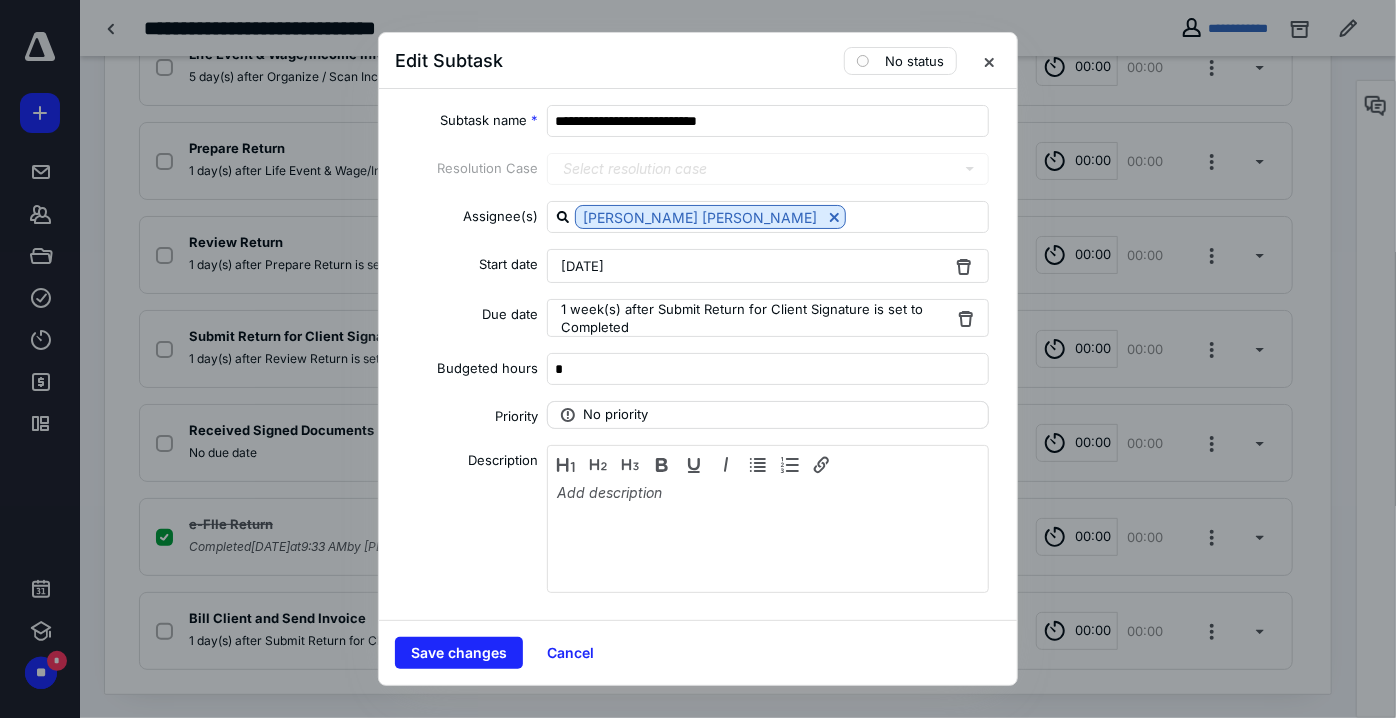 click on "No priority" at bounding box center [616, 415] 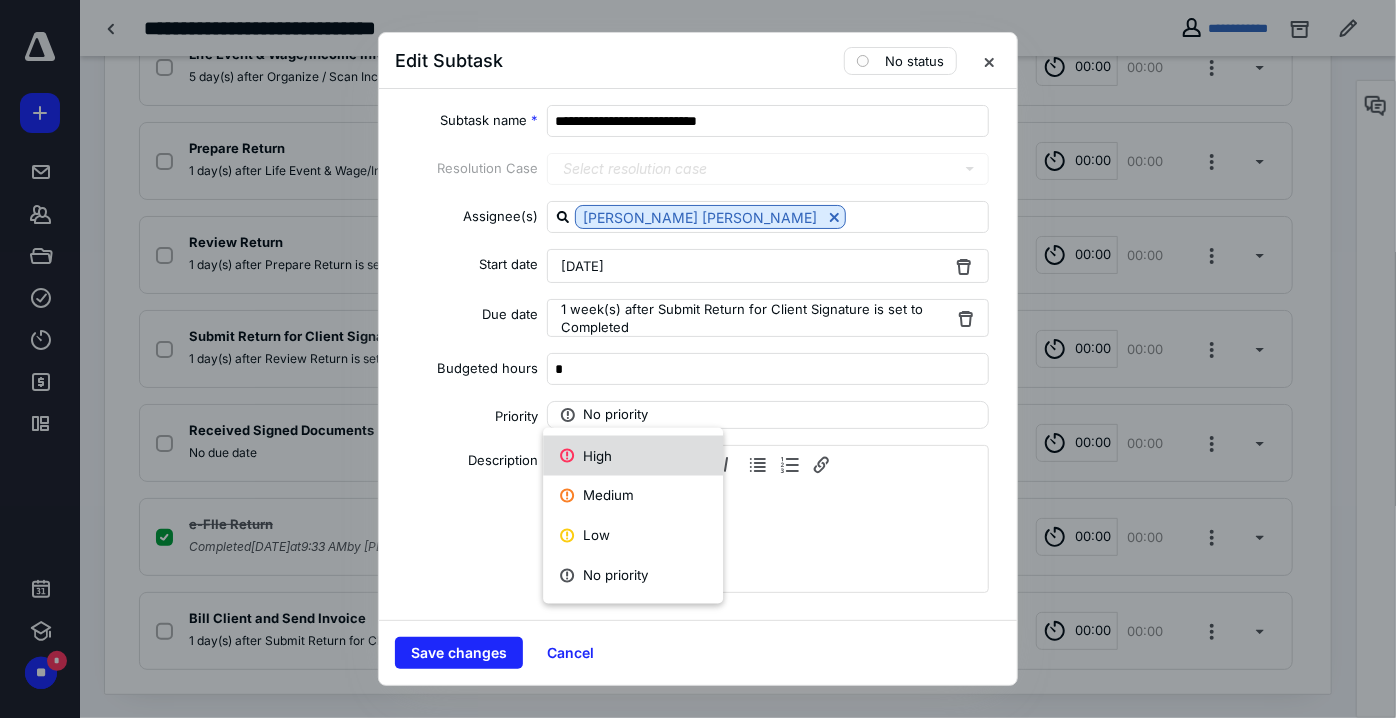 click on "High" at bounding box center [633, 456] 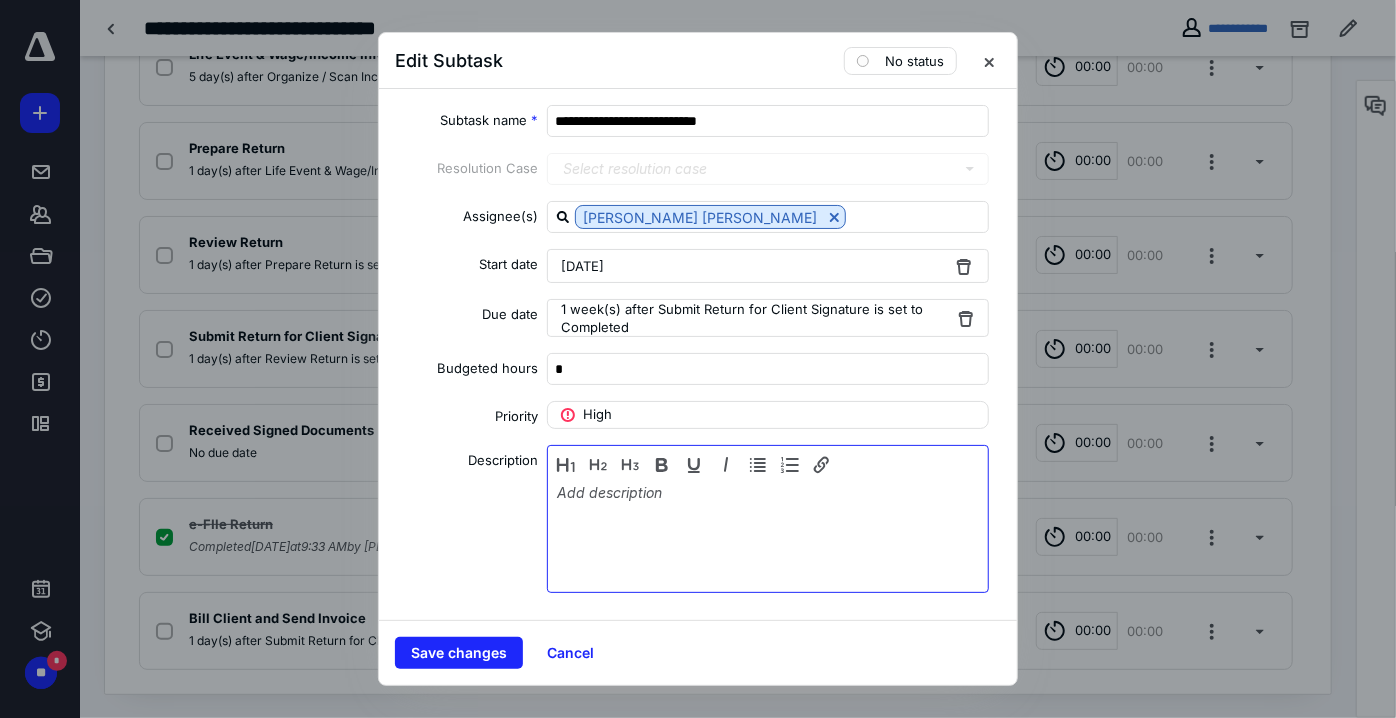 click at bounding box center (768, 534) 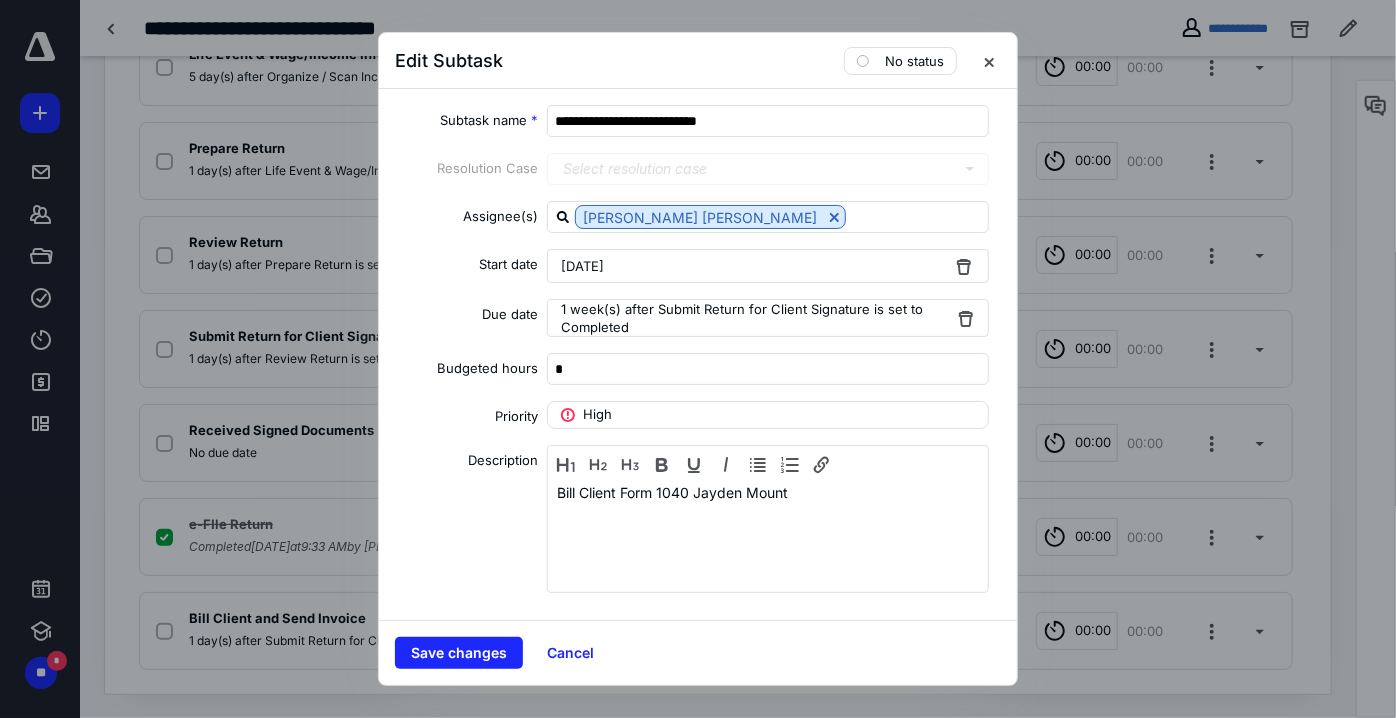 click on "1 week(s) after  Submit Return for Client Signature is set to Completed" at bounding box center [757, 318] 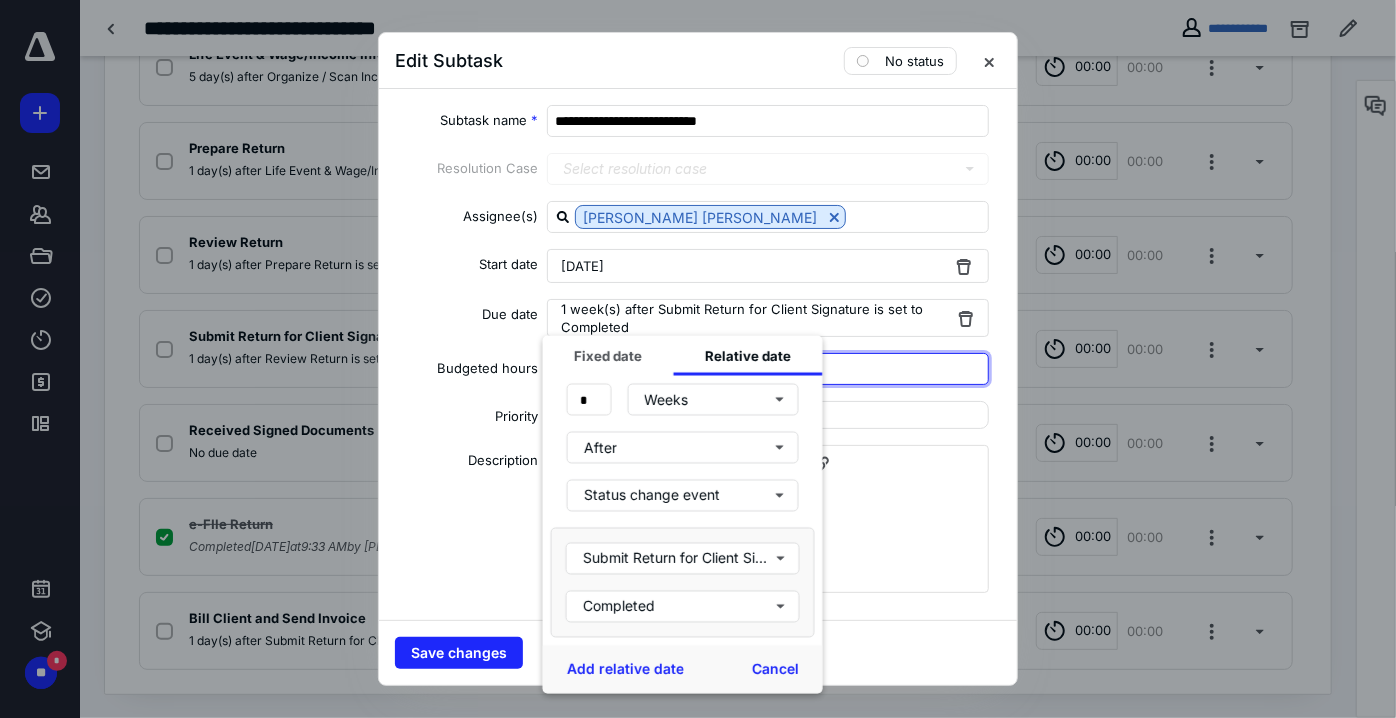 click on "**********" at bounding box center (698, 354) 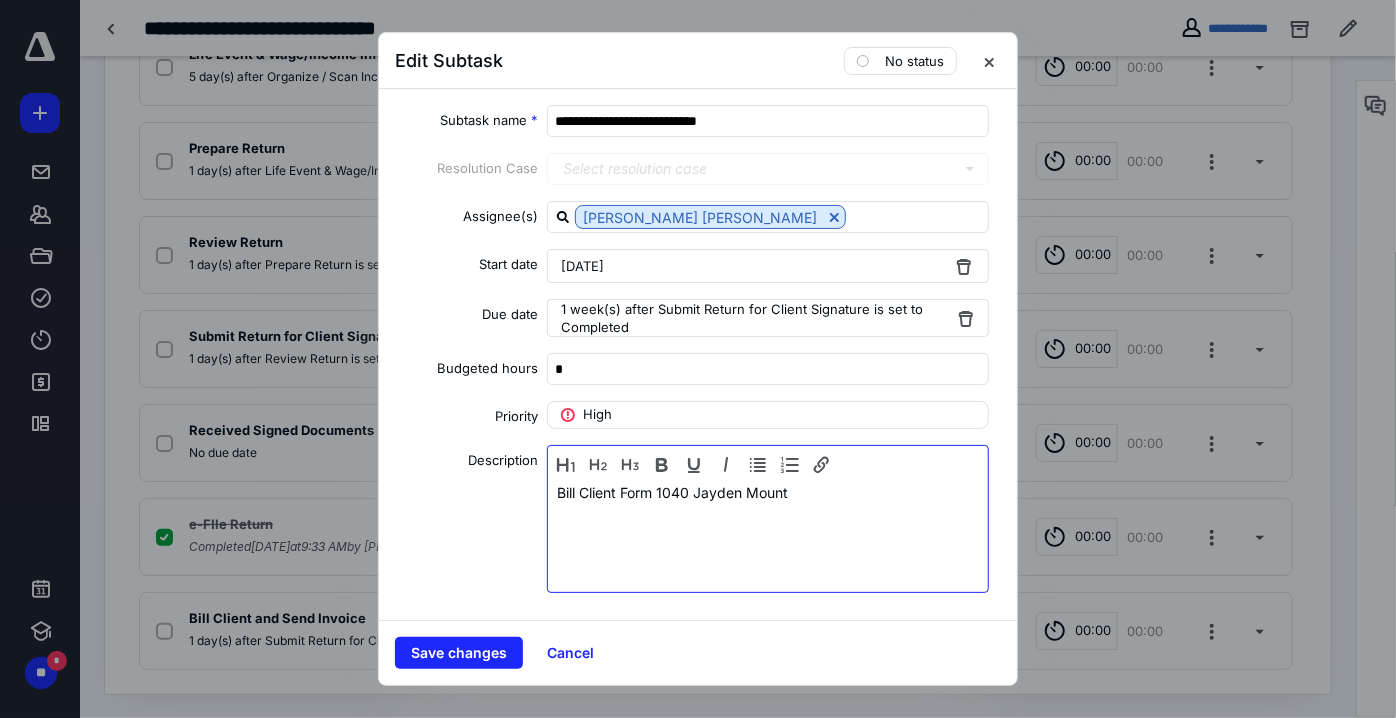 click on "Bill Client Form 1040 Jayden Mount" at bounding box center [768, 534] 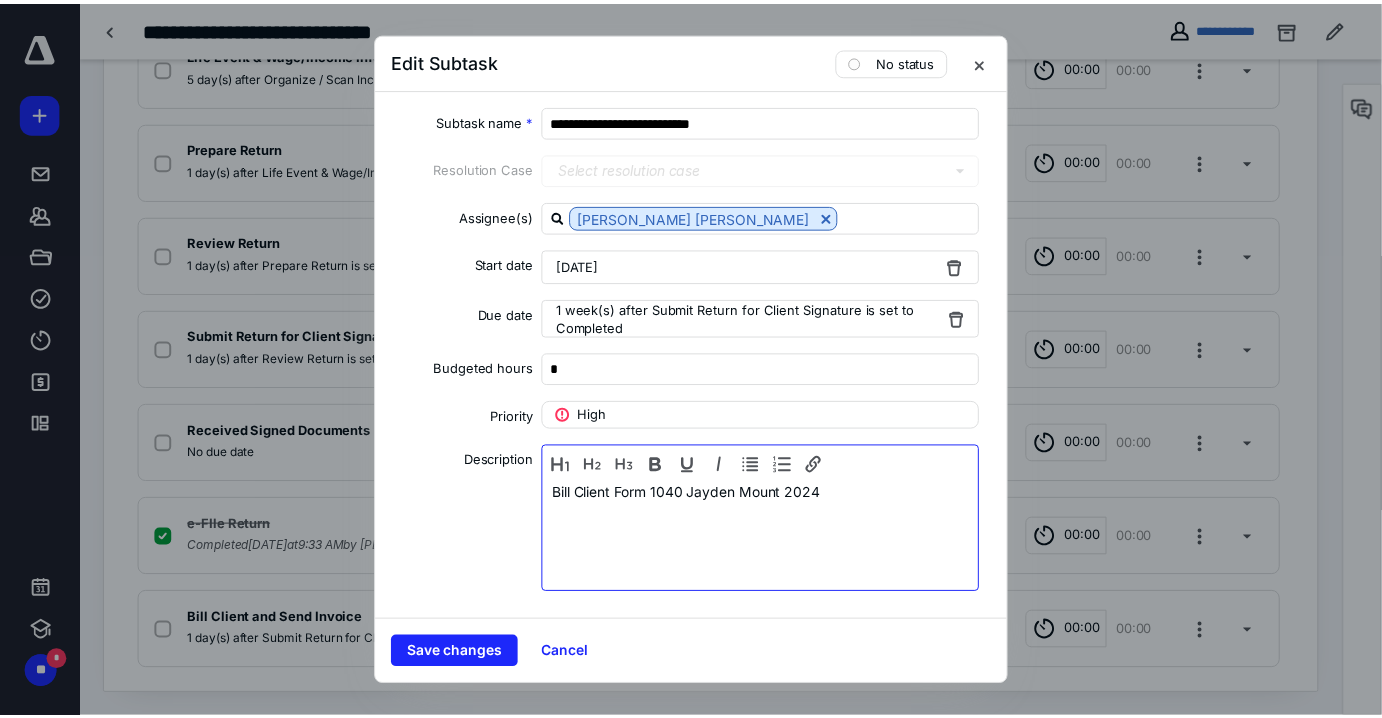 scroll, scrollTop: 2, scrollLeft: 0, axis: vertical 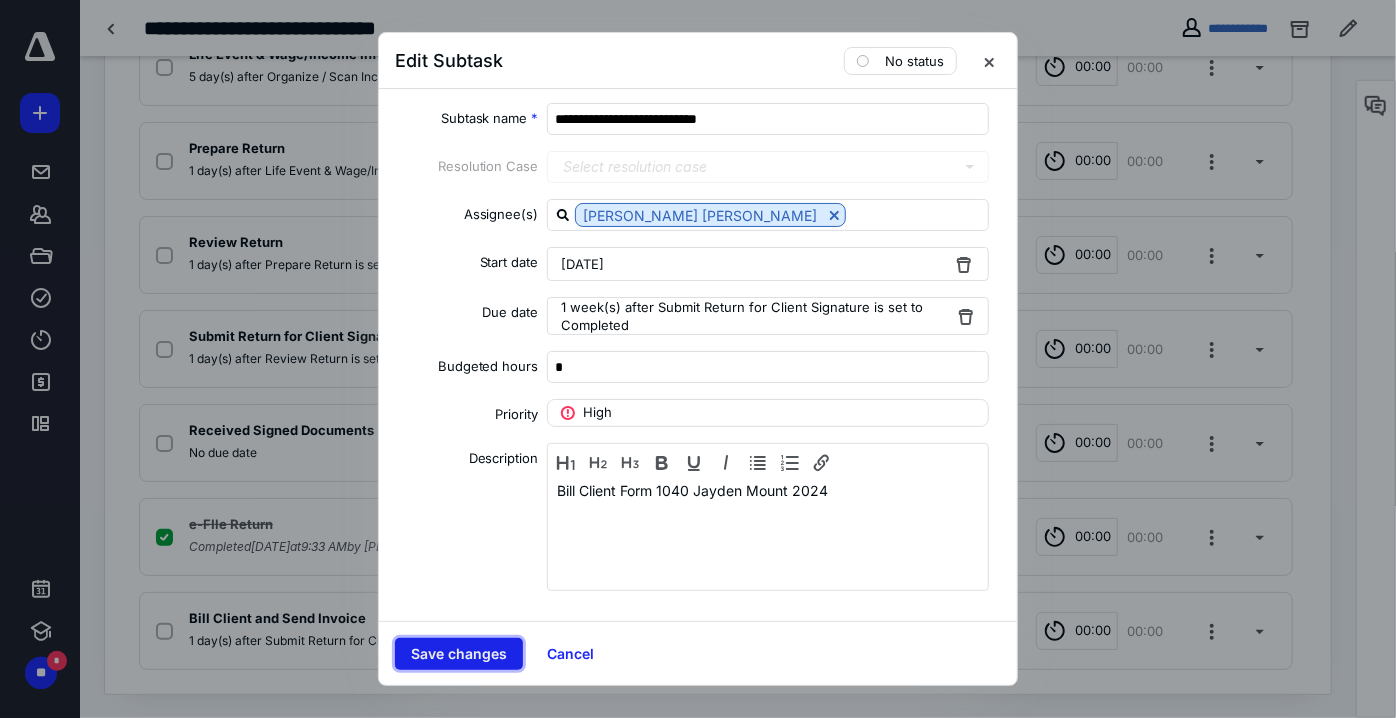 click on "Save changes" at bounding box center (459, 654) 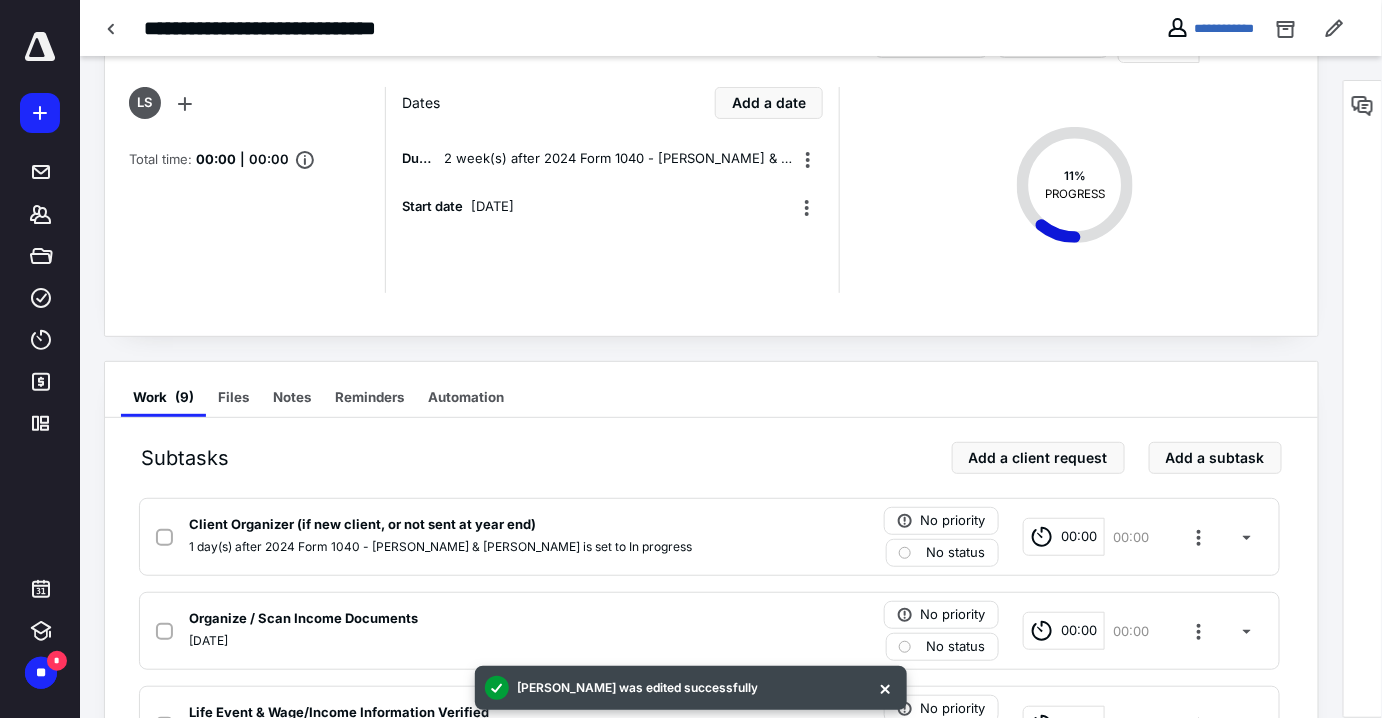 scroll, scrollTop: 0, scrollLeft: 0, axis: both 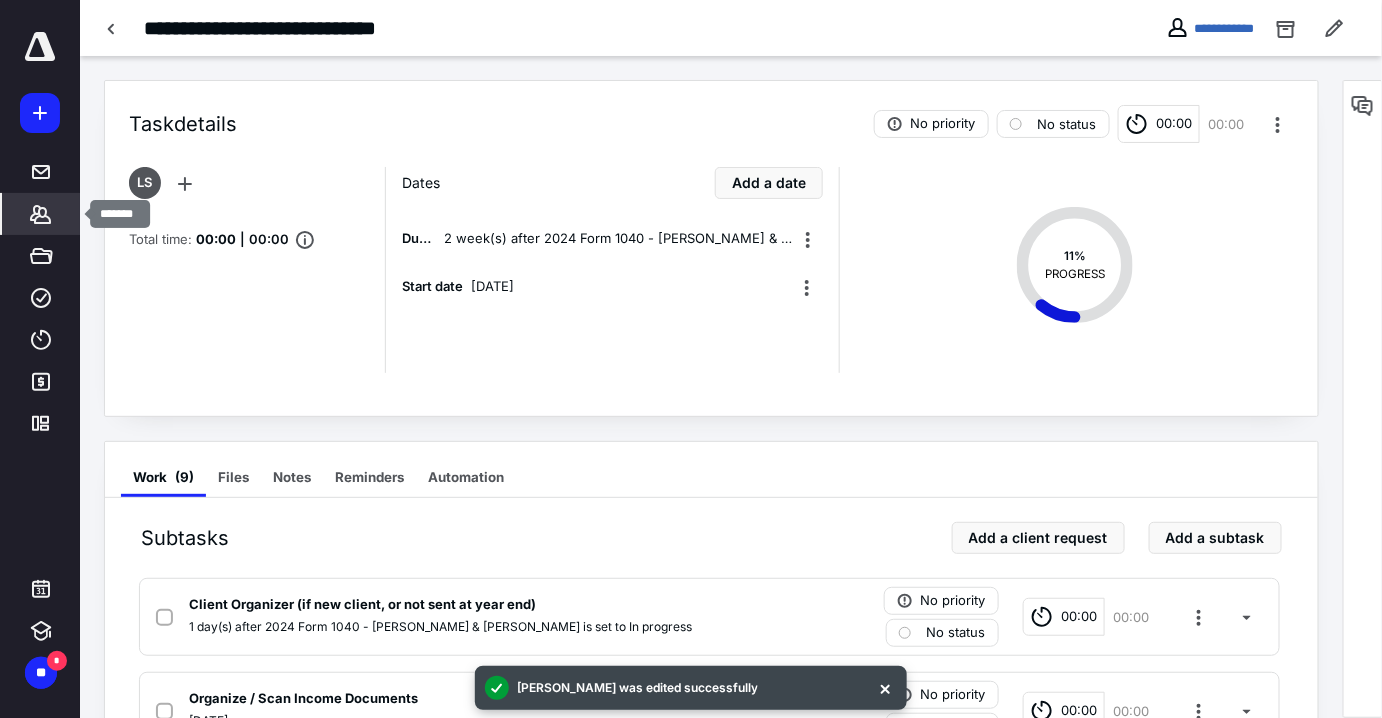click on "*******" at bounding box center [41, 214] 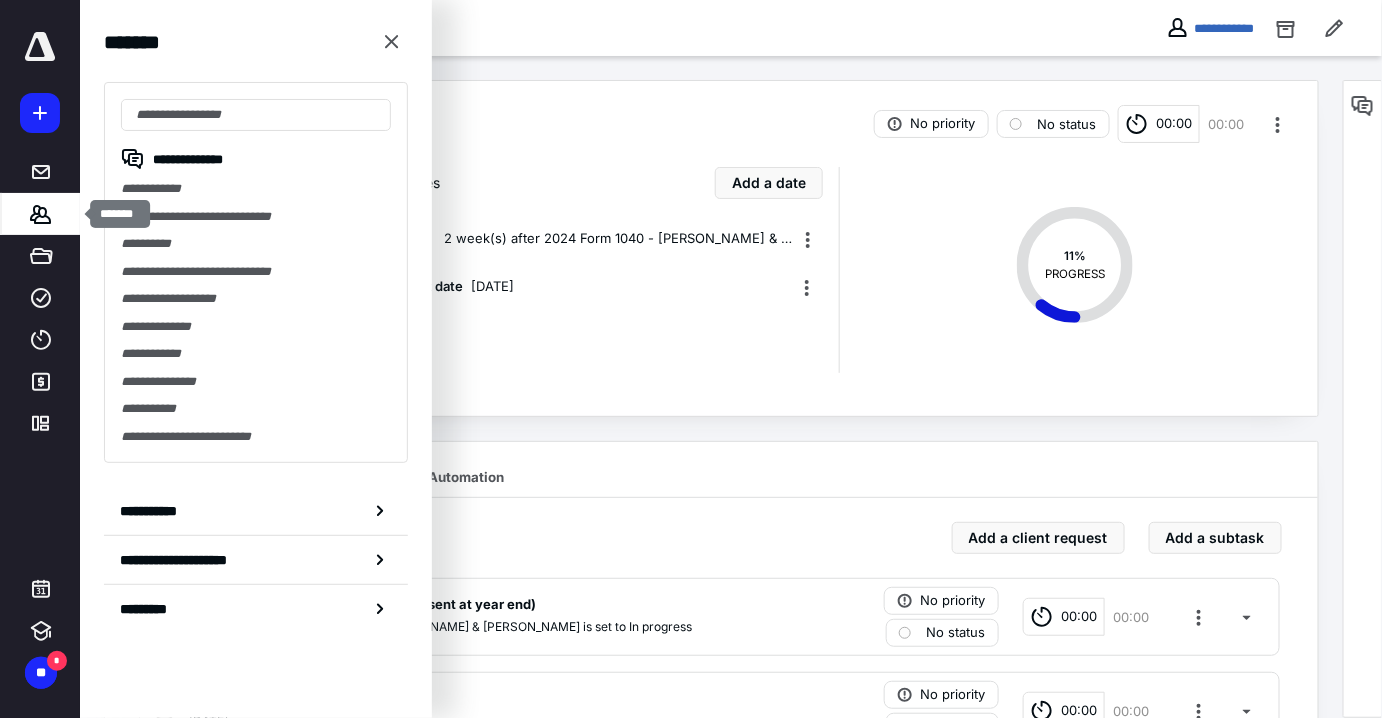 click 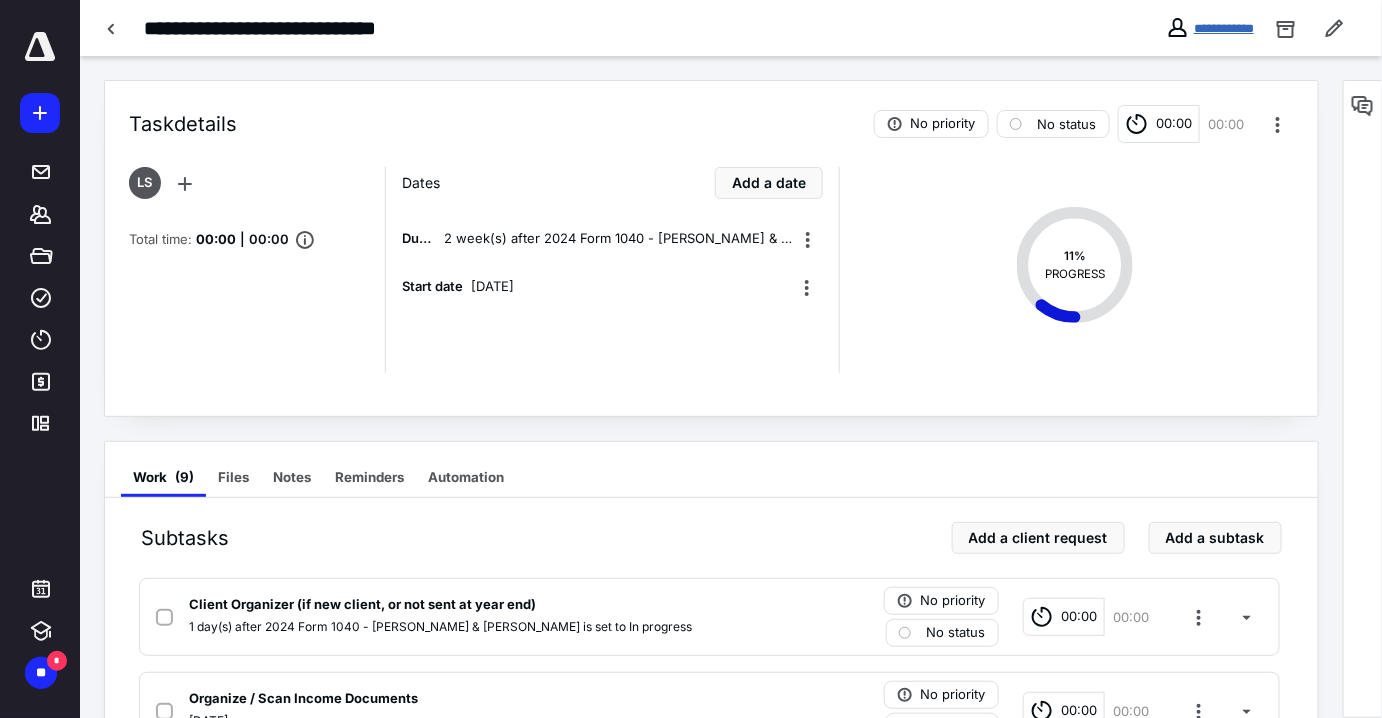 click on "**********" at bounding box center [1224, 28] 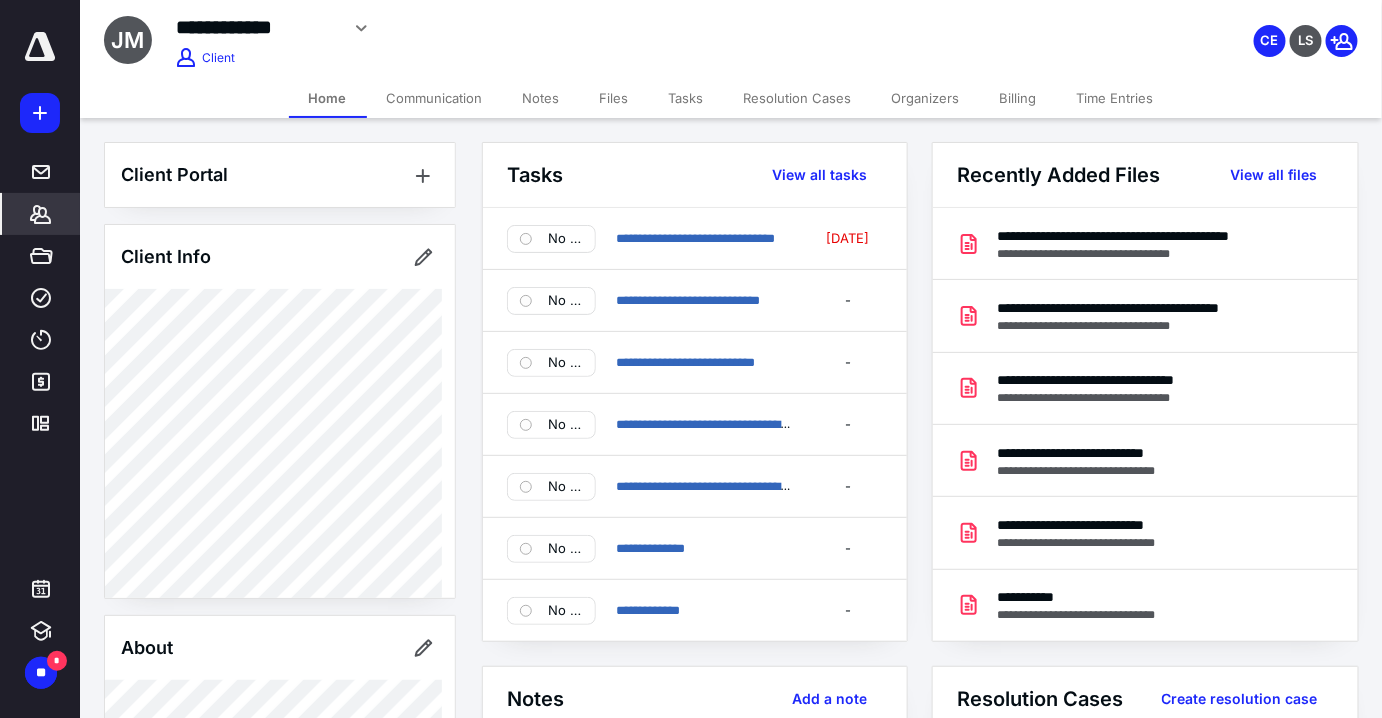 click on "Time Entries" at bounding box center (1115, 98) 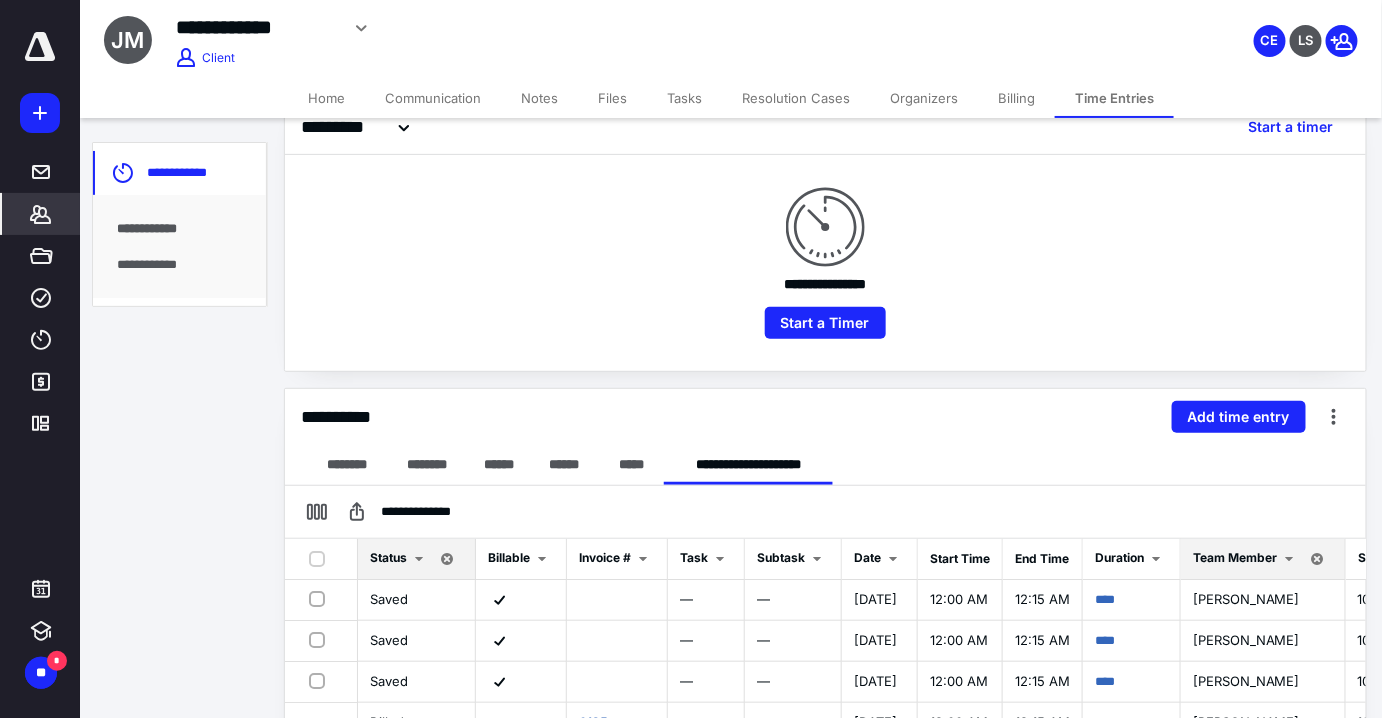 scroll, scrollTop: 444, scrollLeft: 0, axis: vertical 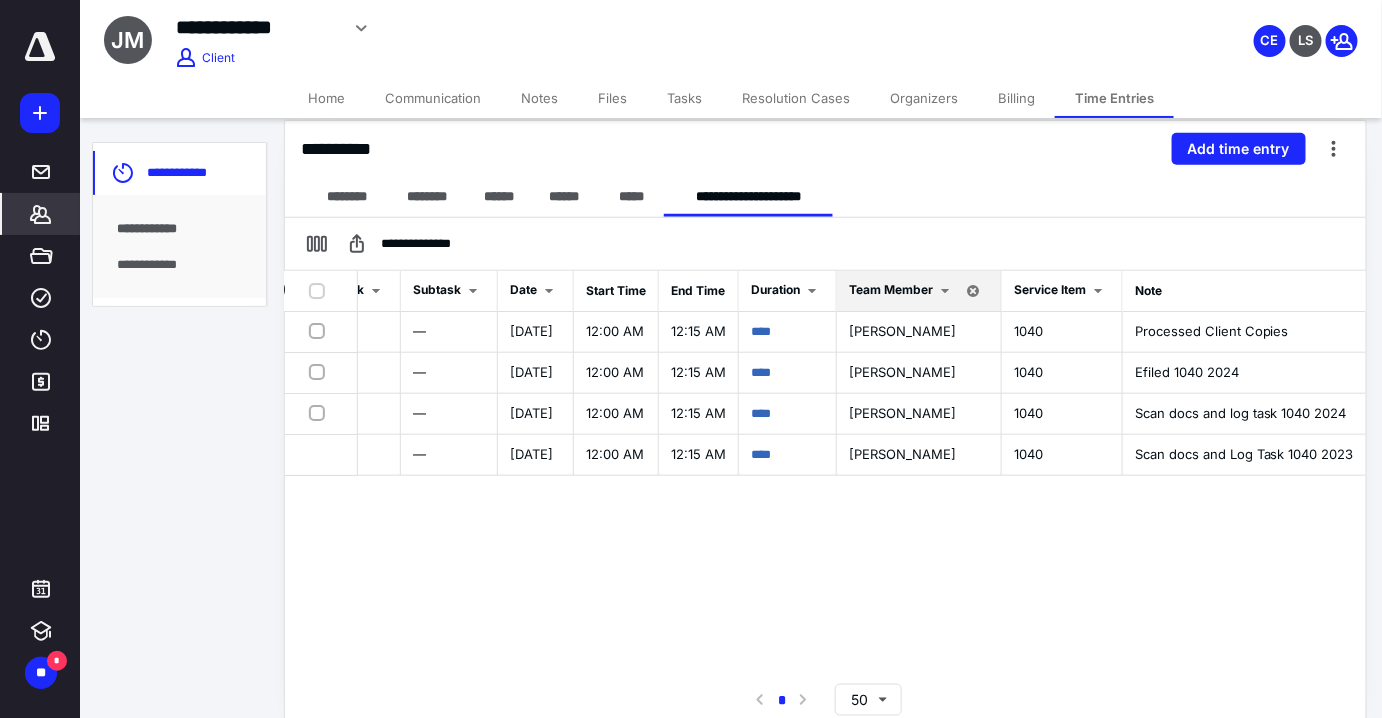 click on "*******" at bounding box center (41, 214) 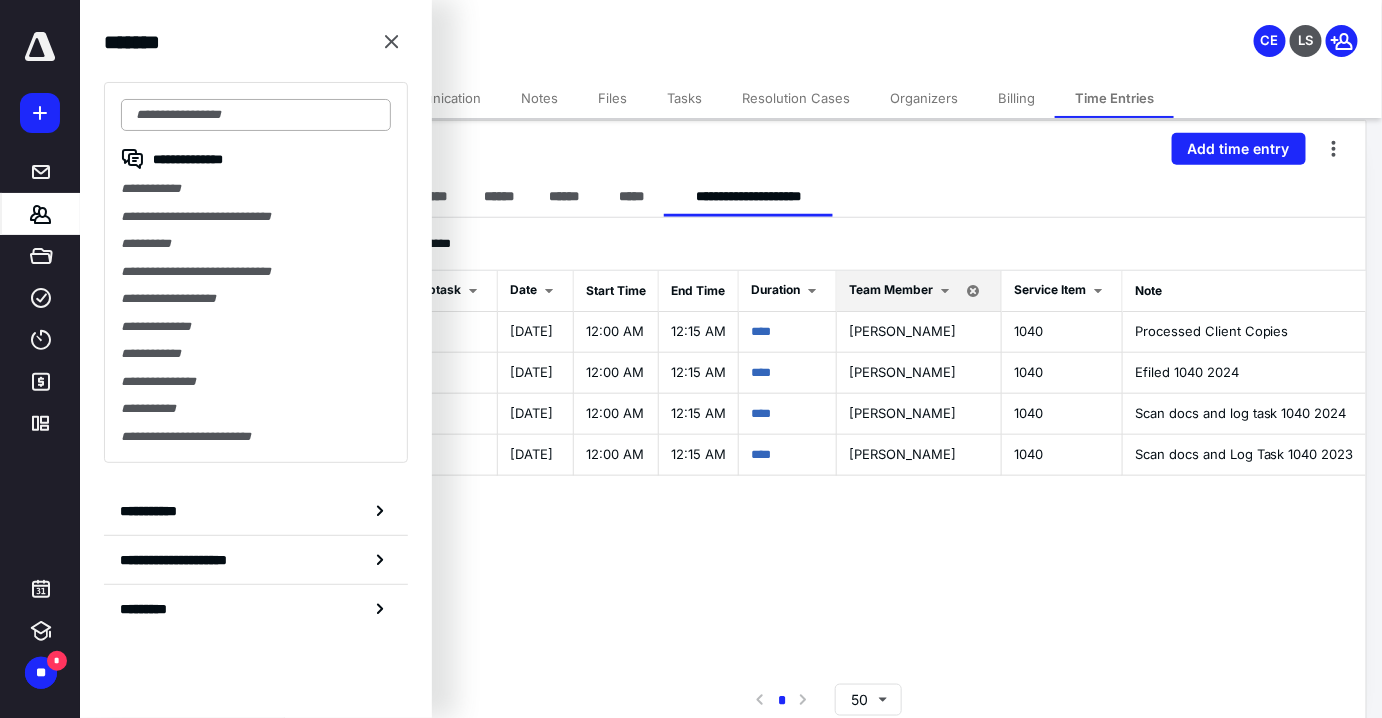 click at bounding box center (256, 115) 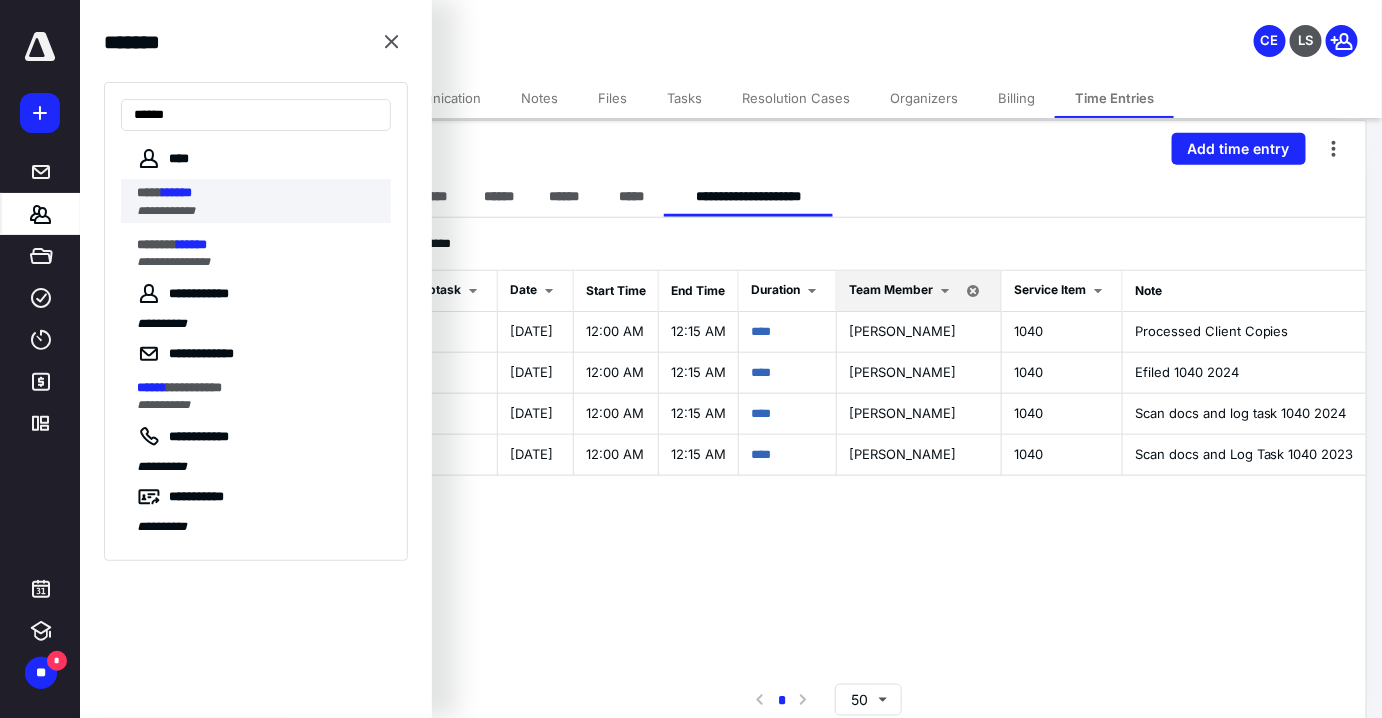 type on "******" 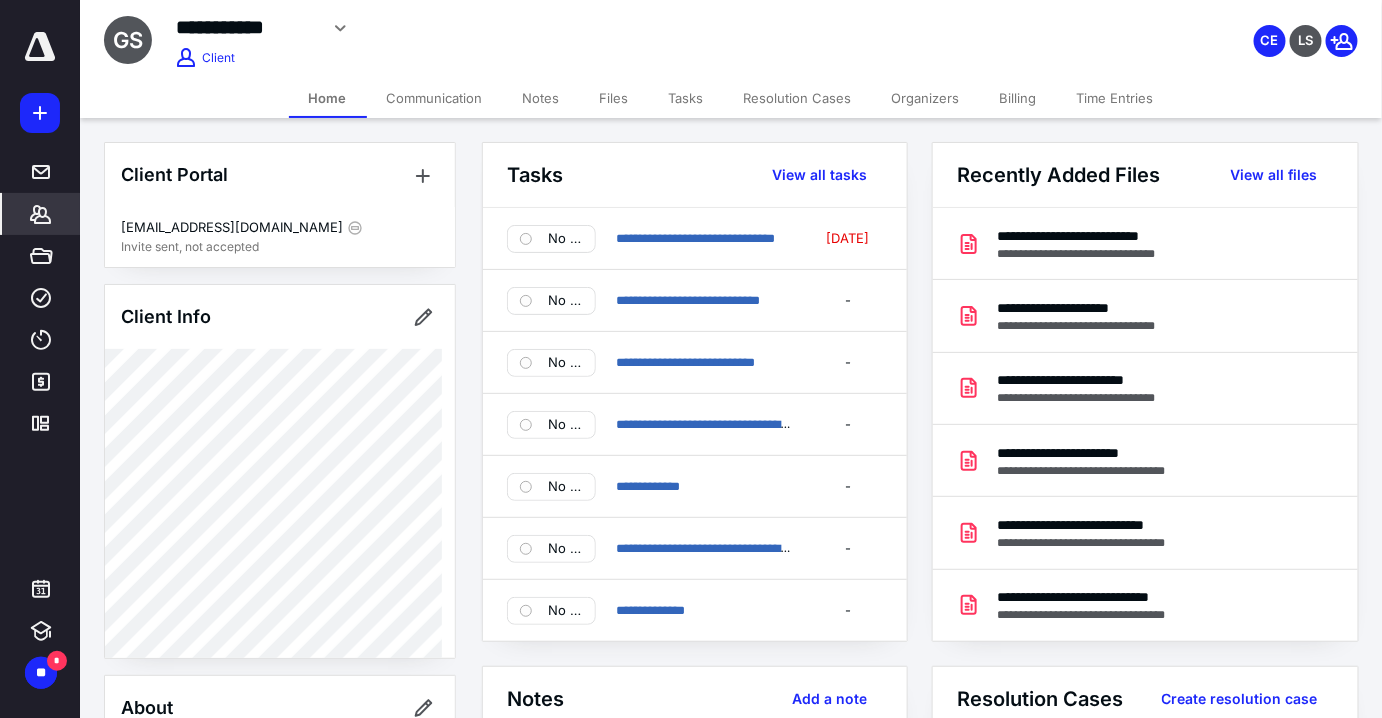 click on "Files" at bounding box center [614, 98] 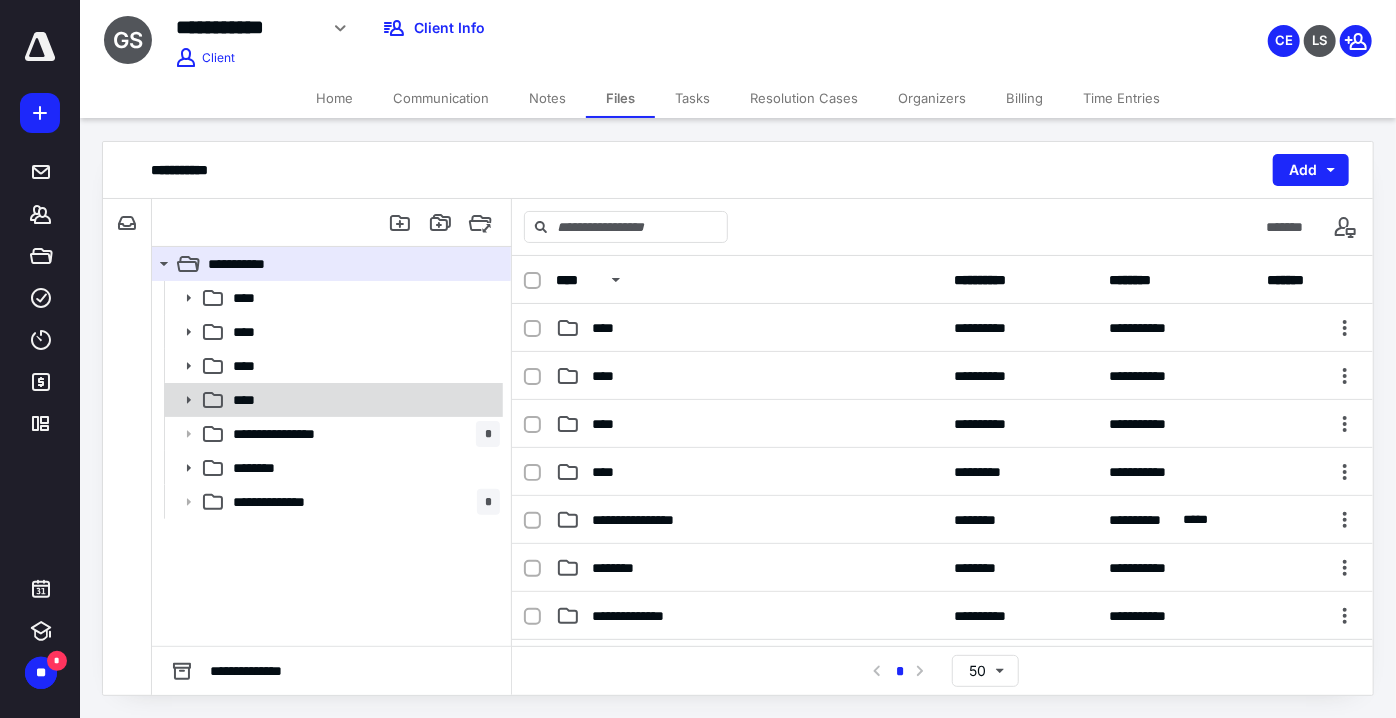 click 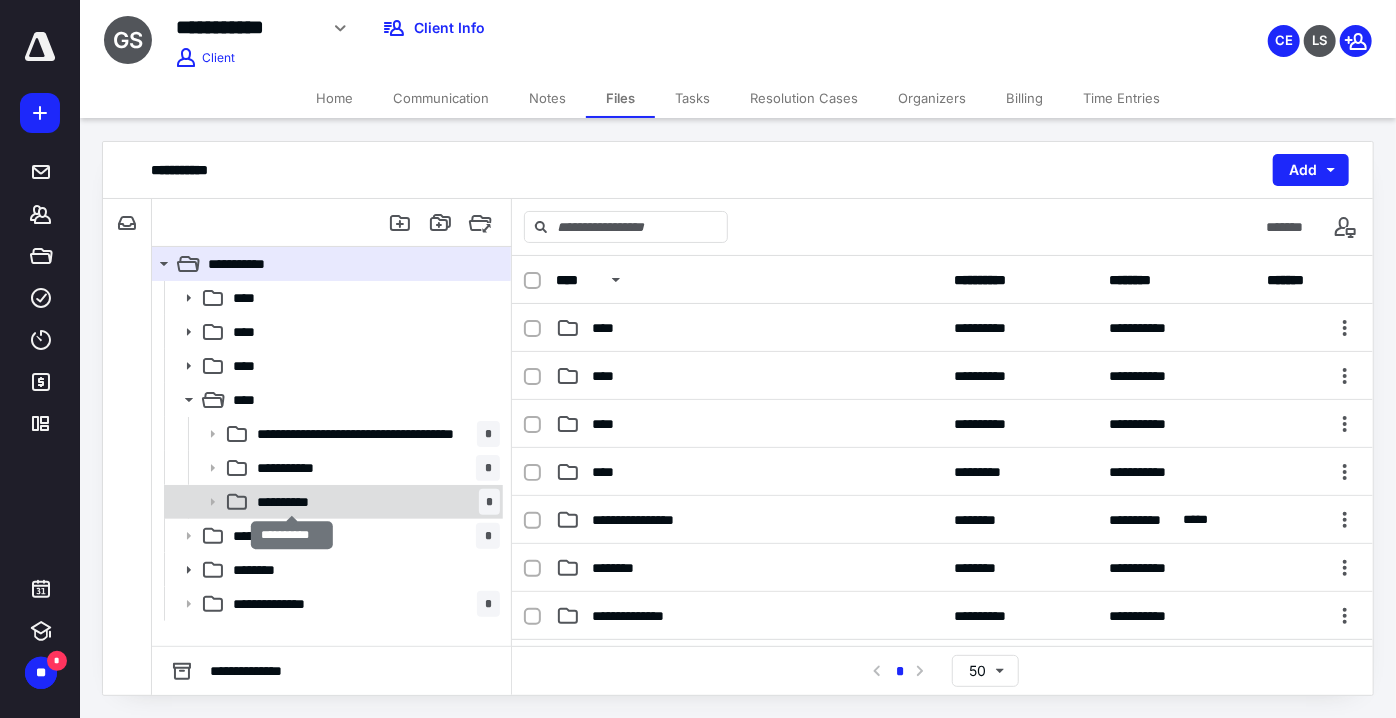 click on "**********" at bounding box center (292, 502) 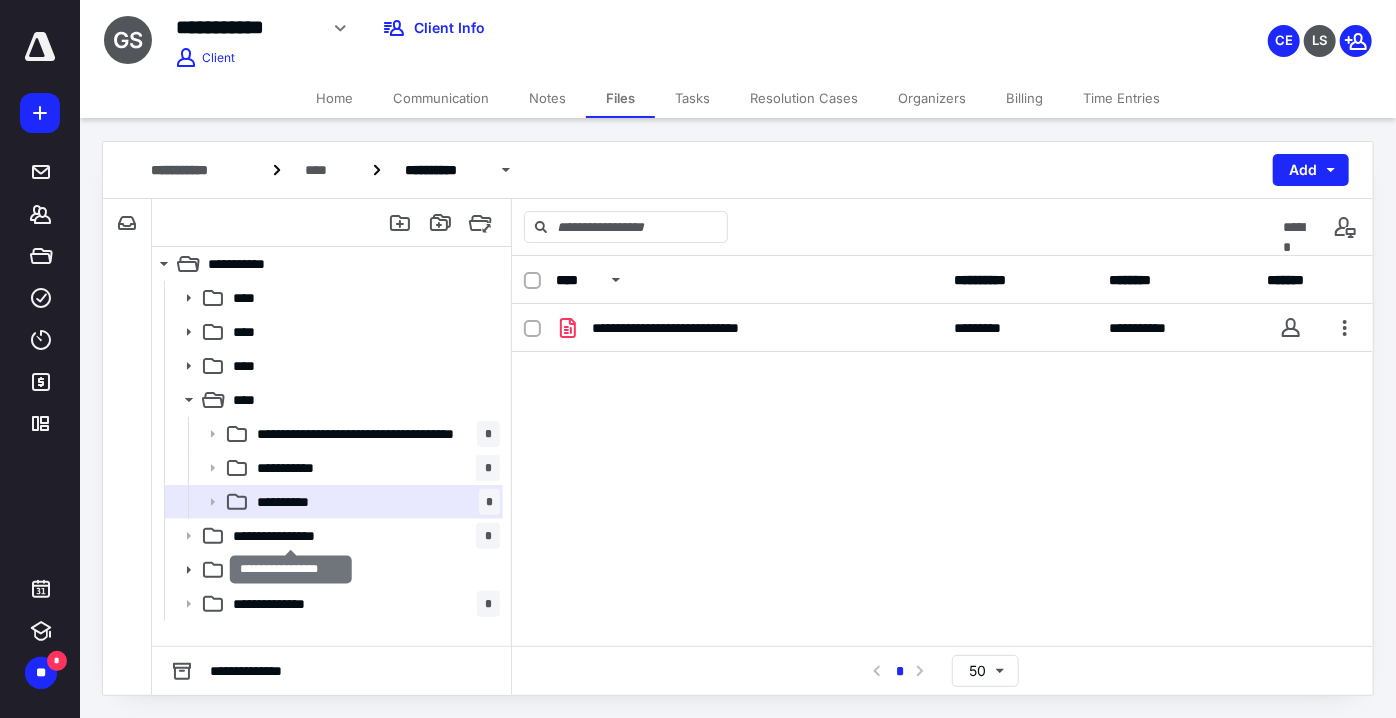 click on "**********" at bounding box center (291, 536) 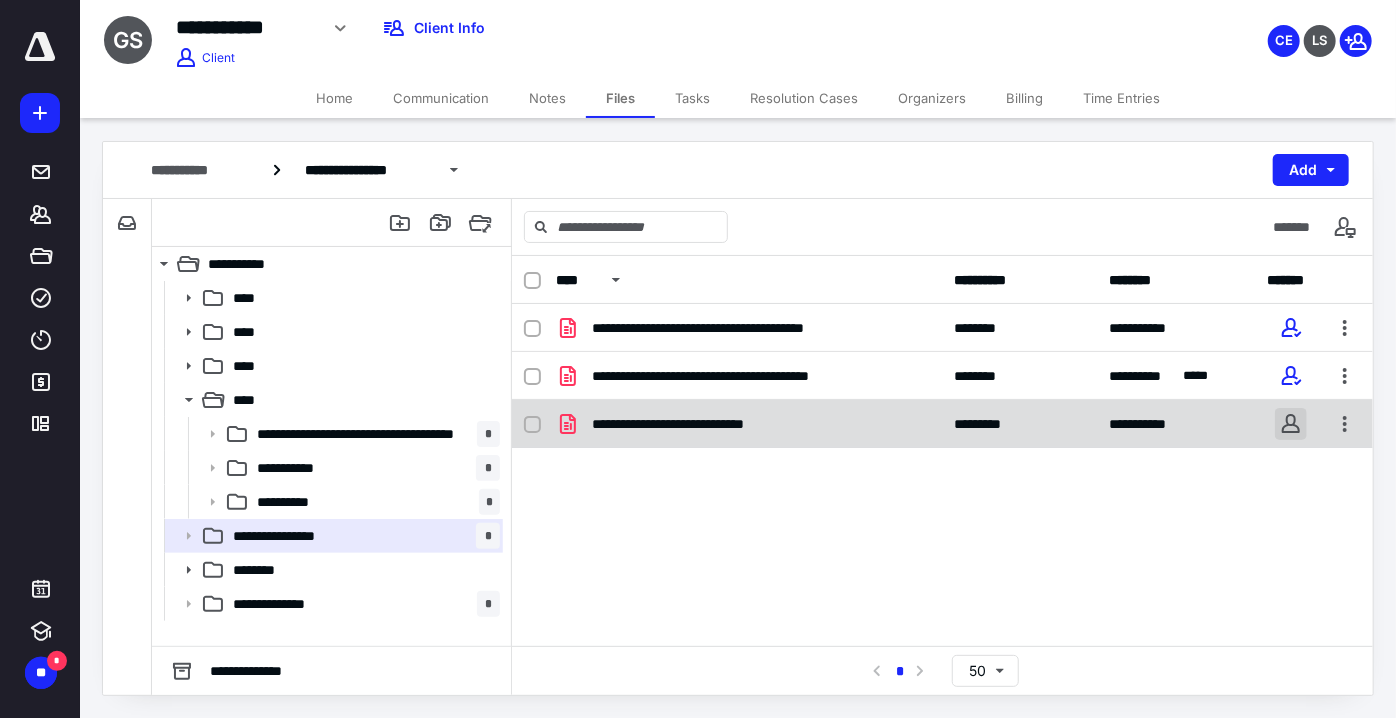 click at bounding box center [1291, 424] 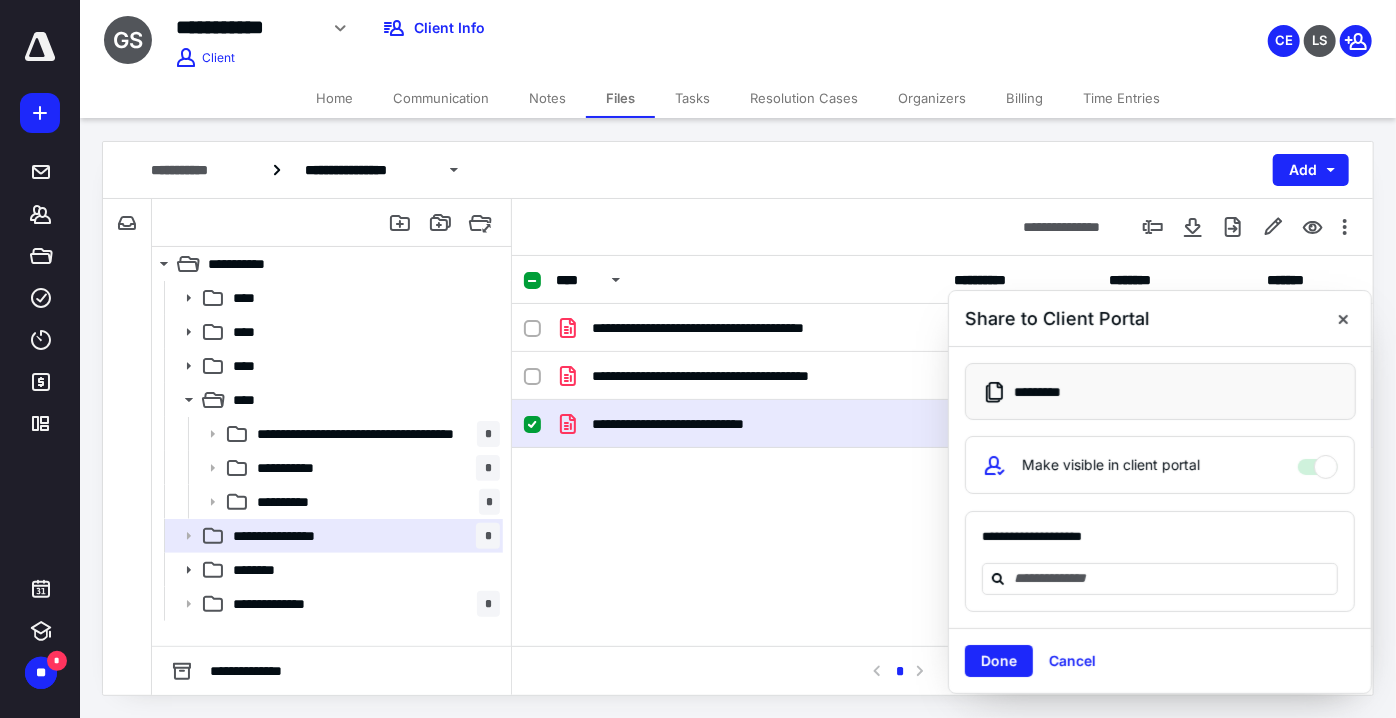 click on "Share to Client Portal" at bounding box center (1160, 319) 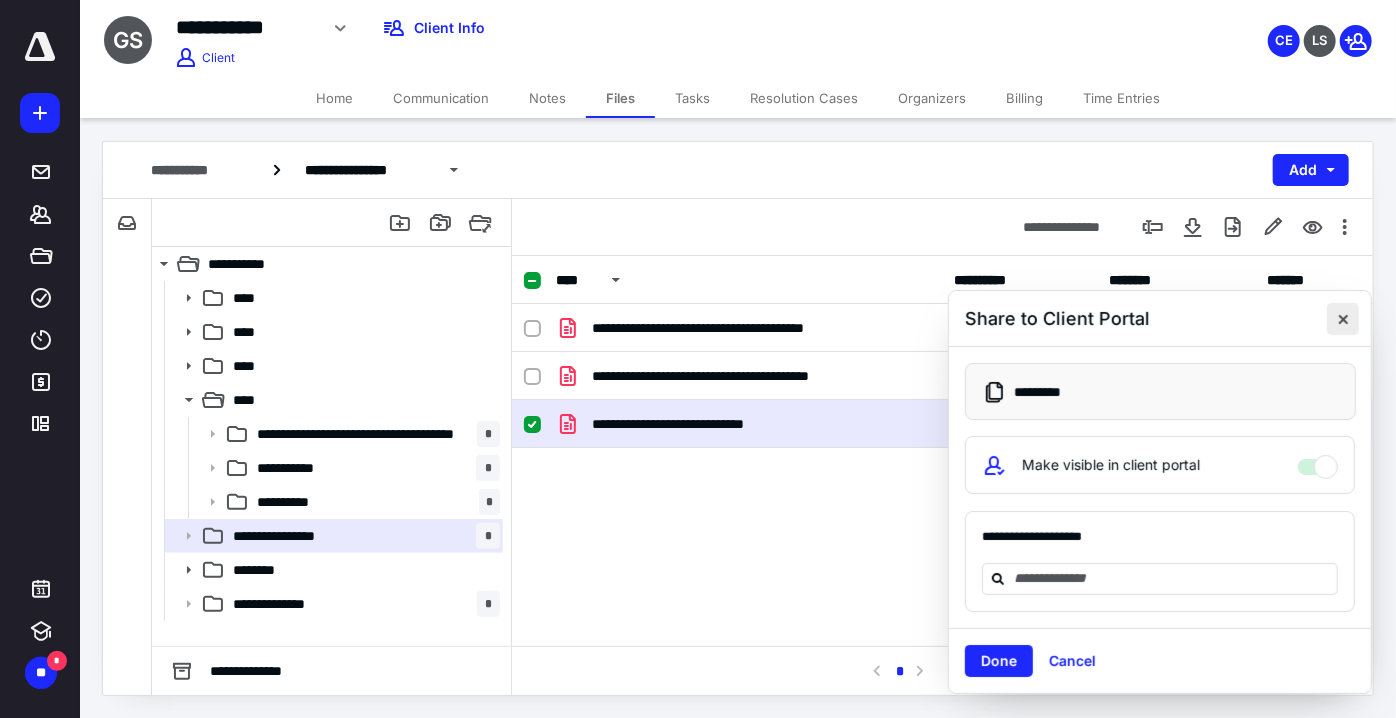 click at bounding box center (1343, 319) 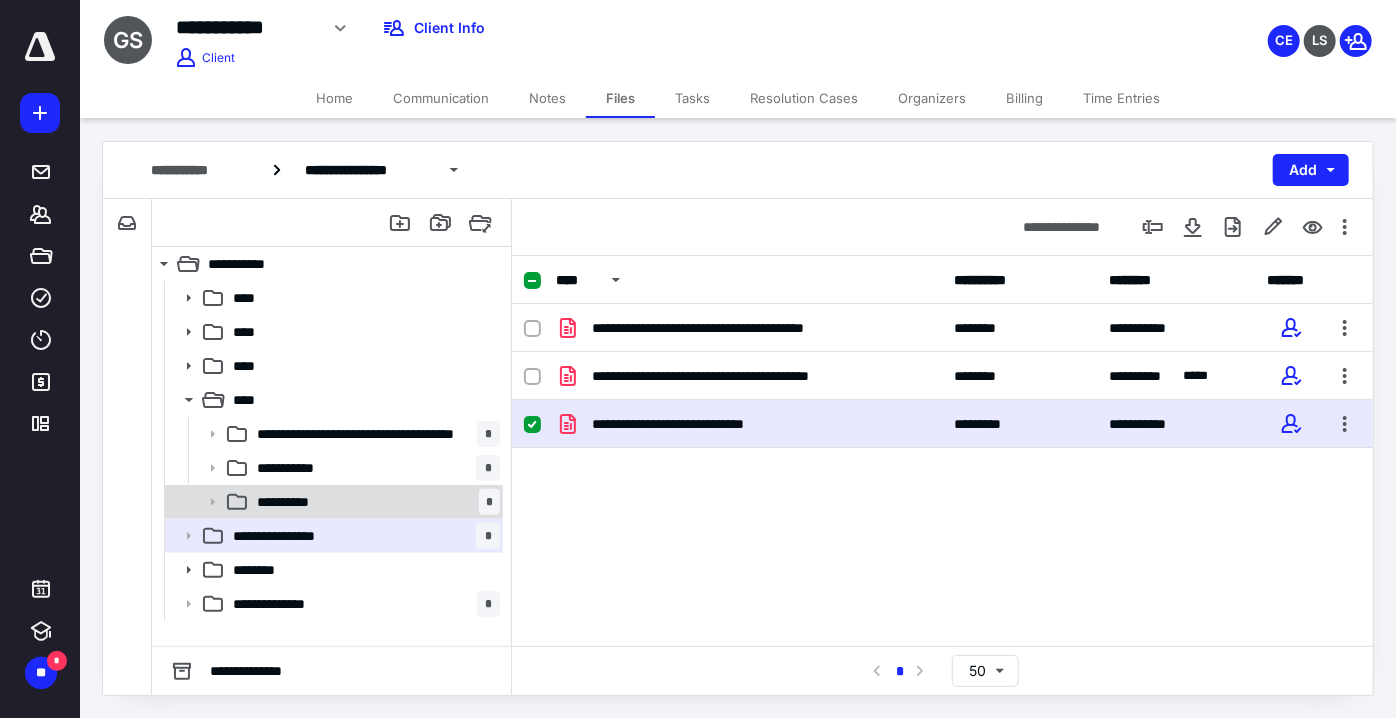 click on "**********" at bounding box center (374, 502) 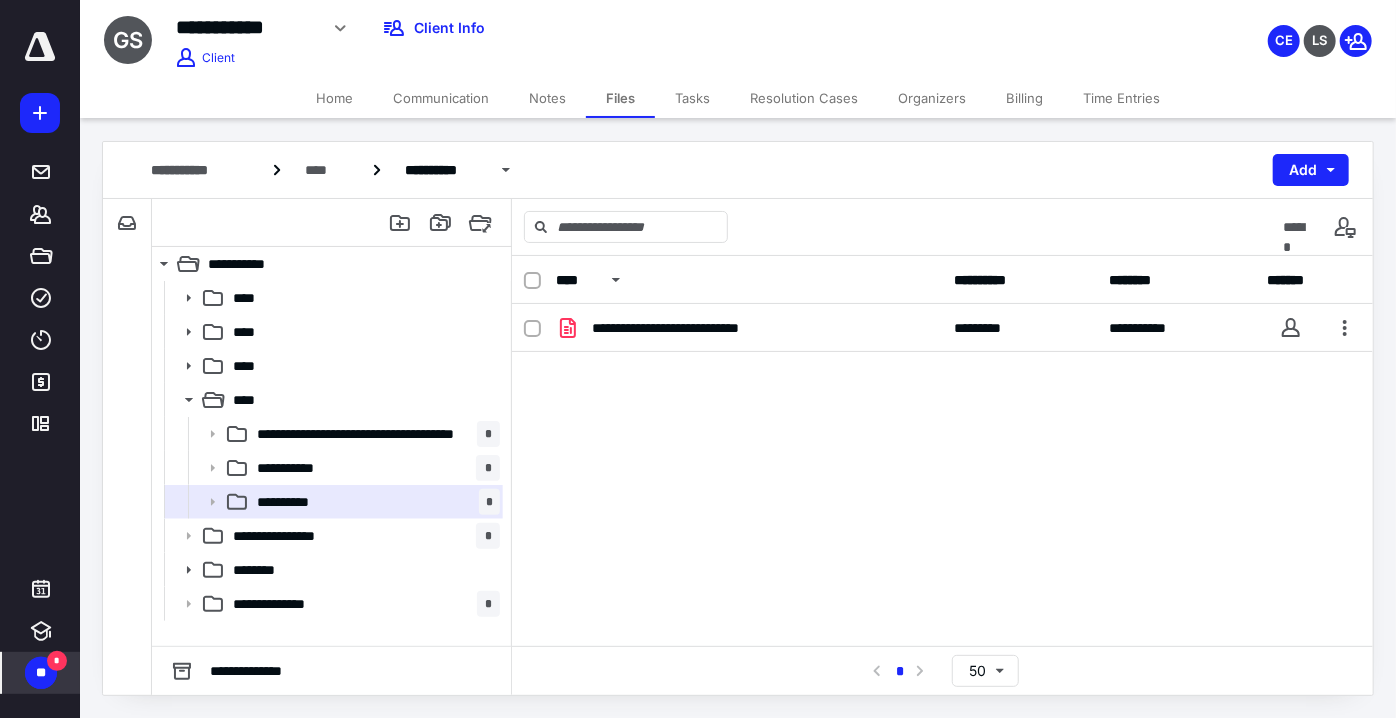click on "**" at bounding box center (41, 673) 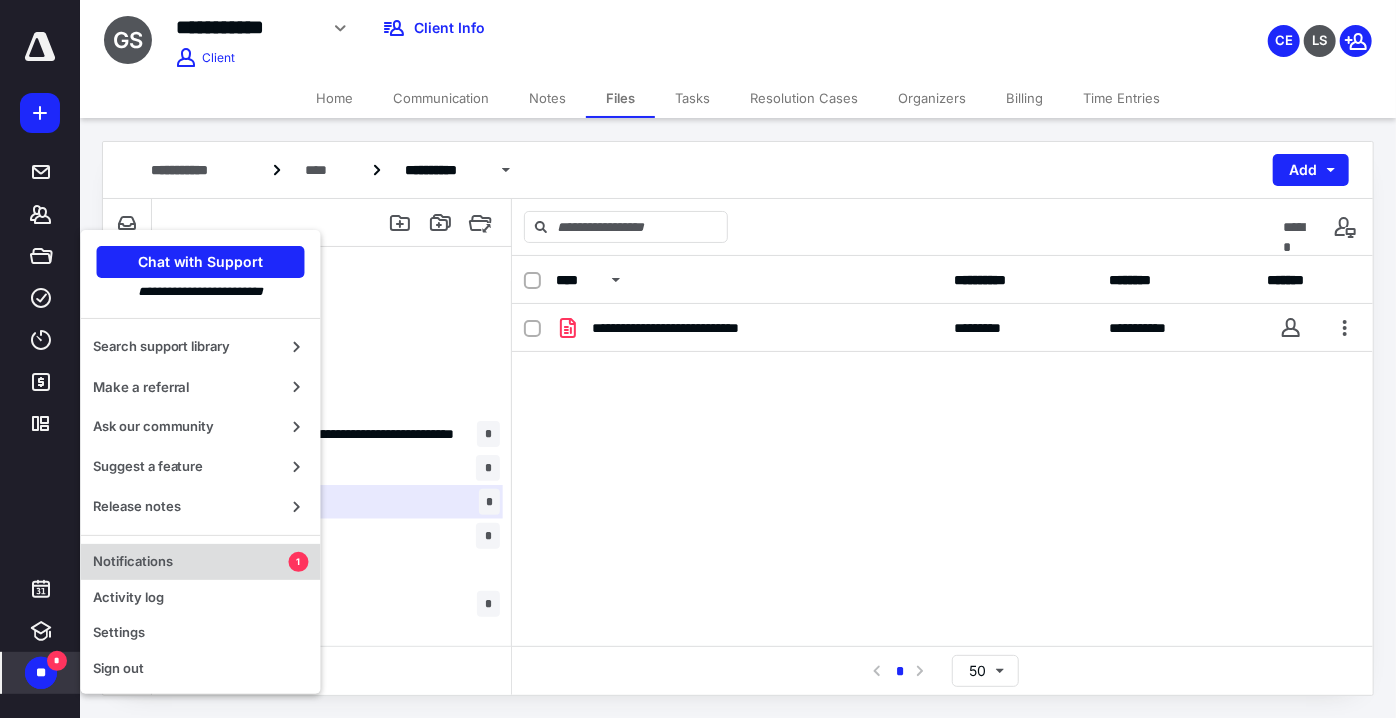 click on "Notifications" at bounding box center (191, 562) 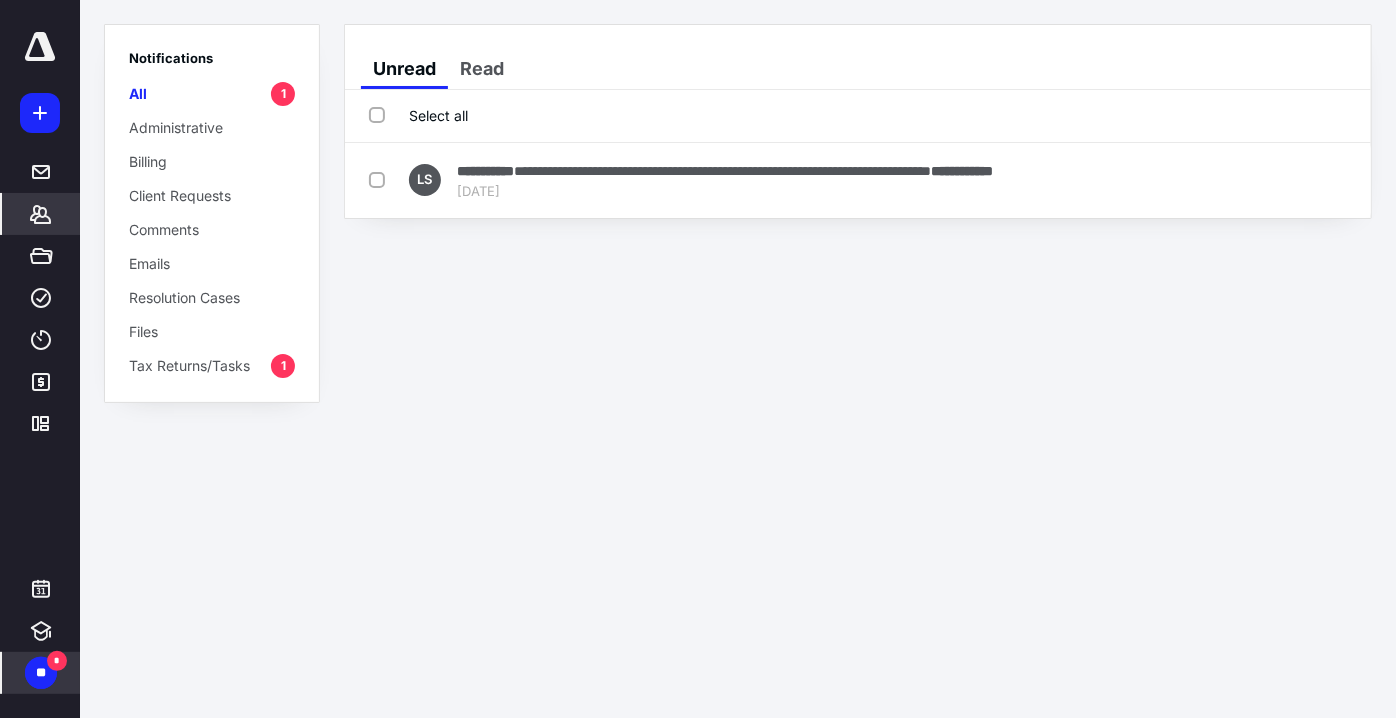 click 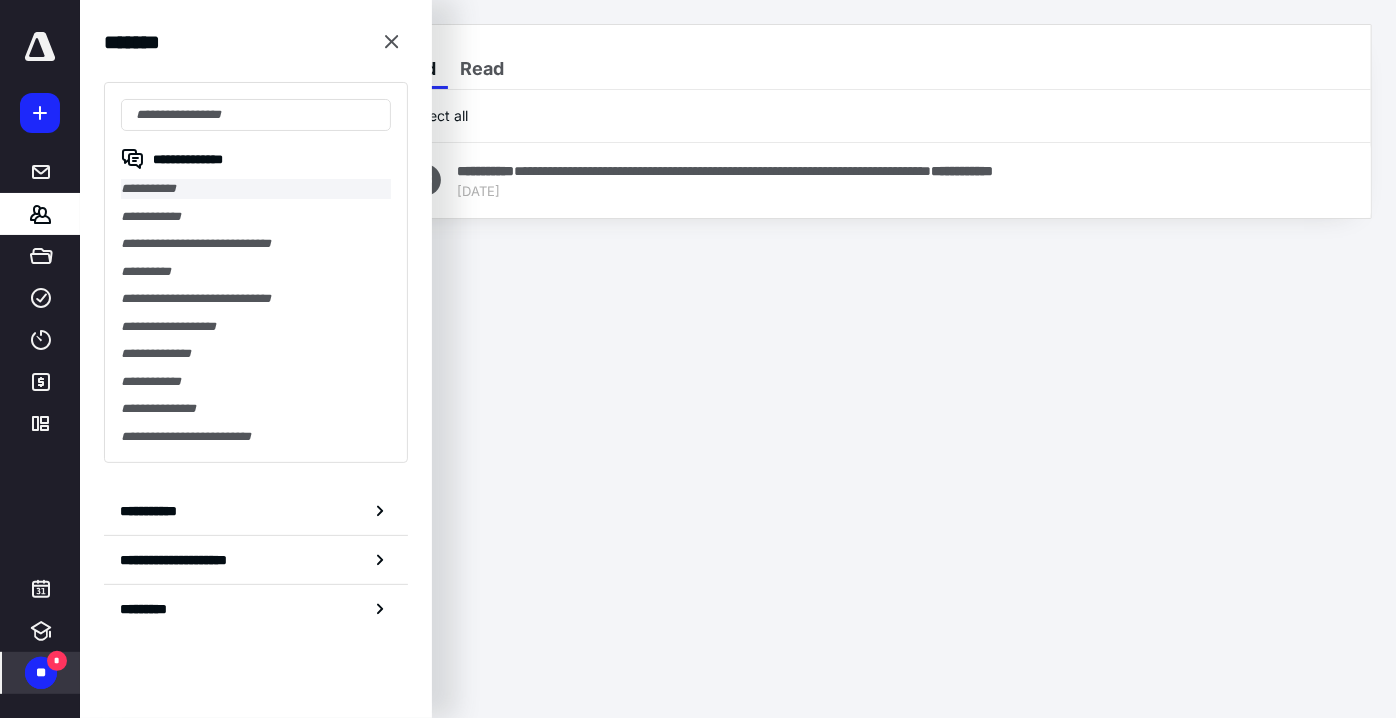 click on "**********" at bounding box center [256, 189] 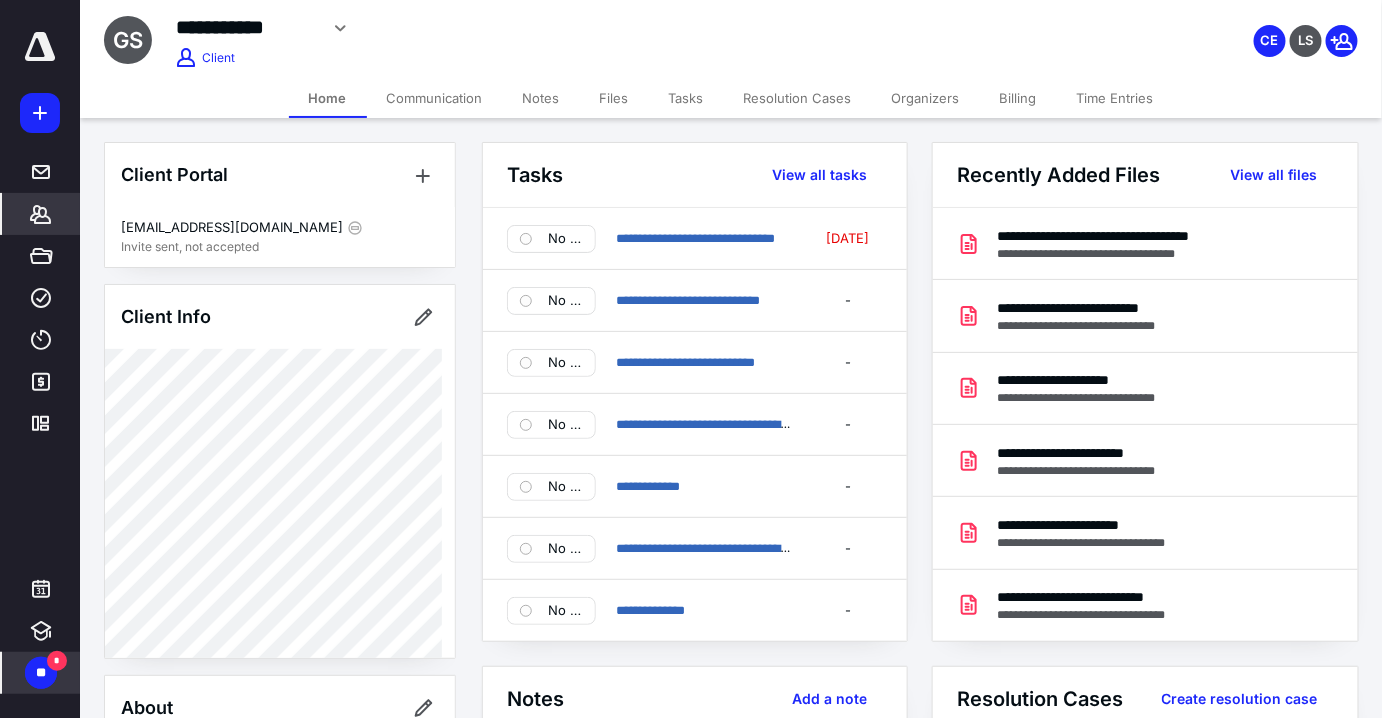 click on "Time Entries" at bounding box center [1115, 98] 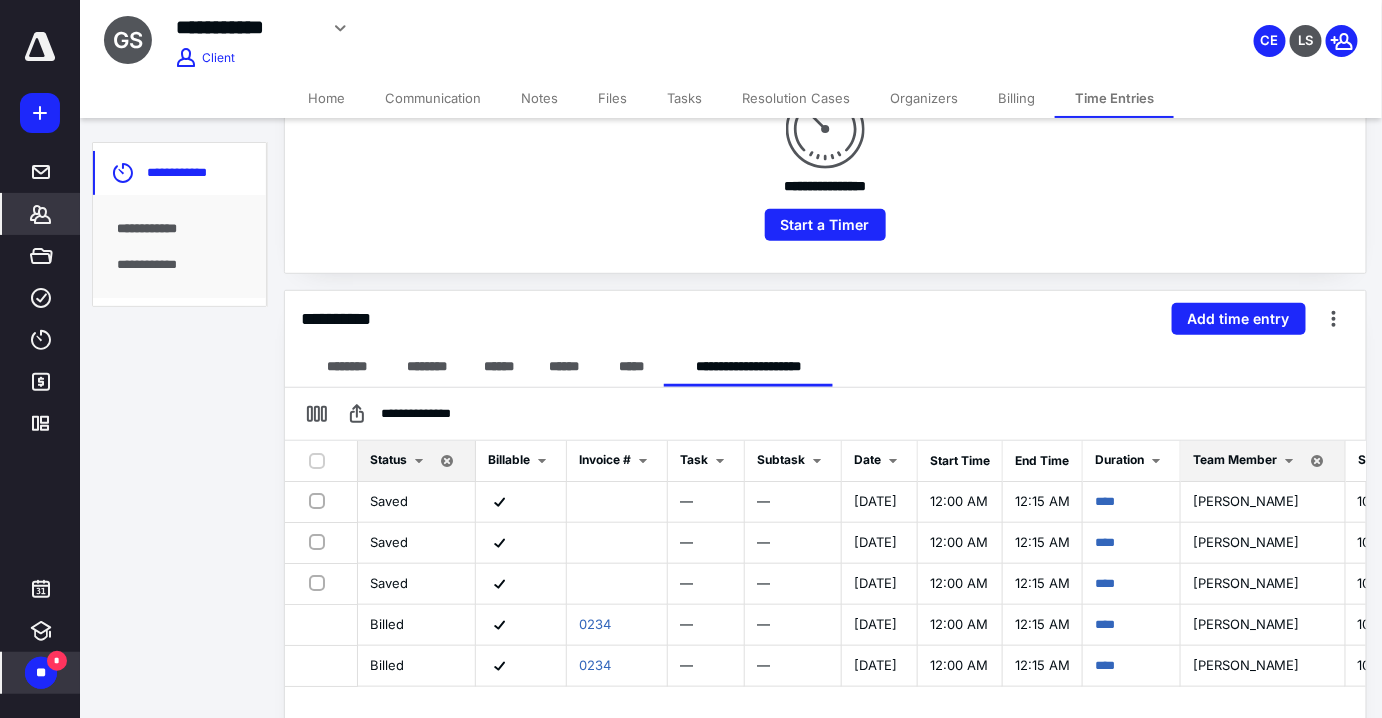 scroll, scrollTop: 444, scrollLeft: 0, axis: vertical 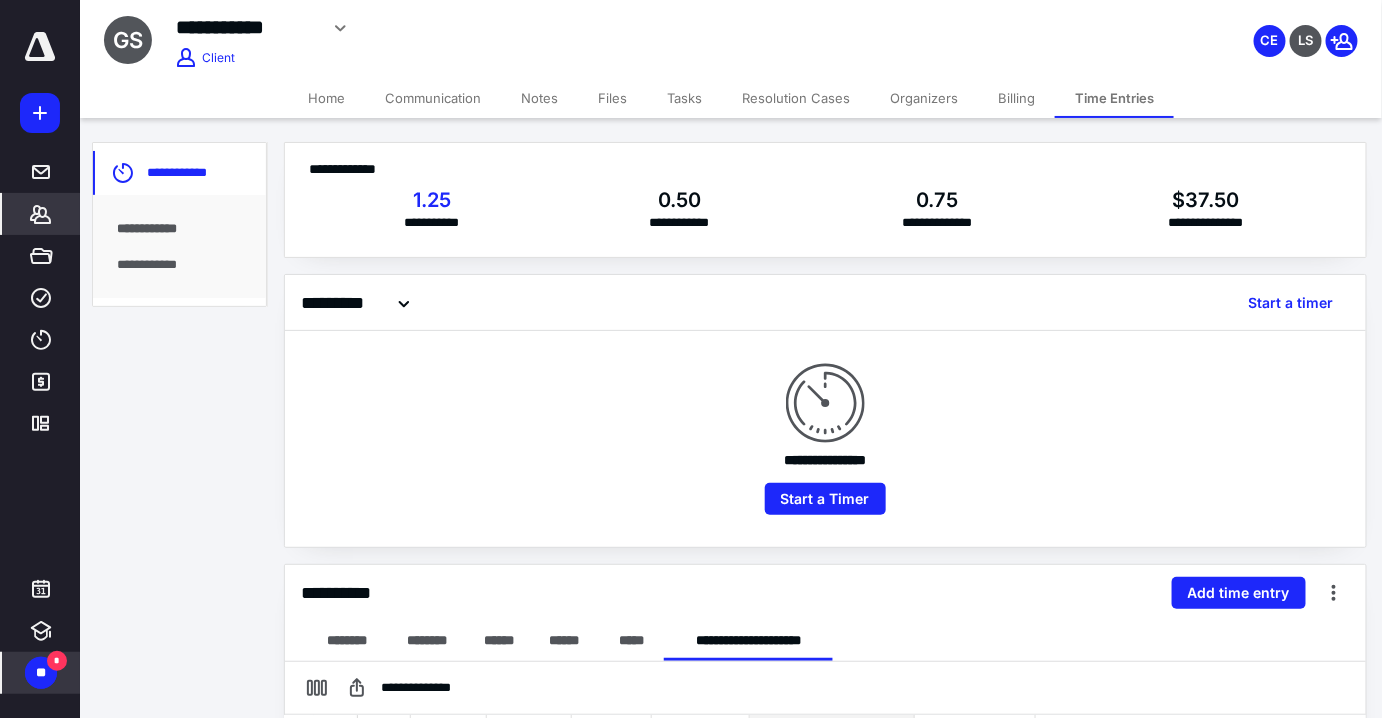 click on "Tasks" at bounding box center (684, 98) 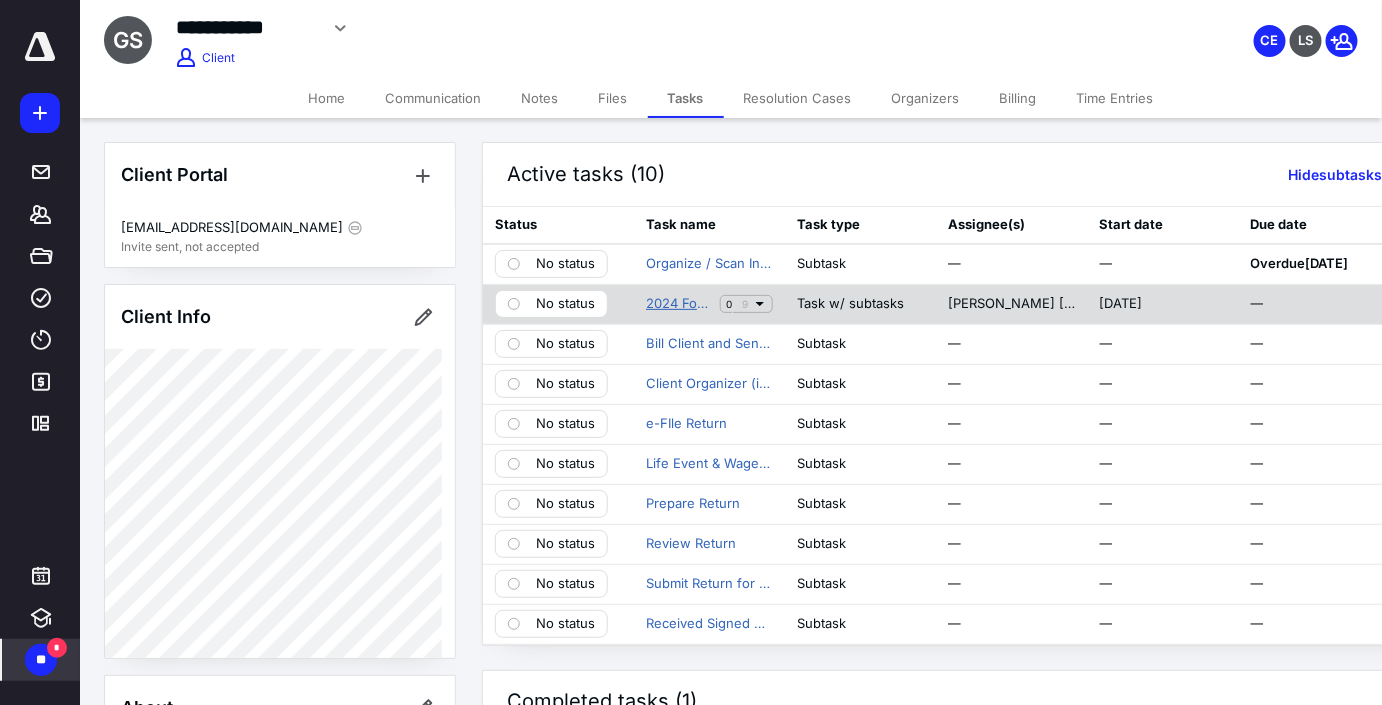 click on "2024 Form 1040 - [PERSON_NAME] & [PERSON_NAME]" at bounding box center (679, 304) 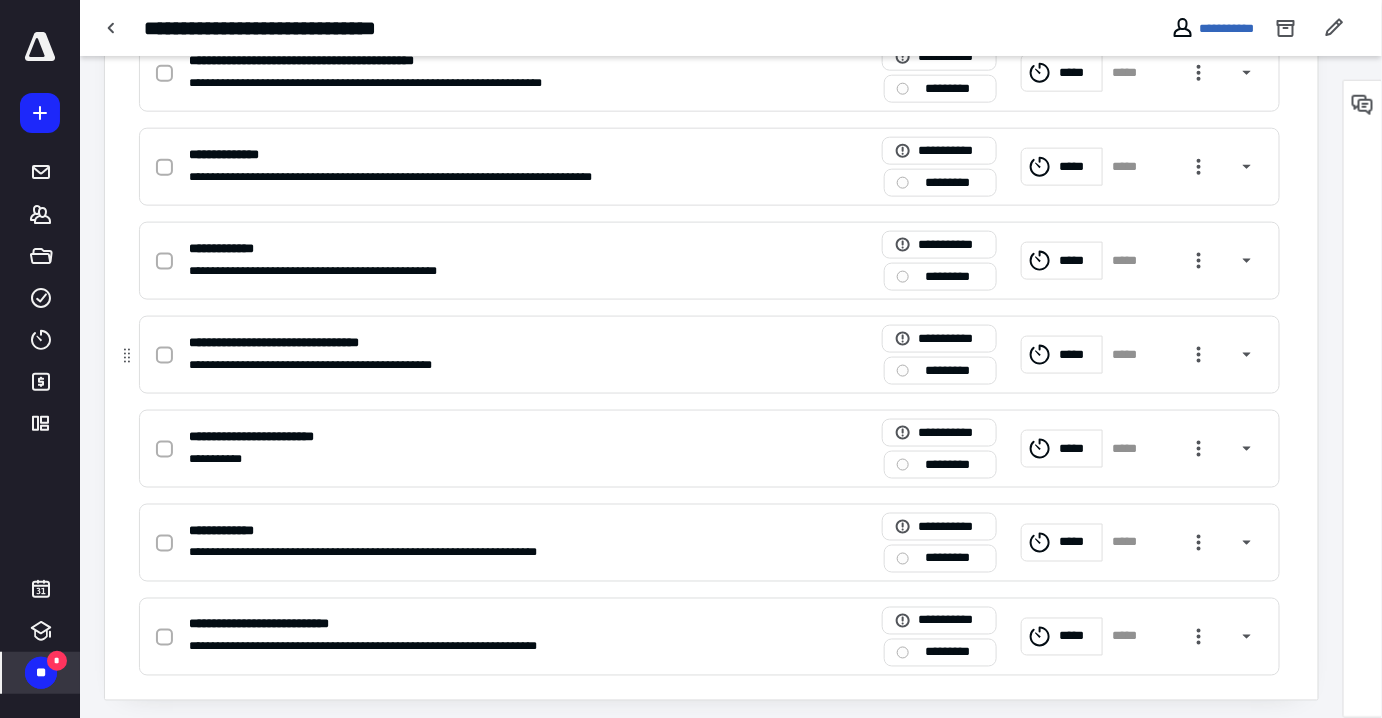 scroll, scrollTop: 738, scrollLeft: 0, axis: vertical 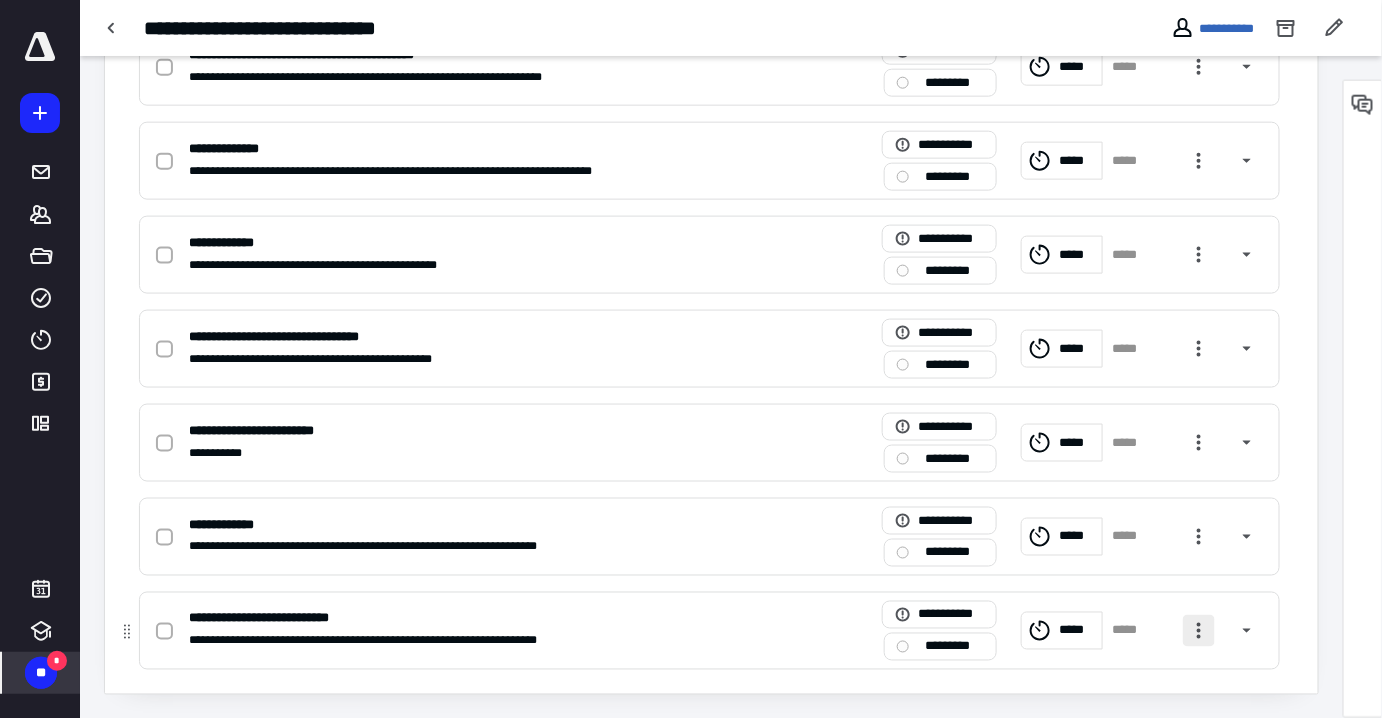 click at bounding box center [1199, 631] 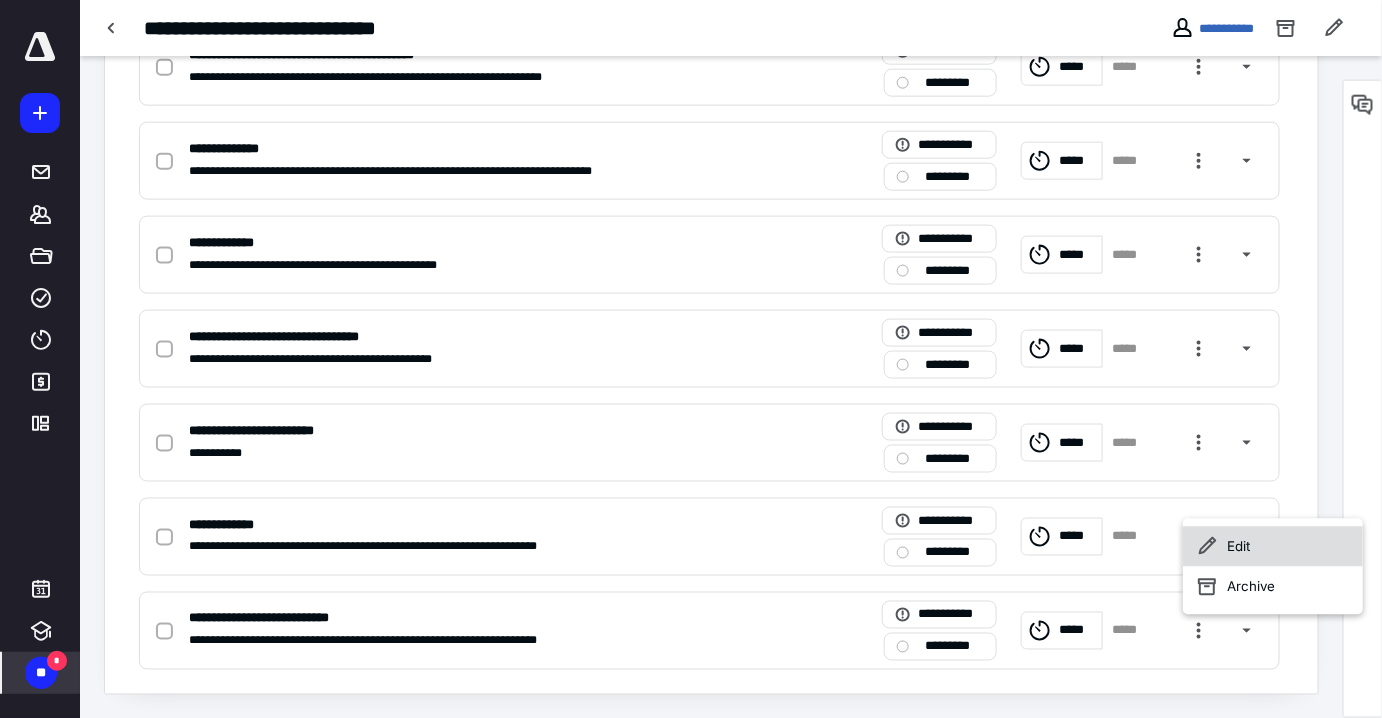 click 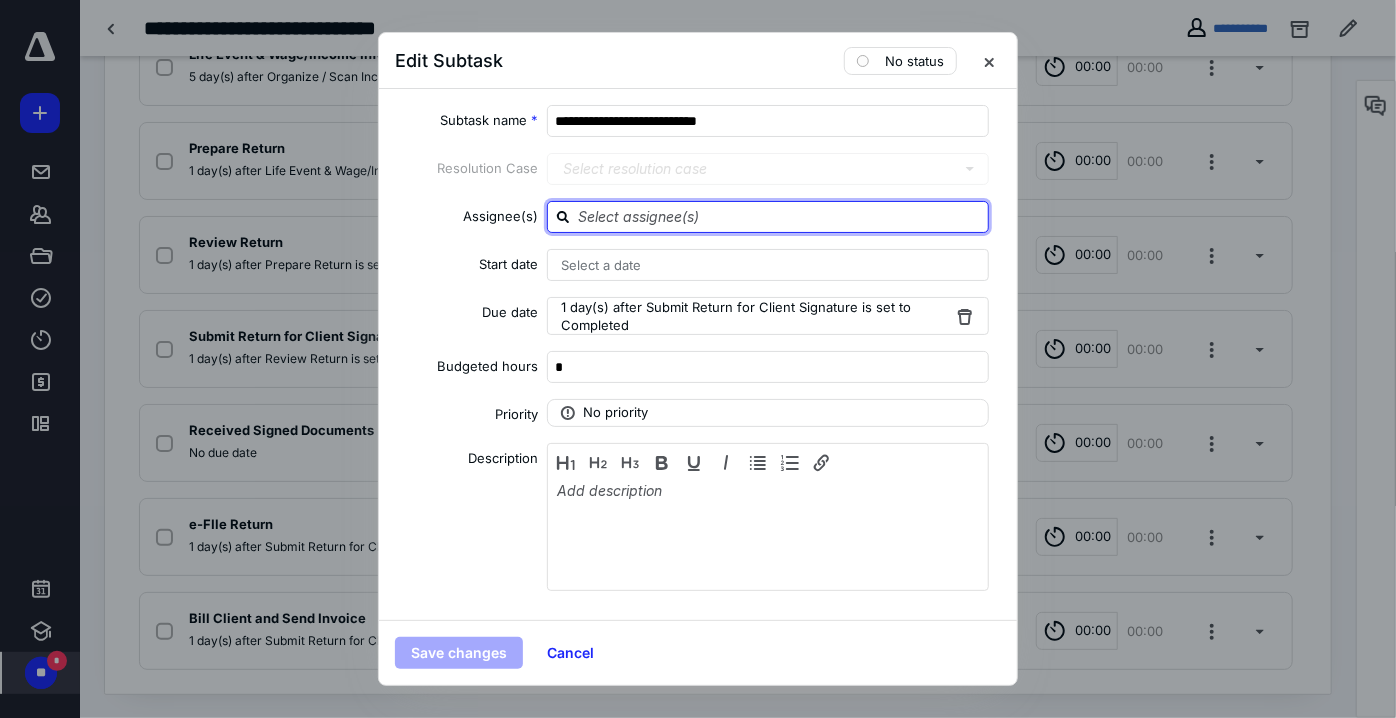 click at bounding box center [780, 216] 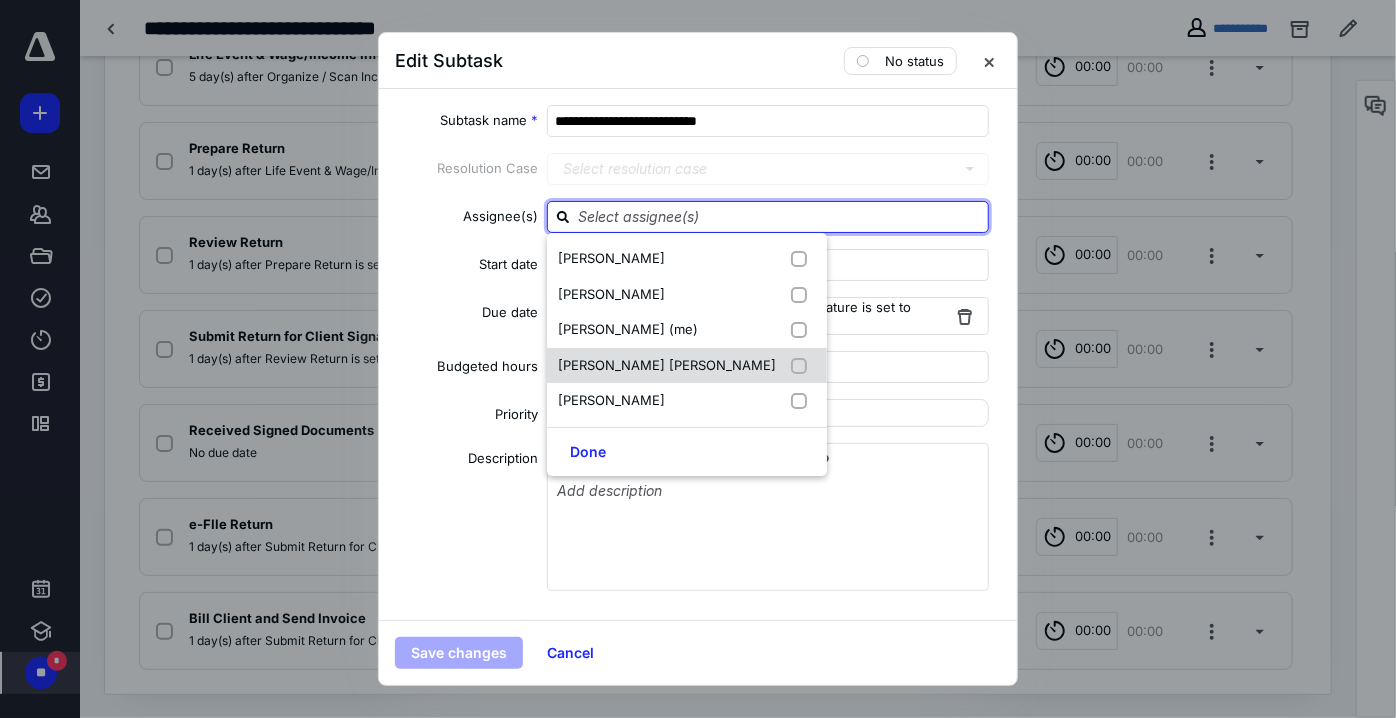 click on "[PERSON_NAME] [PERSON_NAME]" at bounding box center (668, 365) 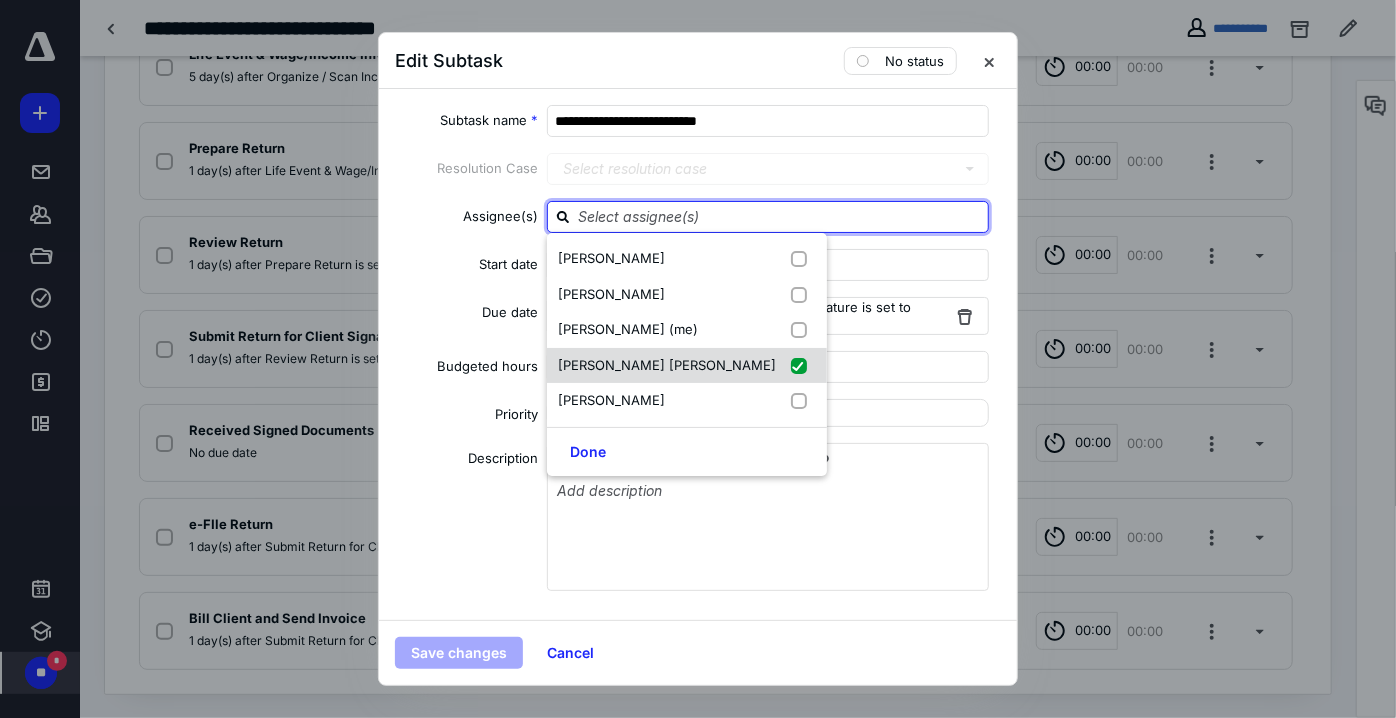 checkbox on "true" 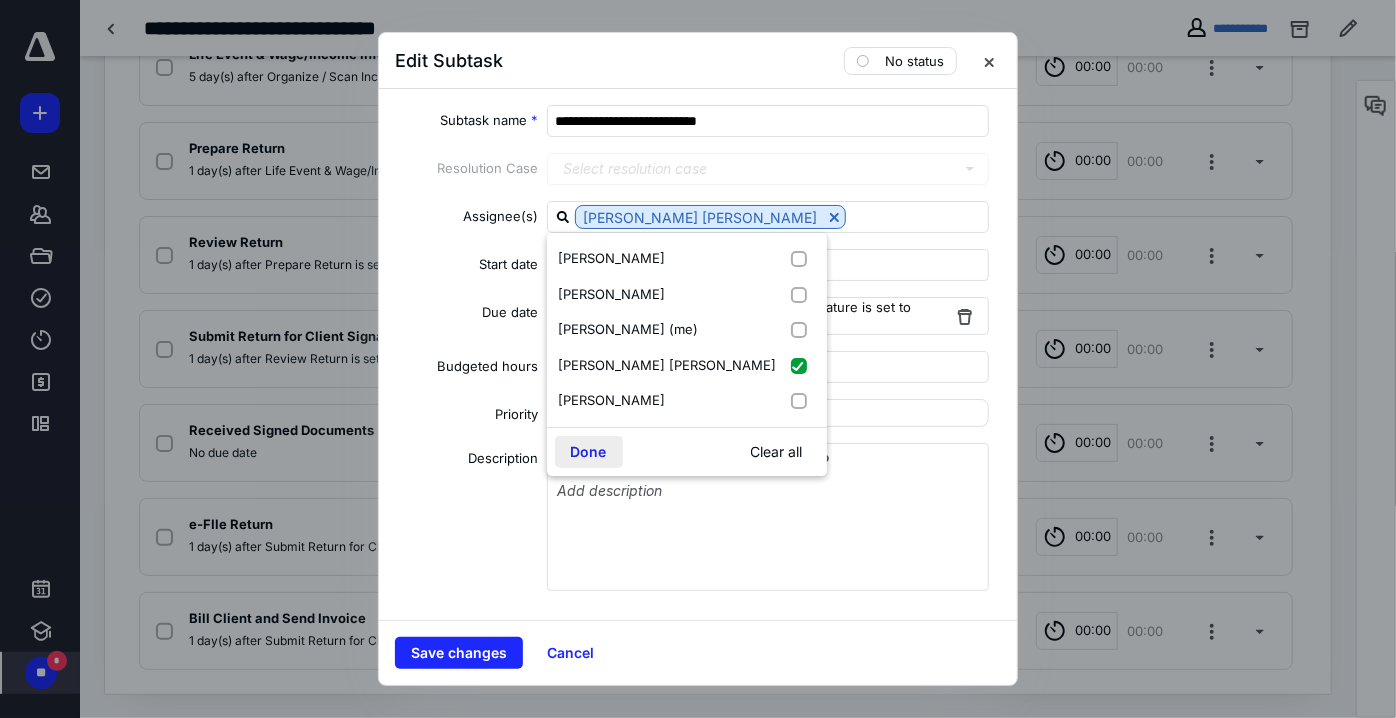 click on "Done" at bounding box center (589, 452) 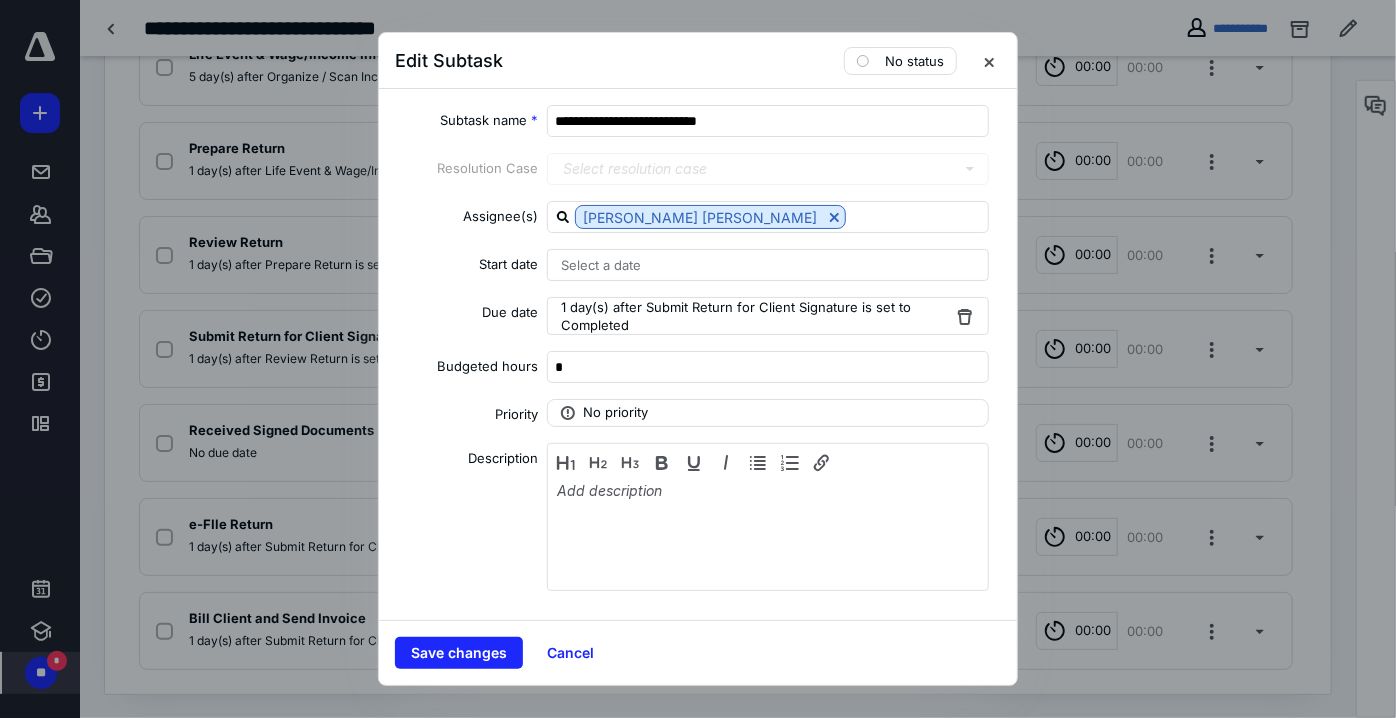 click on "Select a date" at bounding box center [768, 265] 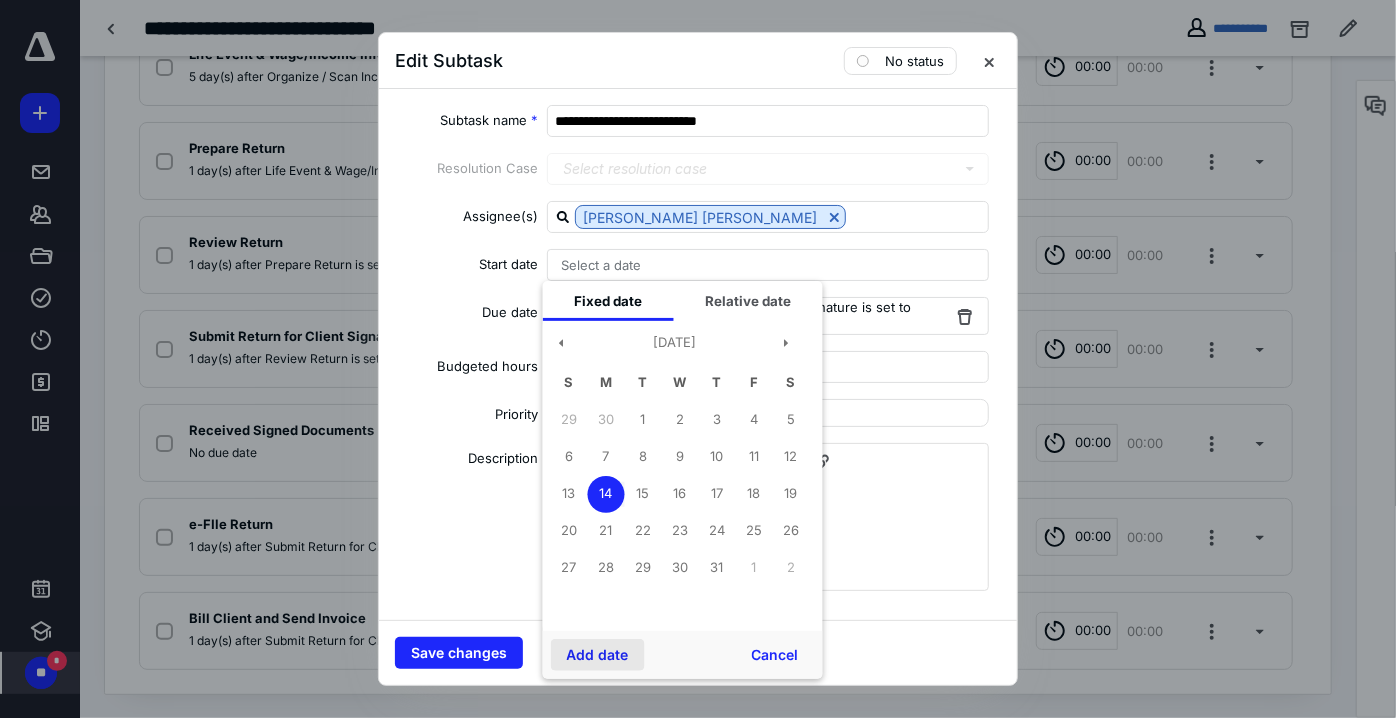 click on "Add date" at bounding box center (598, 655) 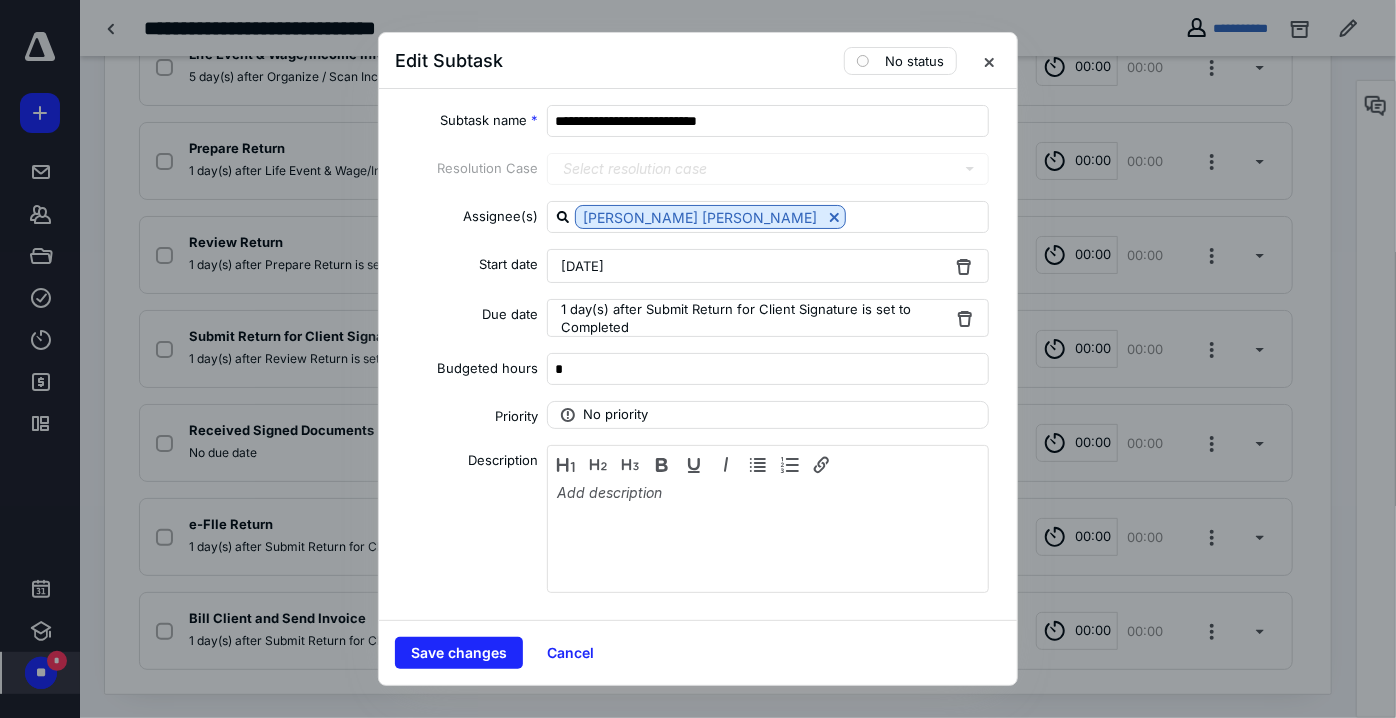 click on "1 day(s) after  Submit Return for Client Signature is set to Completed" at bounding box center (756, 318) 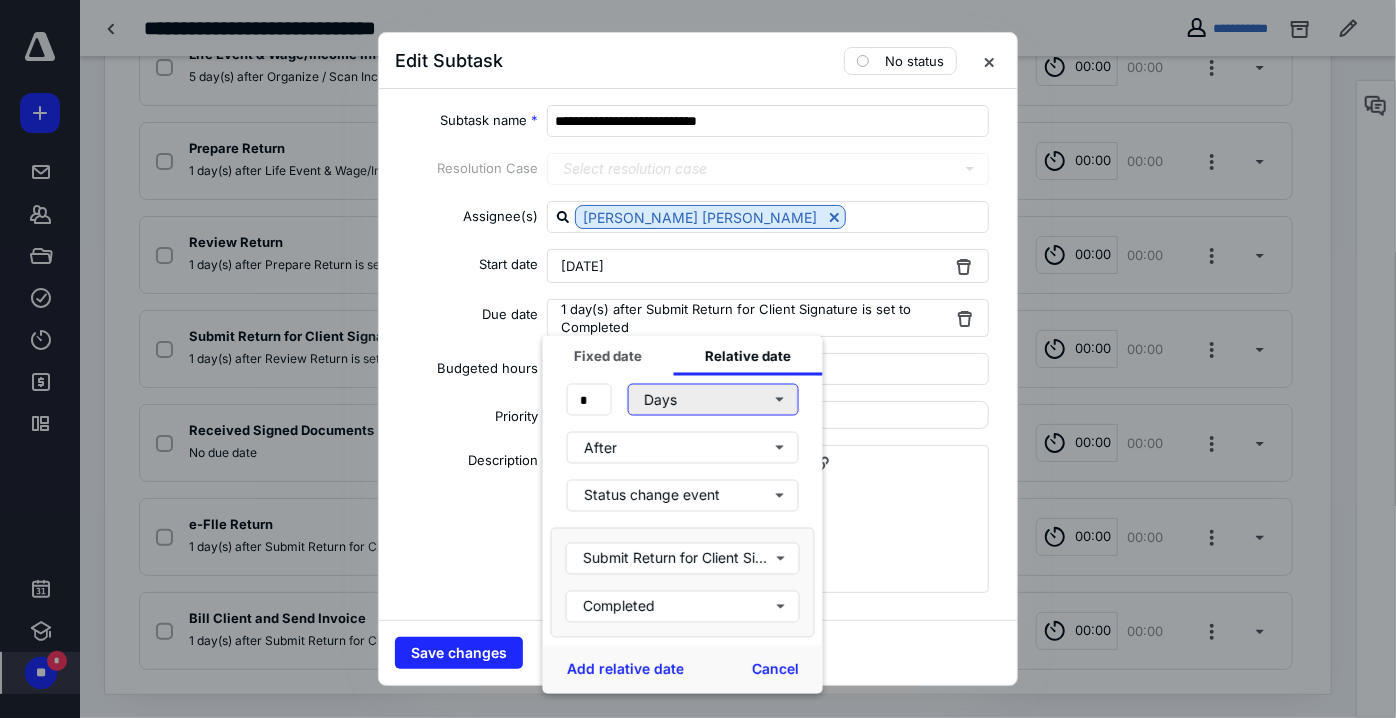 click on "Days" at bounding box center [712, 400] 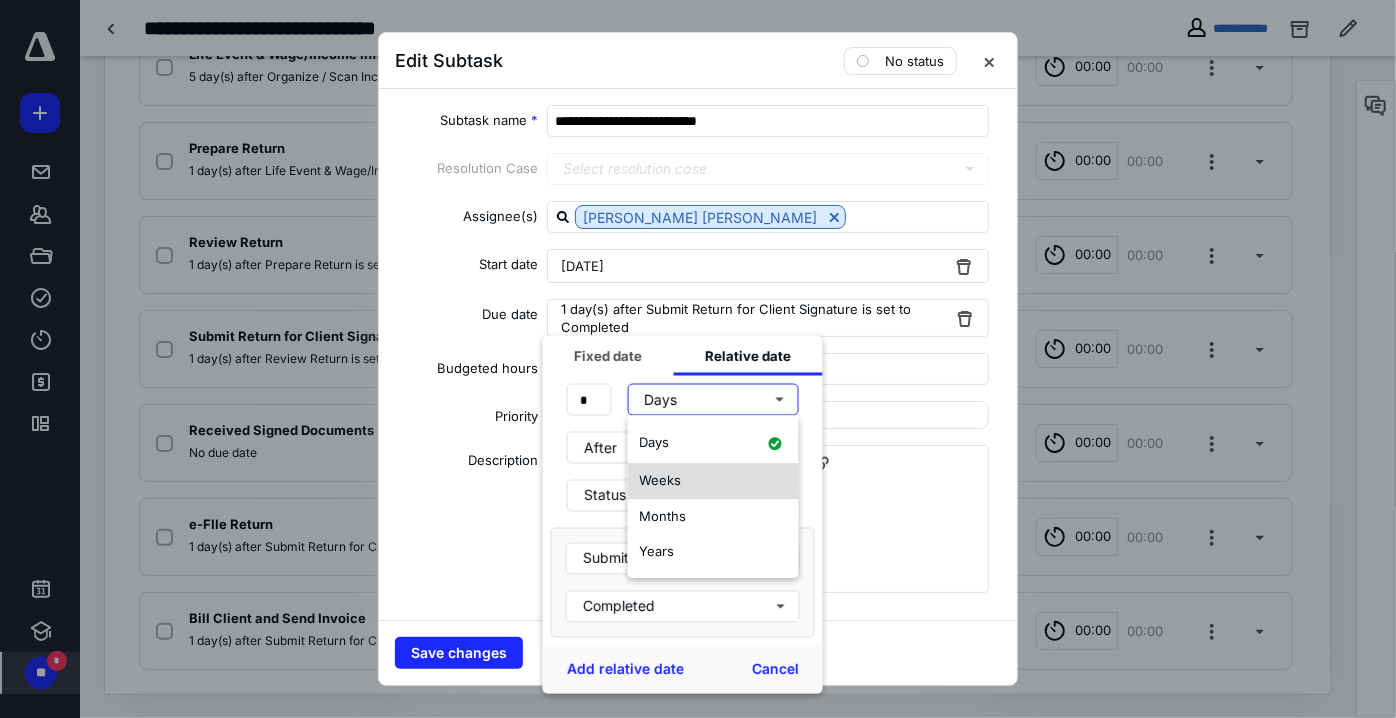 click on "Weeks" at bounding box center [713, 481] 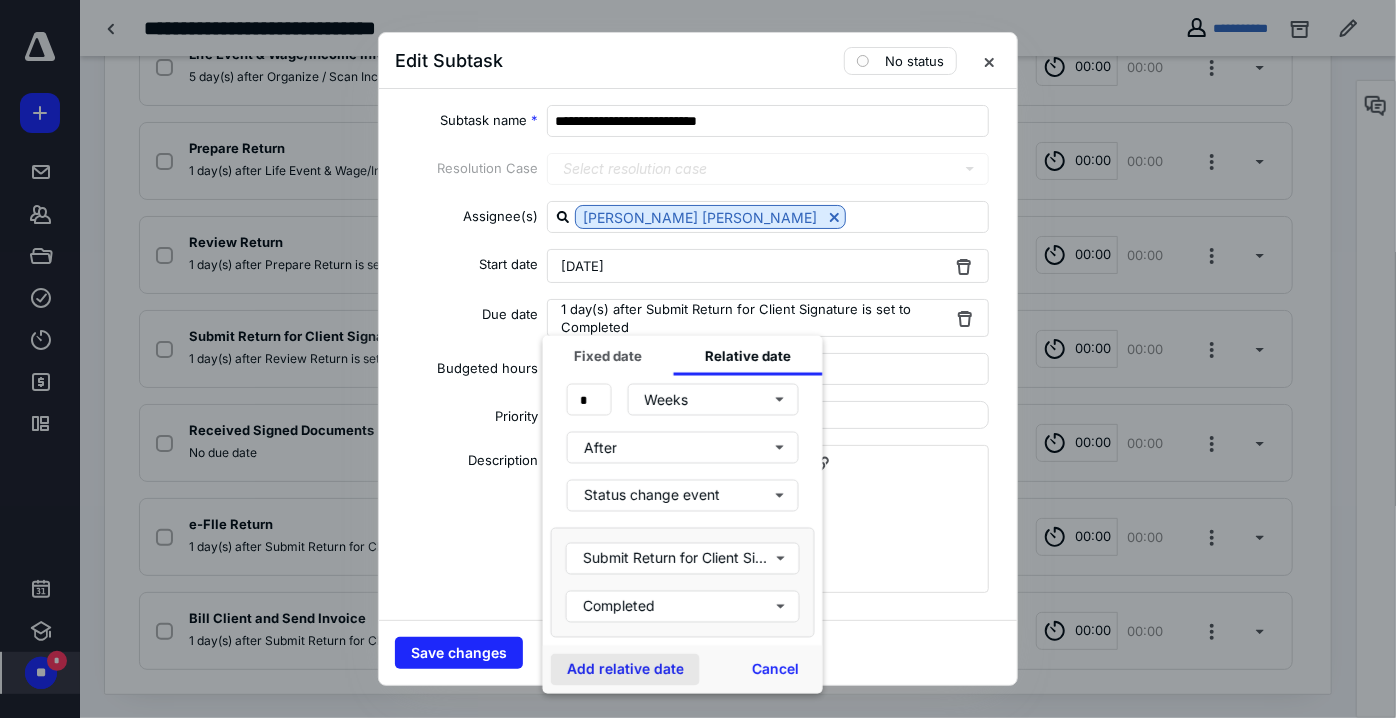 click on "Add relative date" at bounding box center (625, 670) 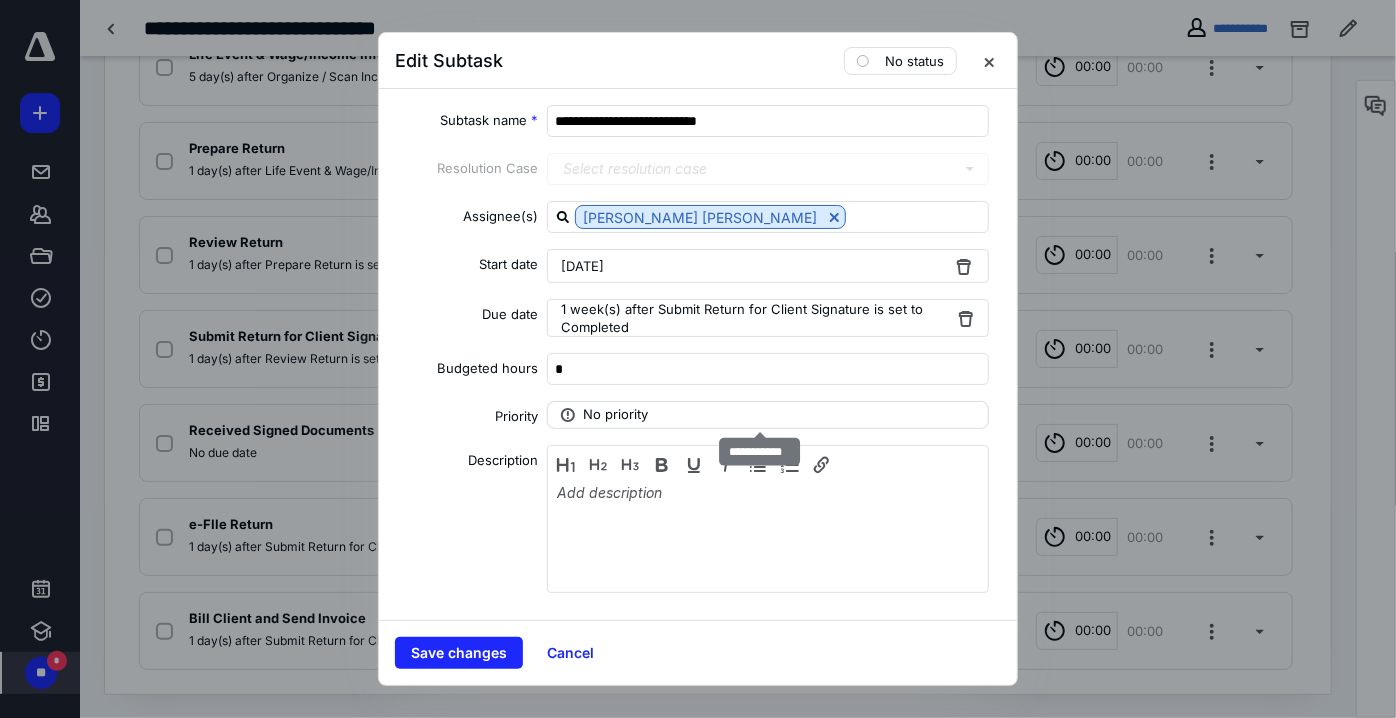 click on "No priority" at bounding box center [768, 415] 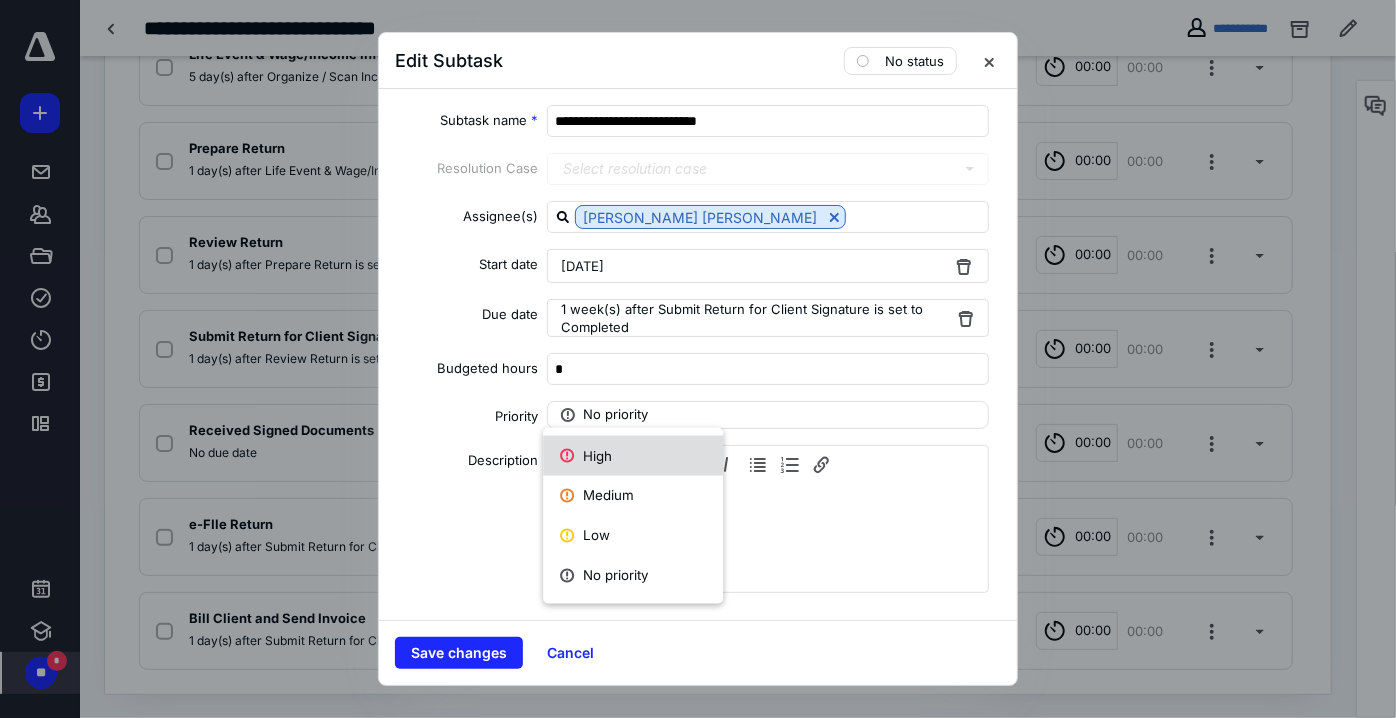 click on "High" at bounding box center (633, 456) 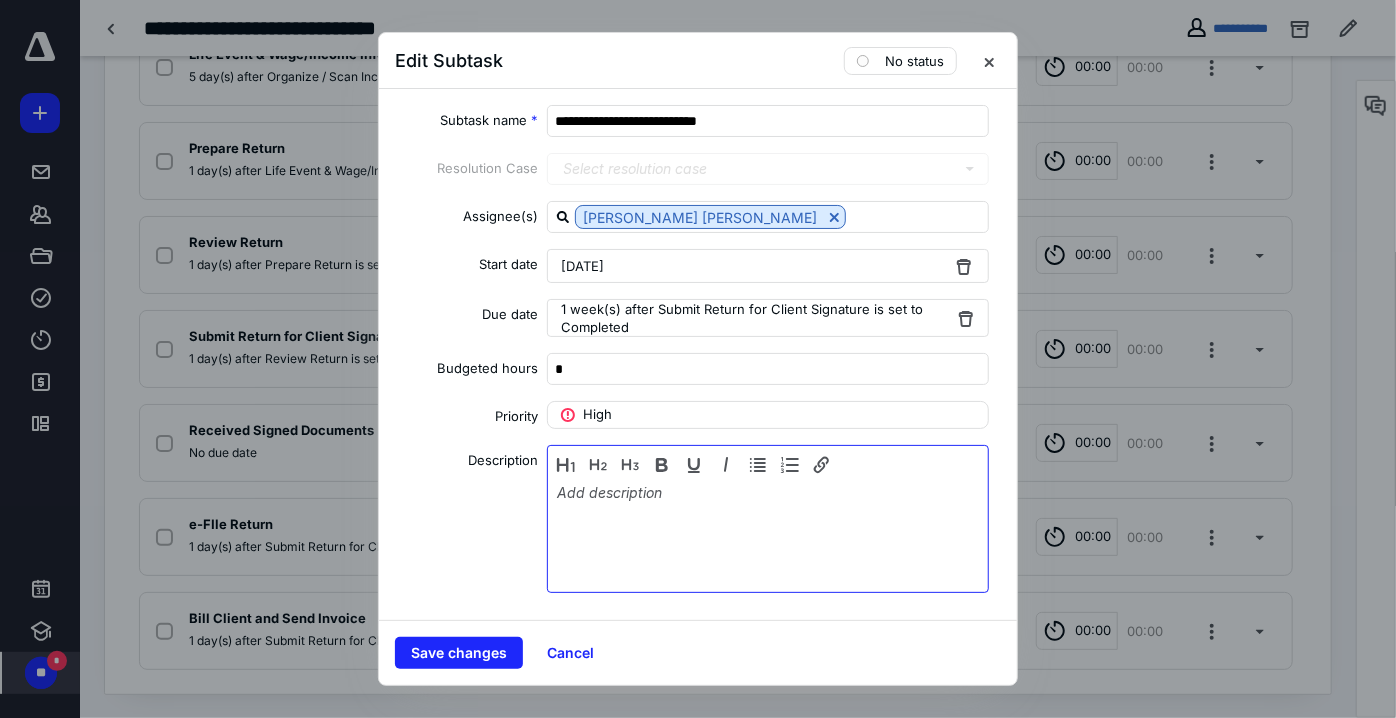 click at bounding box center [768, 534] 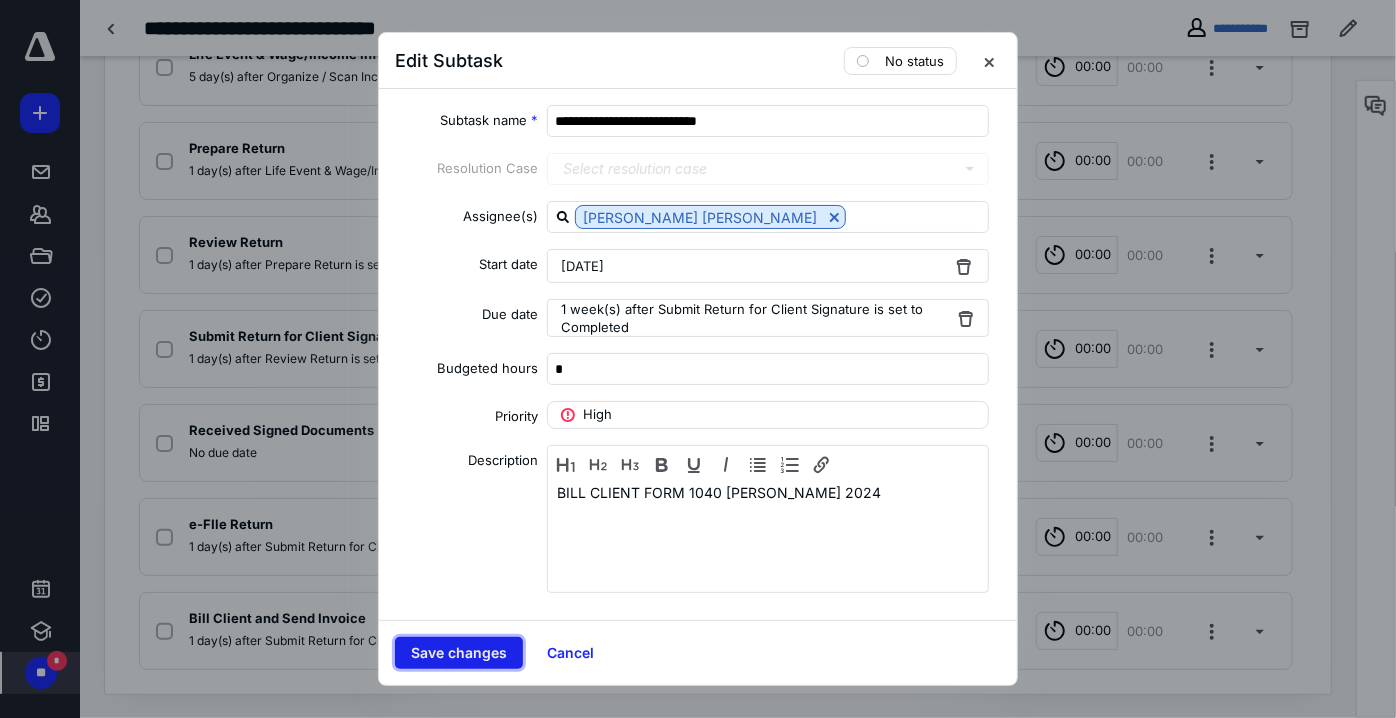 click on "Save changes" at bounding box center (459, 653) 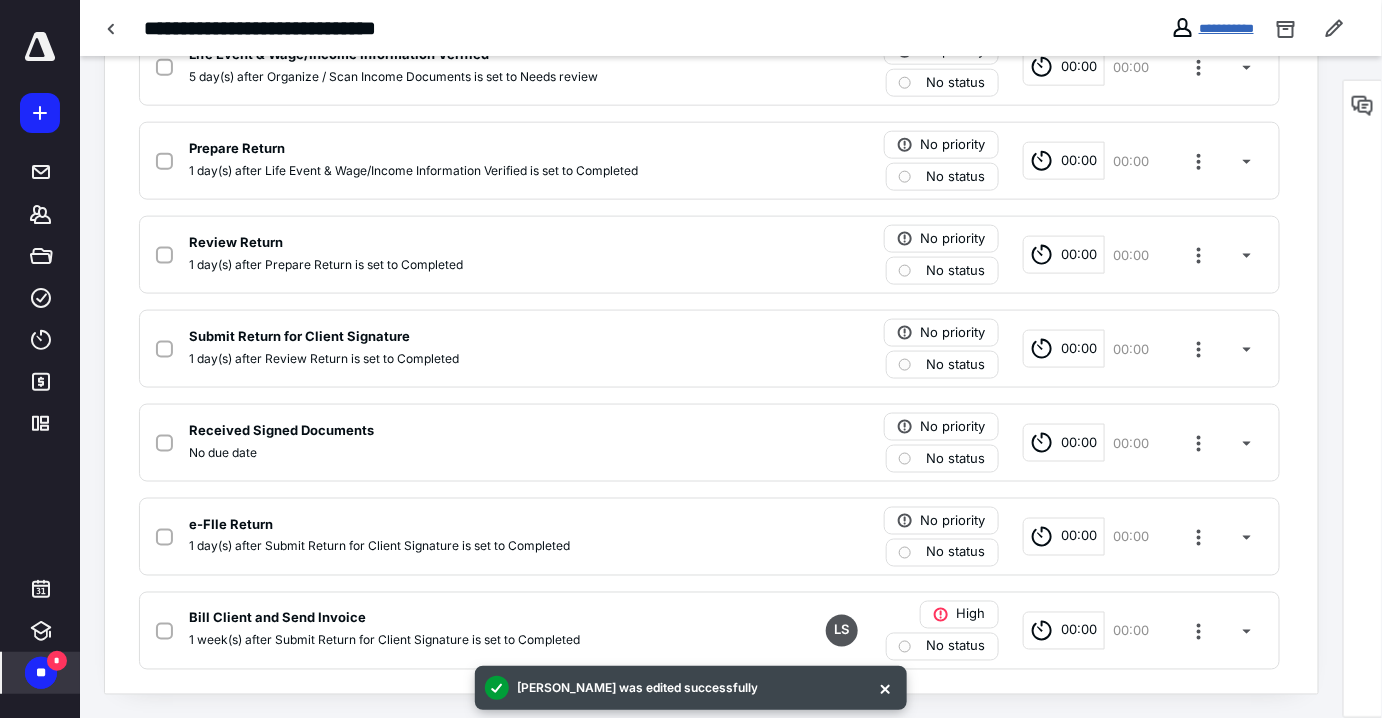 click on "**********" at bounding box center (1226, 28) 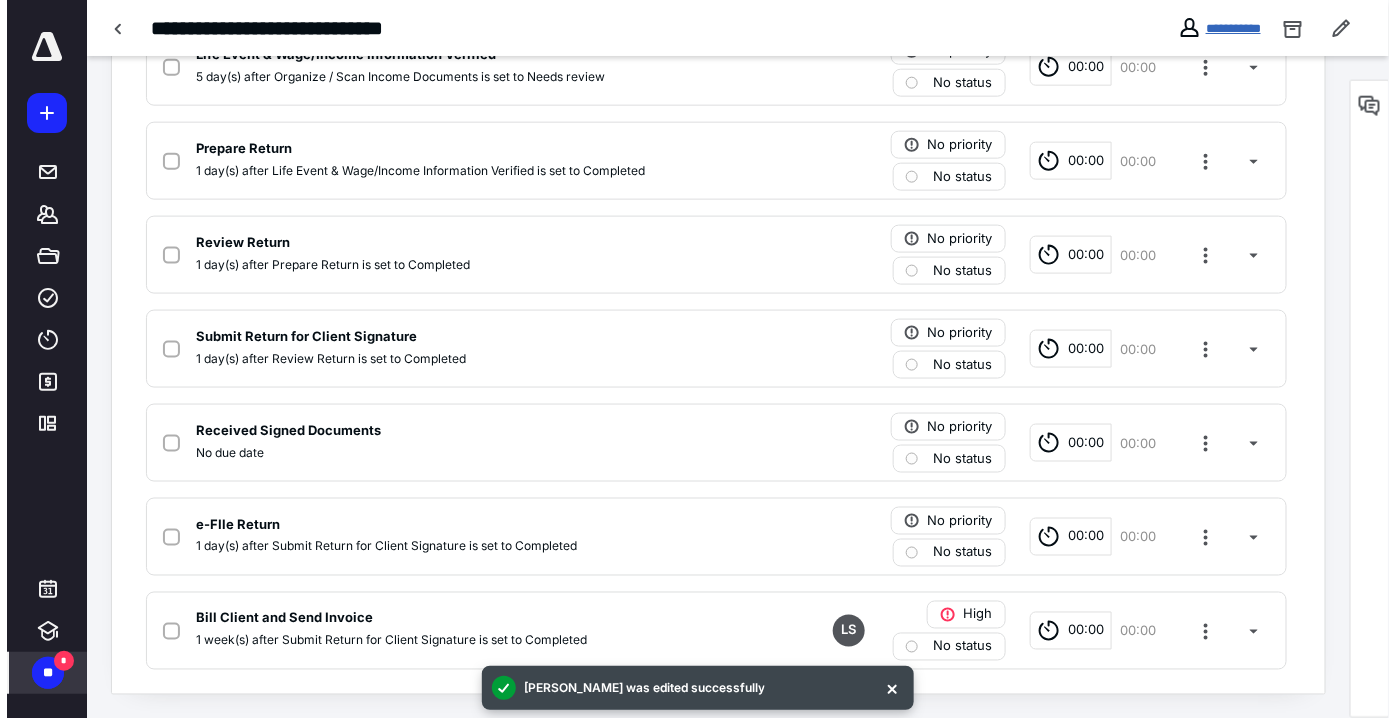 scroll, scrollTop: 0, scrollLeft: 0, axis: both 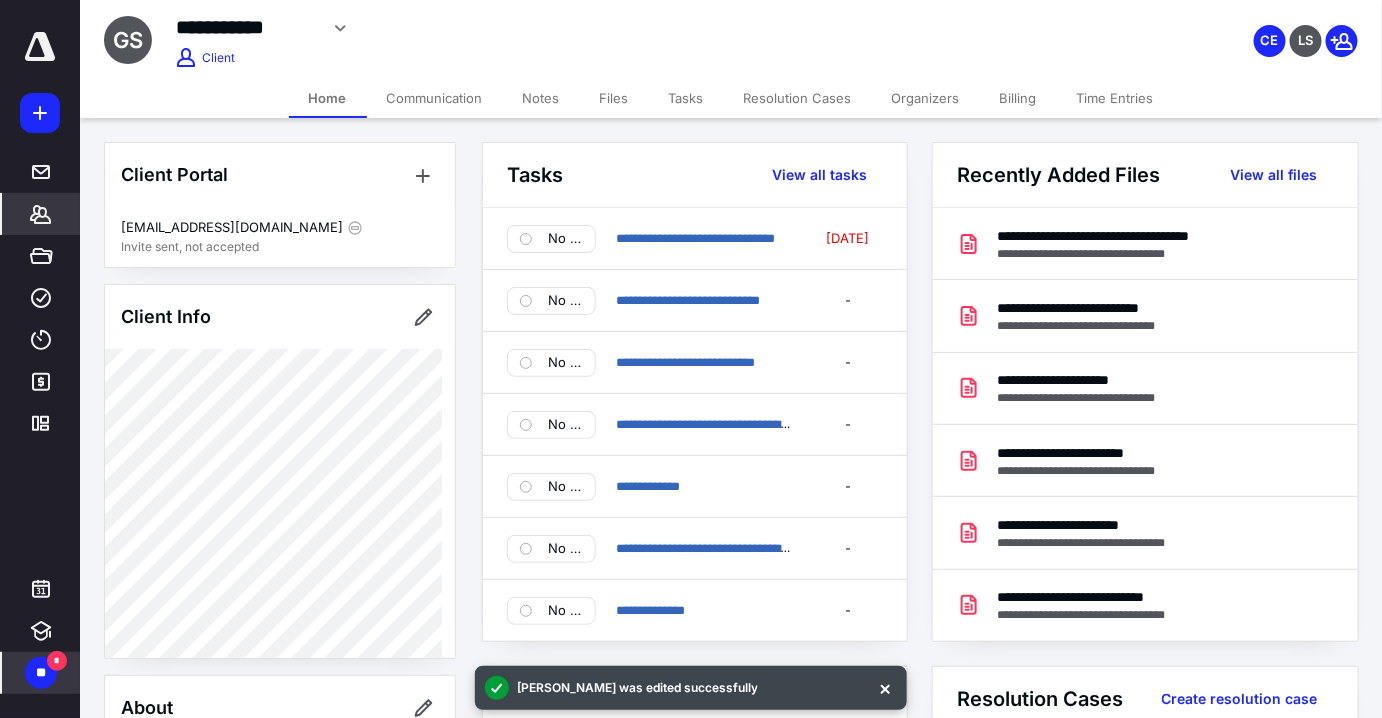 click on "Files" at bounding box center (614, 98) 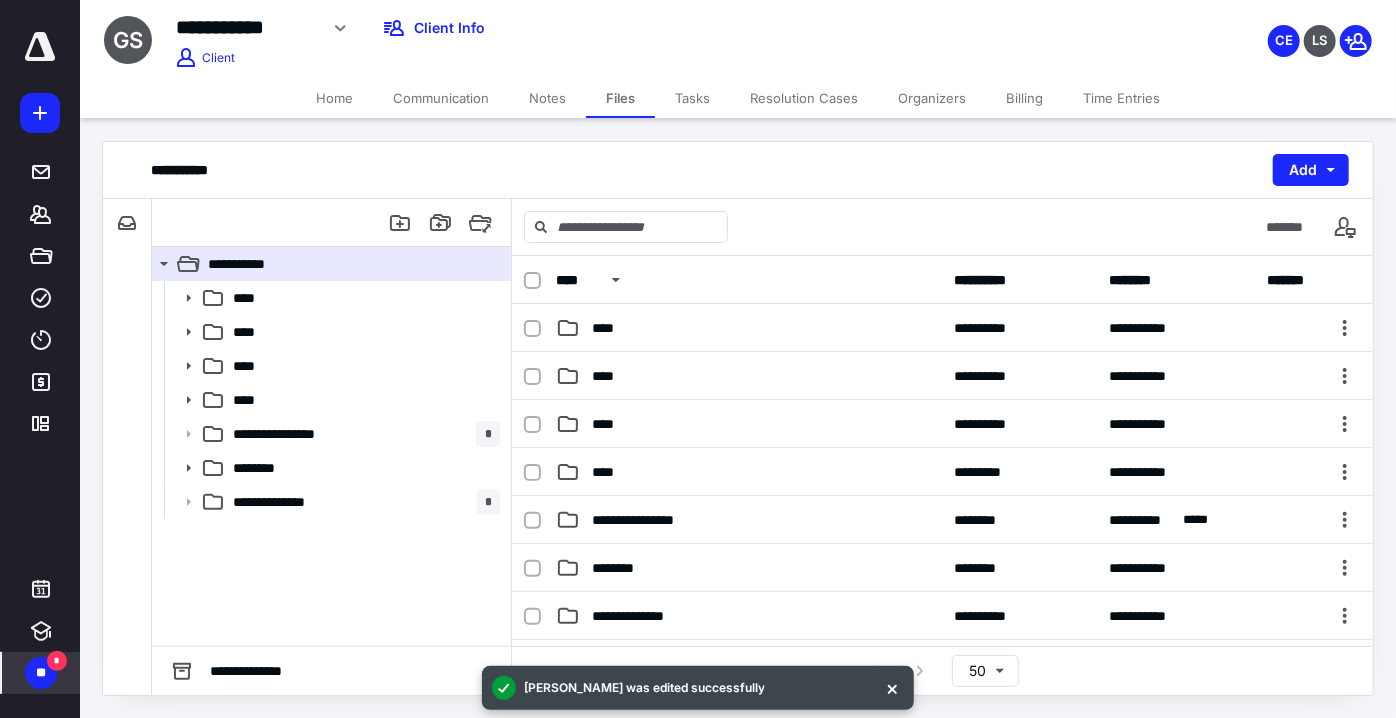 click on "Notes" at bounding box center [547, 98] 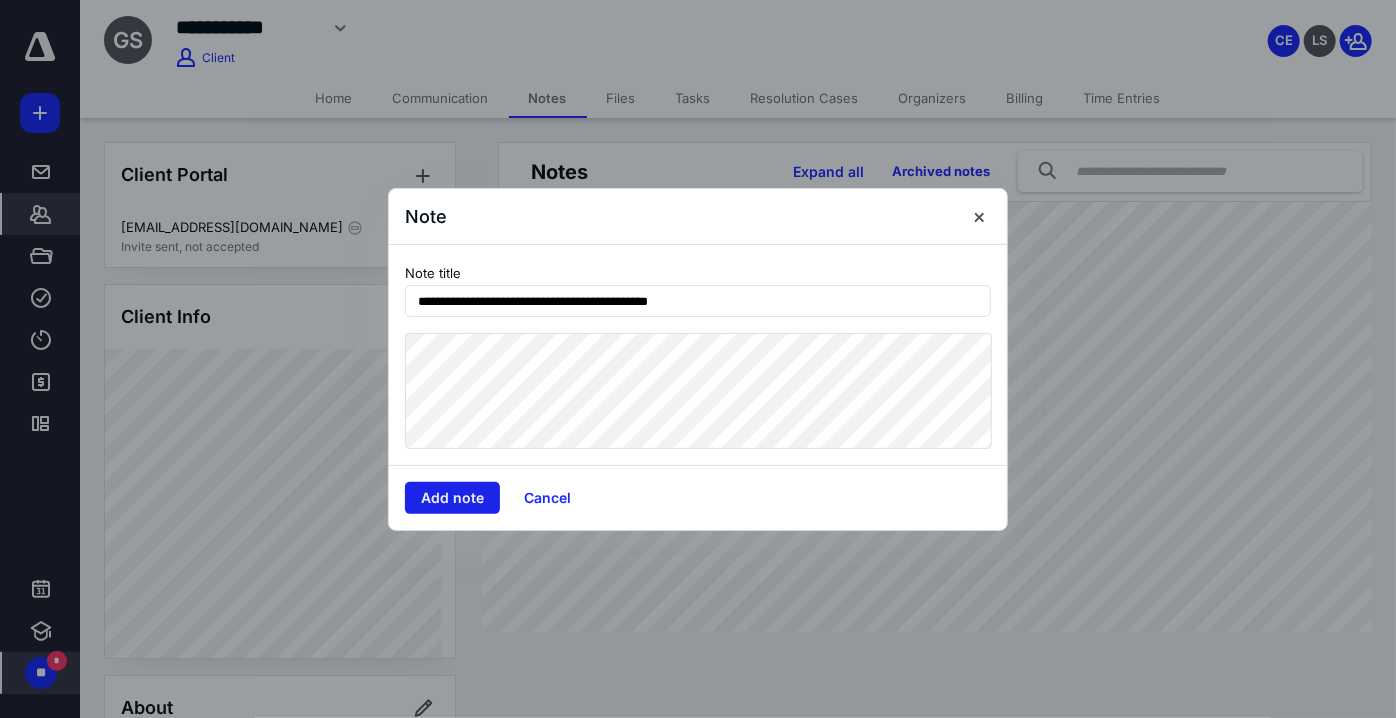 type on "**********" 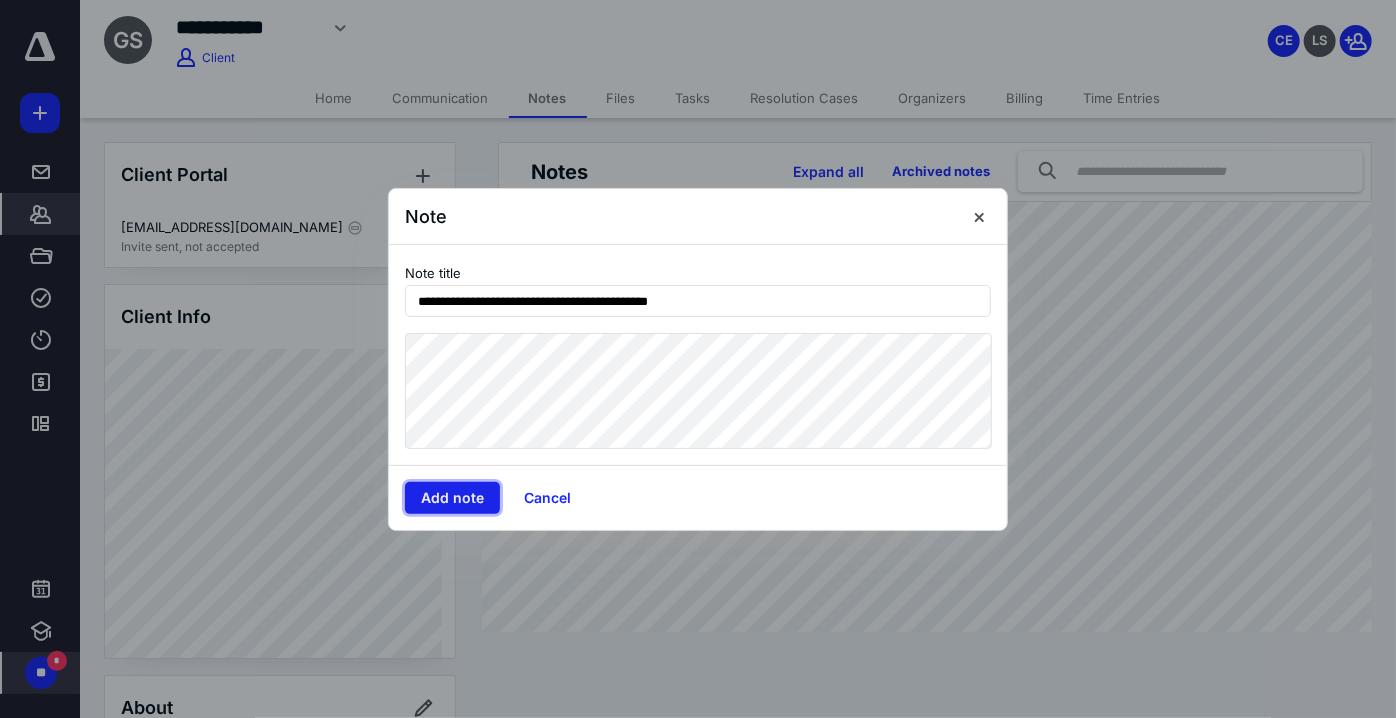 click on "Add note" at bounding box center (452, 498) 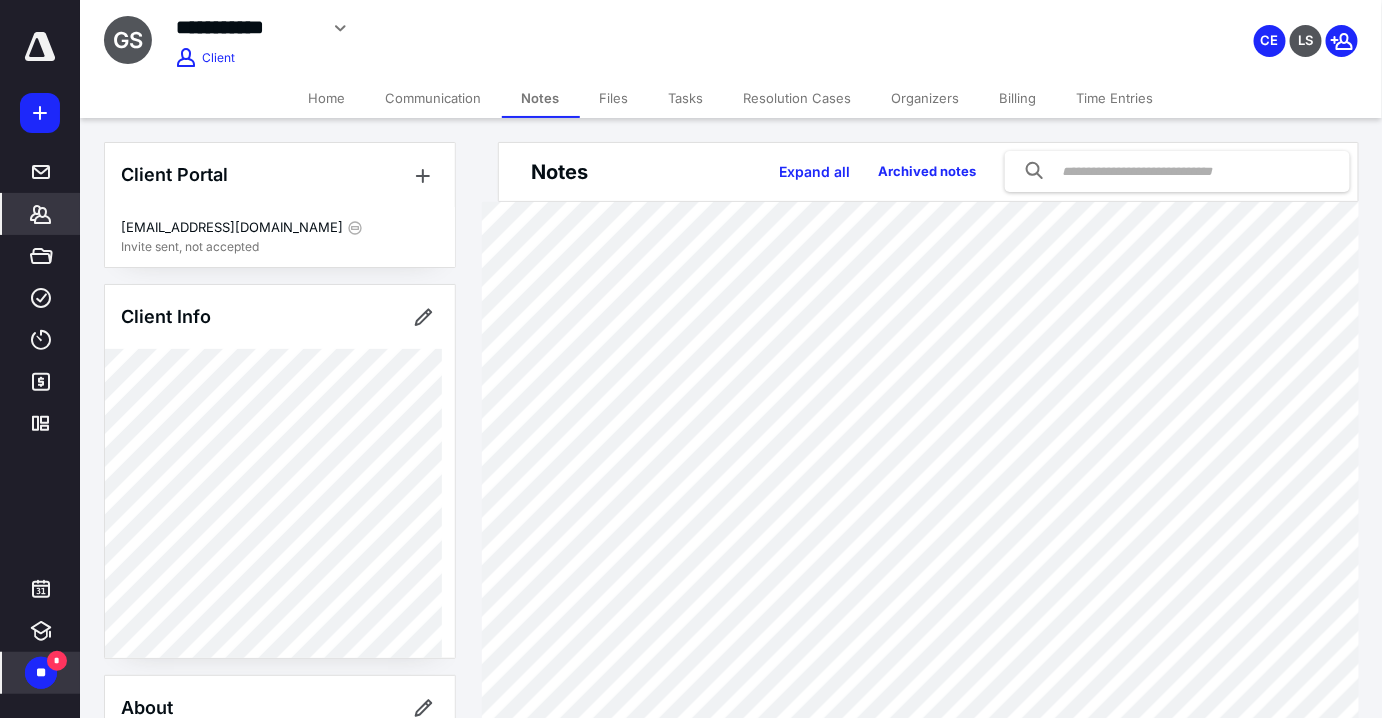 click on "Files" at bounding box center [614, 98] 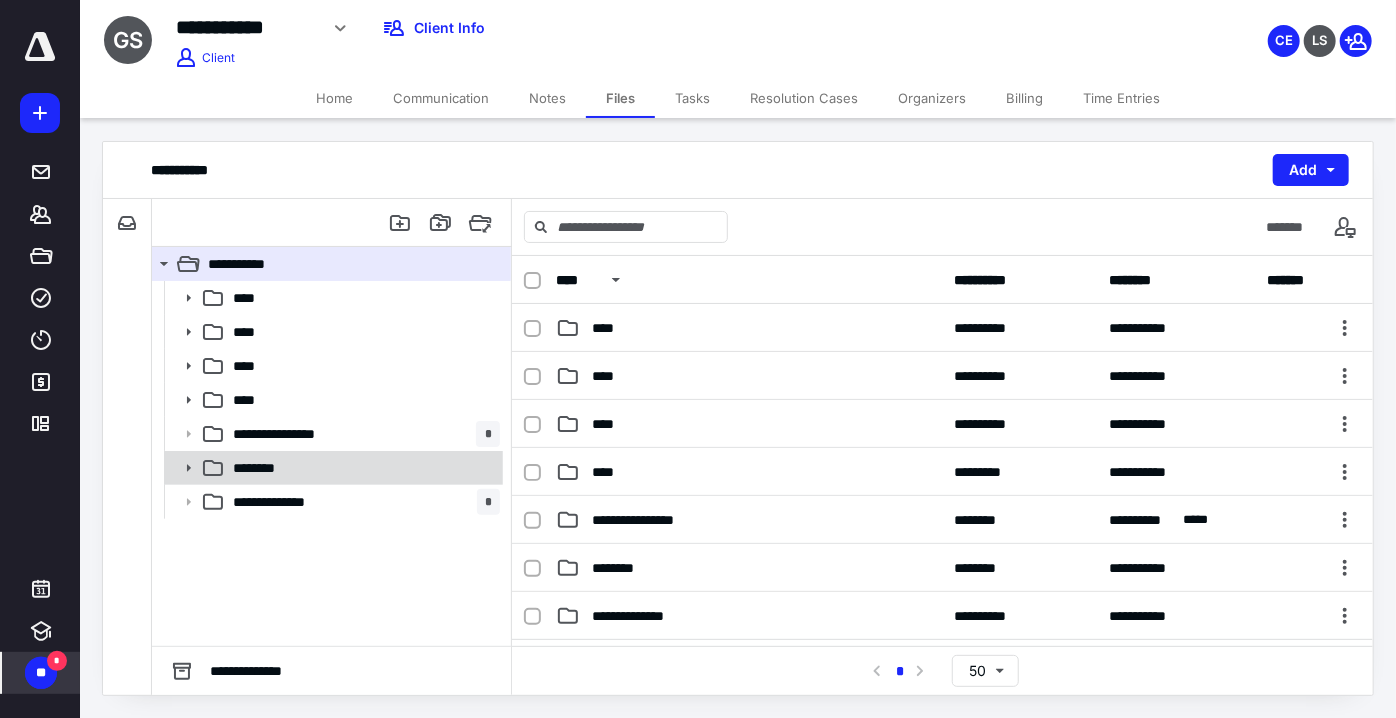 click 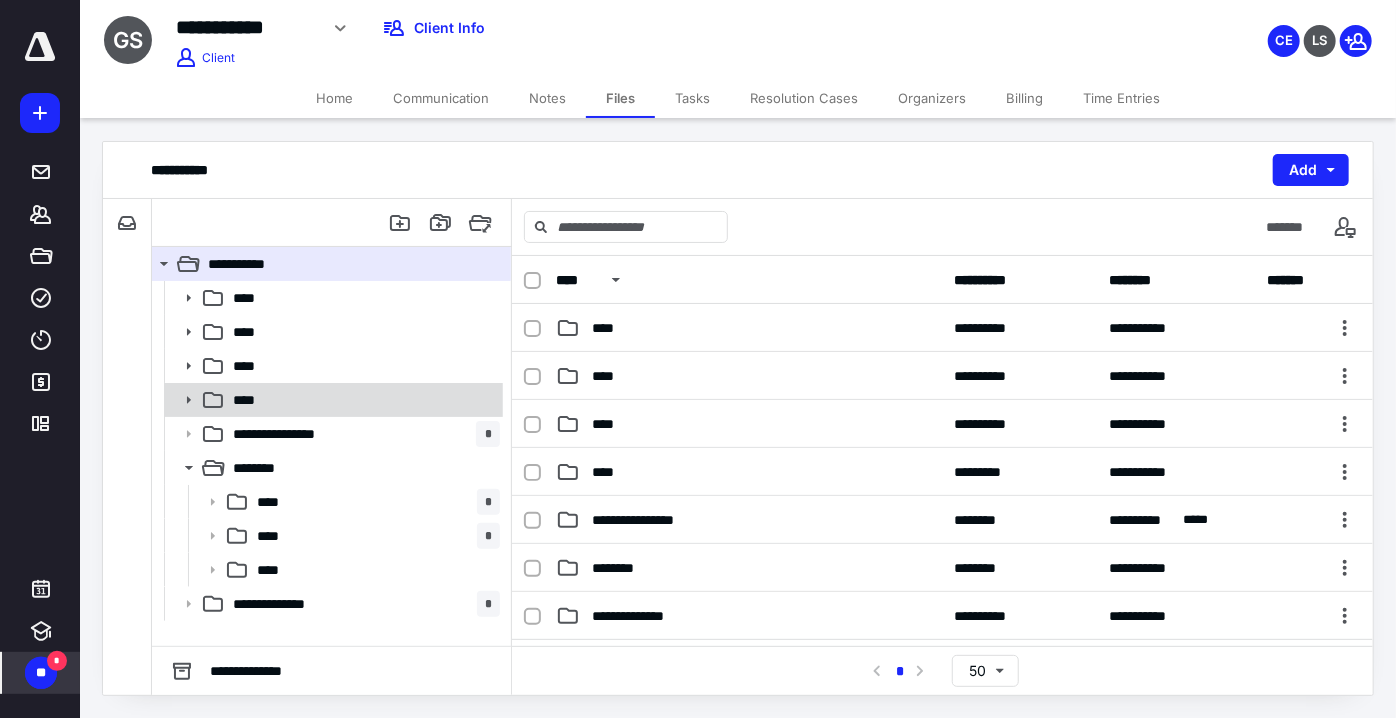 click 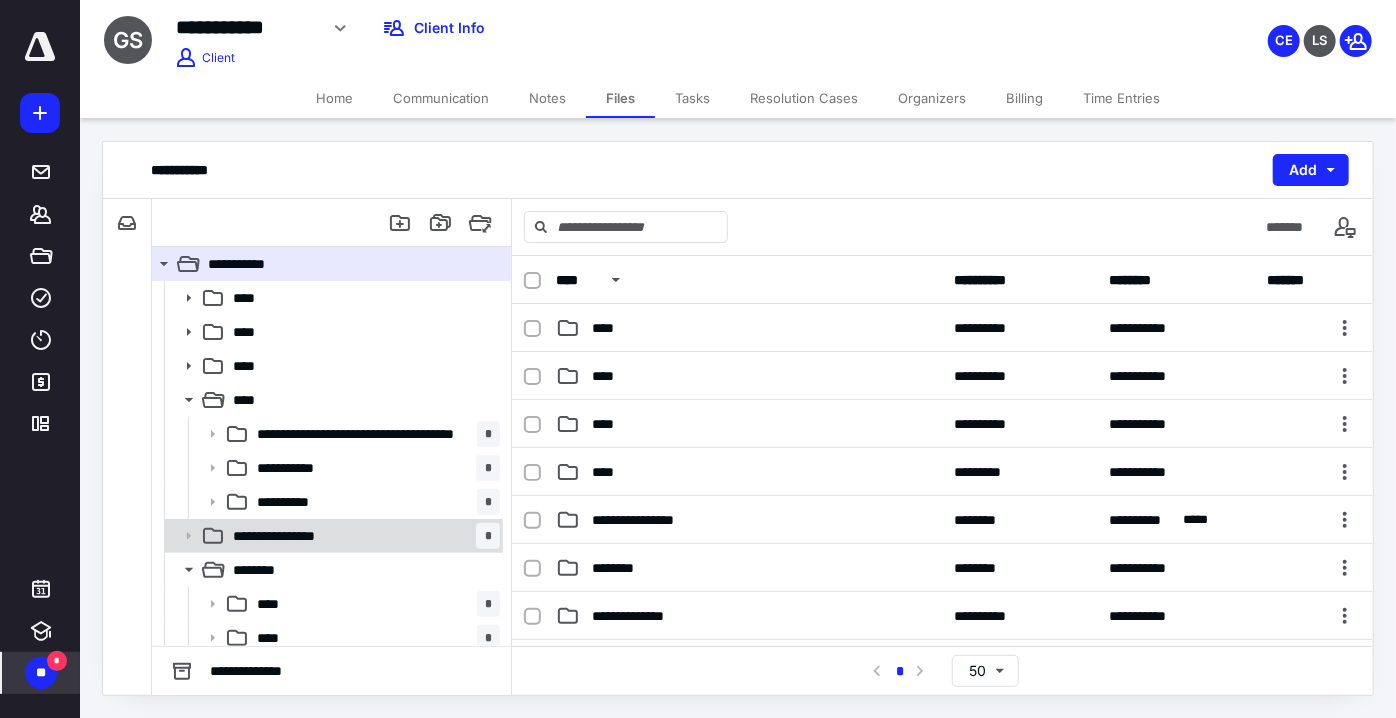 click on "**********" at bounding box center [291, 536] 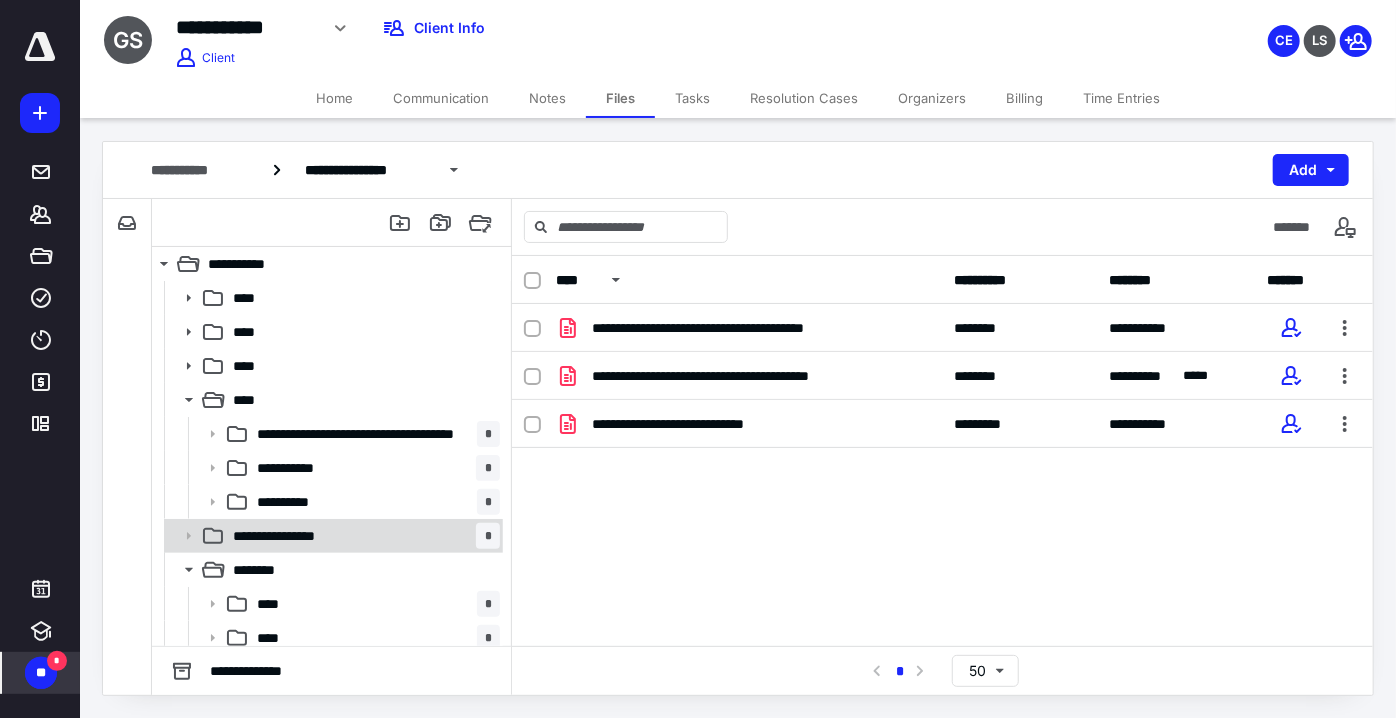 click on "**********" at bounding box center [291, 536] 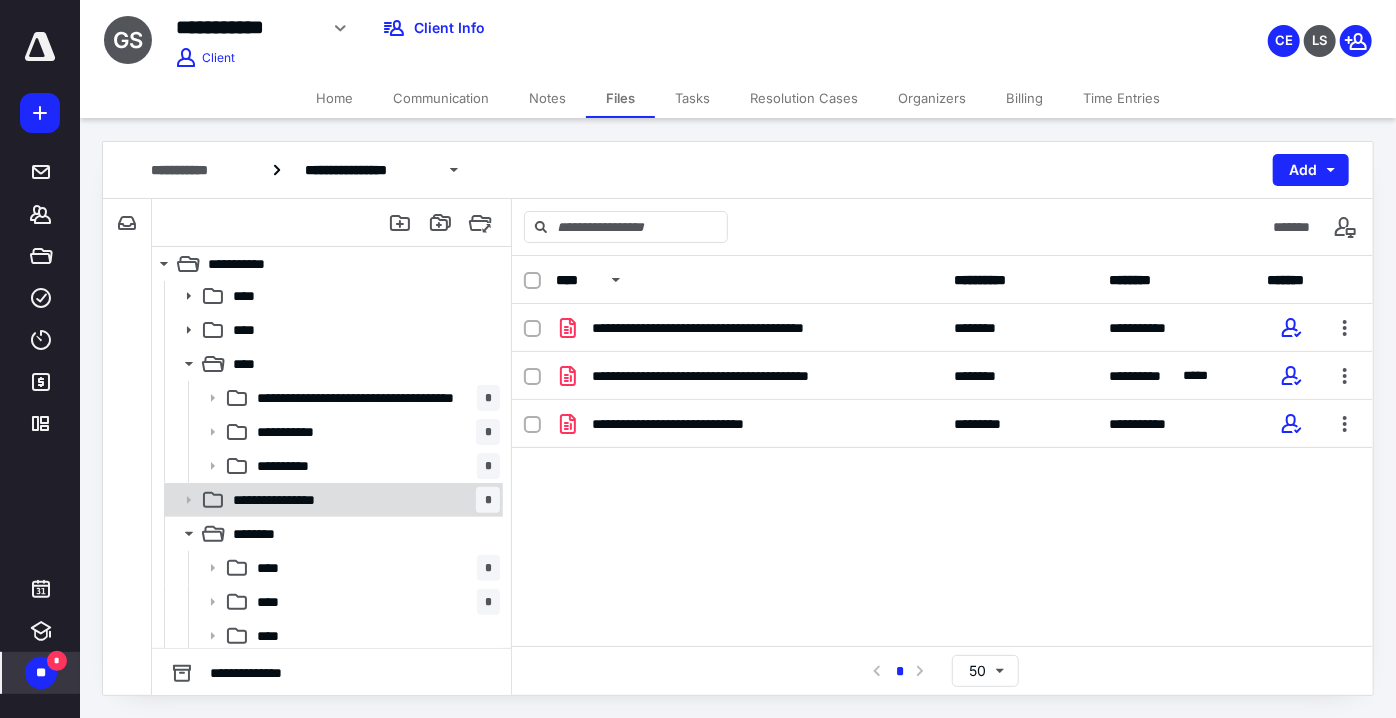 scroll, scrollTop: 74, scrollLeft: 0, axis: vertical 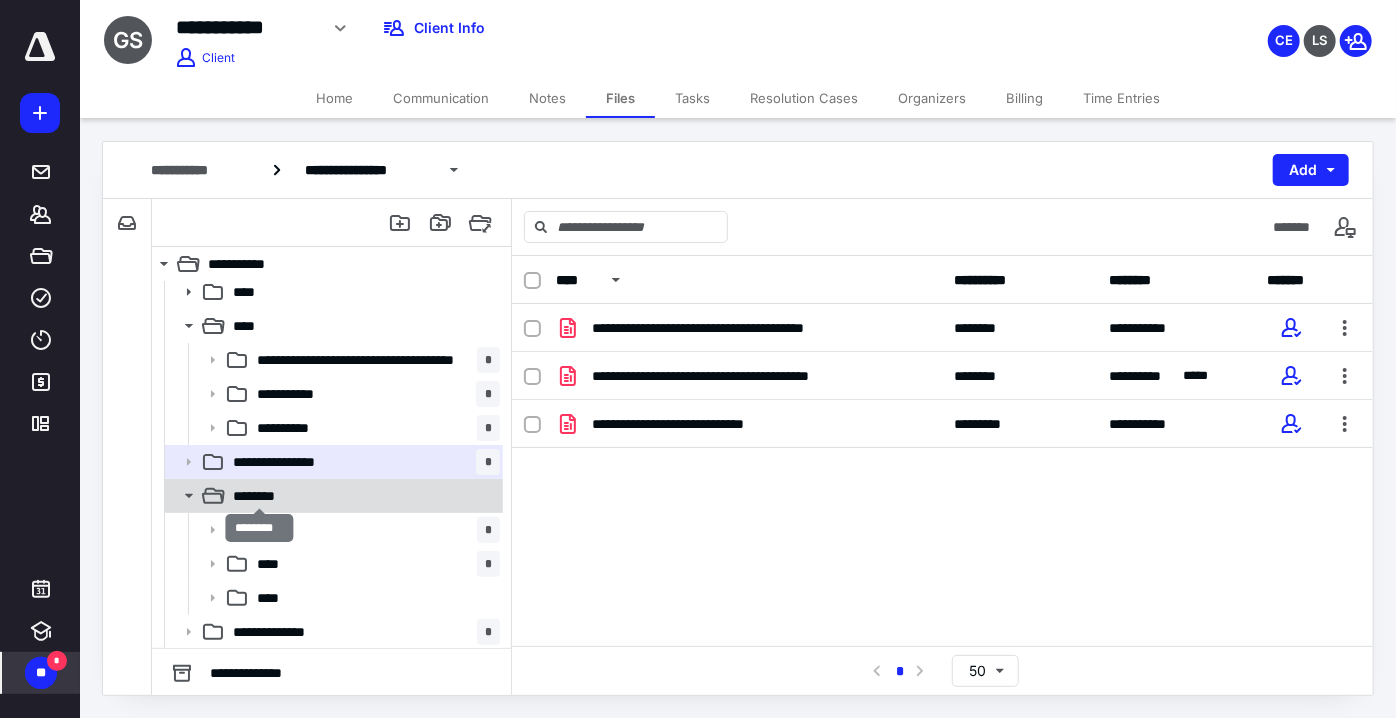 click on "********" at bounding box center (260, 496) 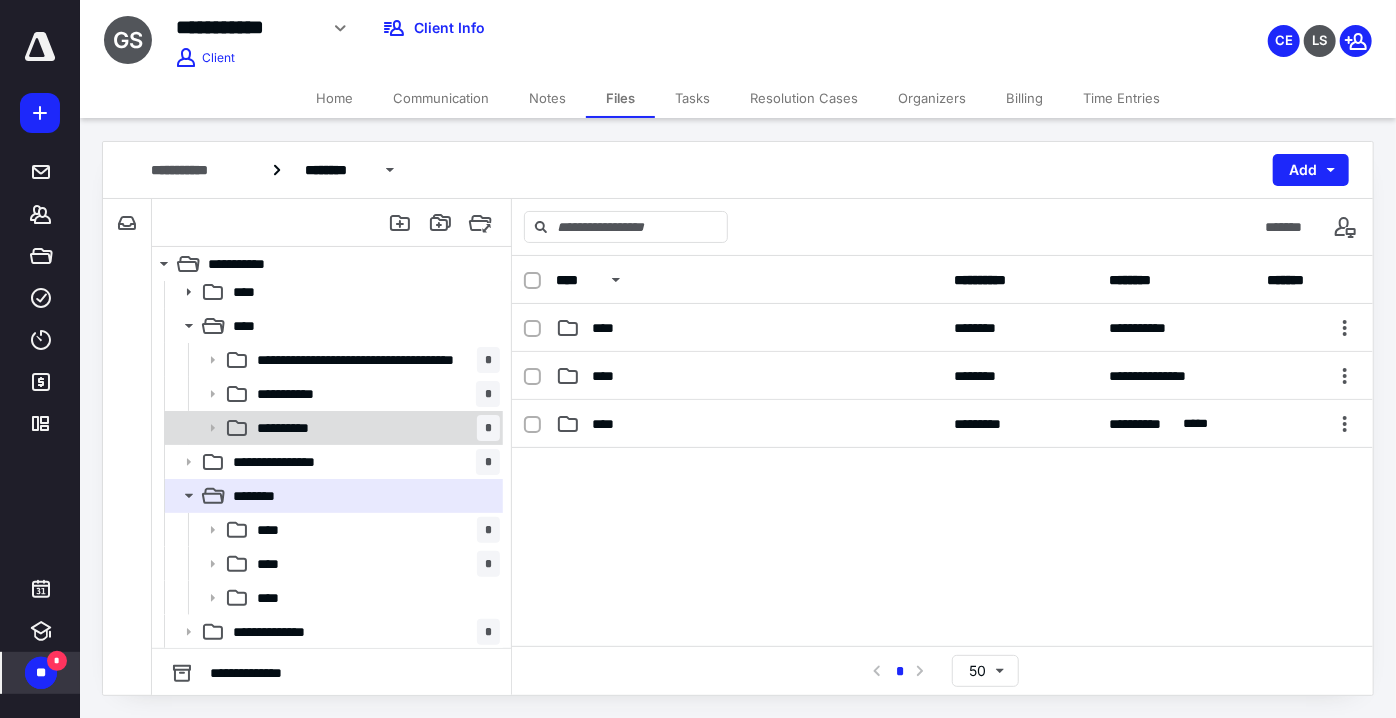click 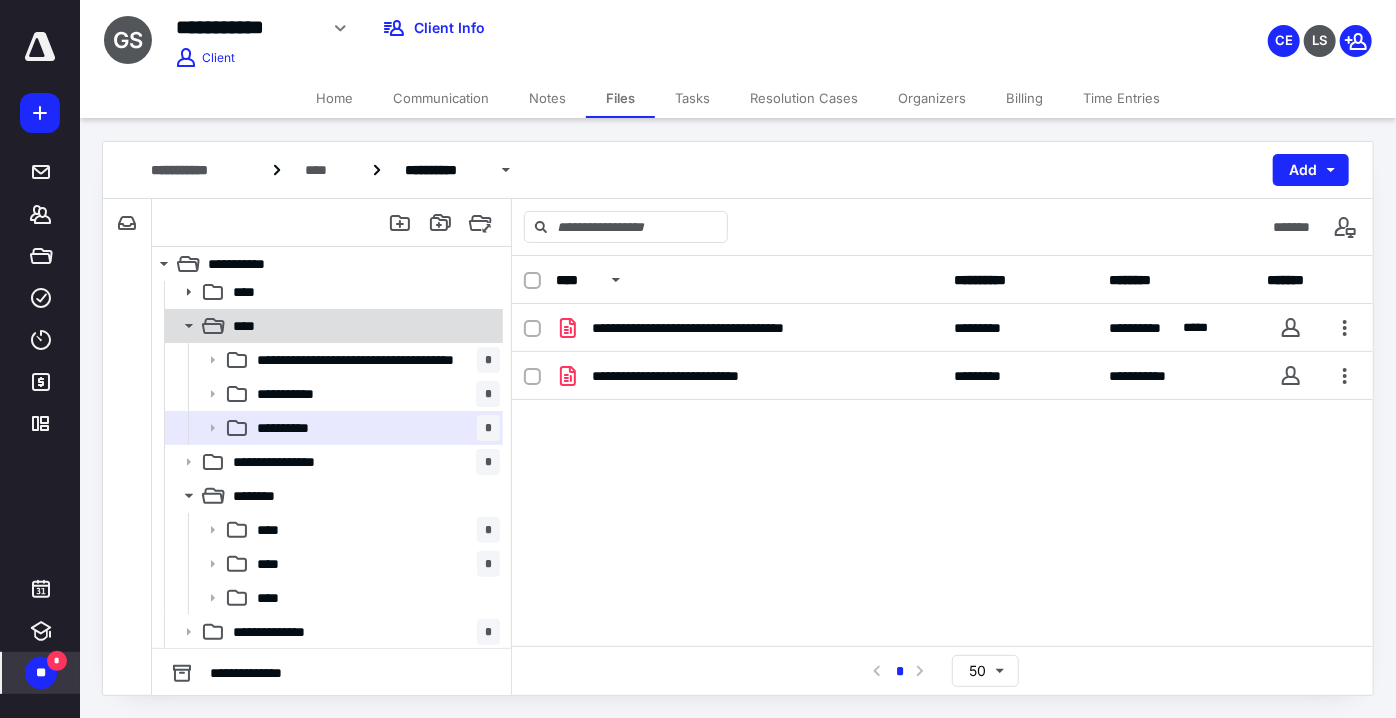 click on "****" at bounding box center [362, 326] 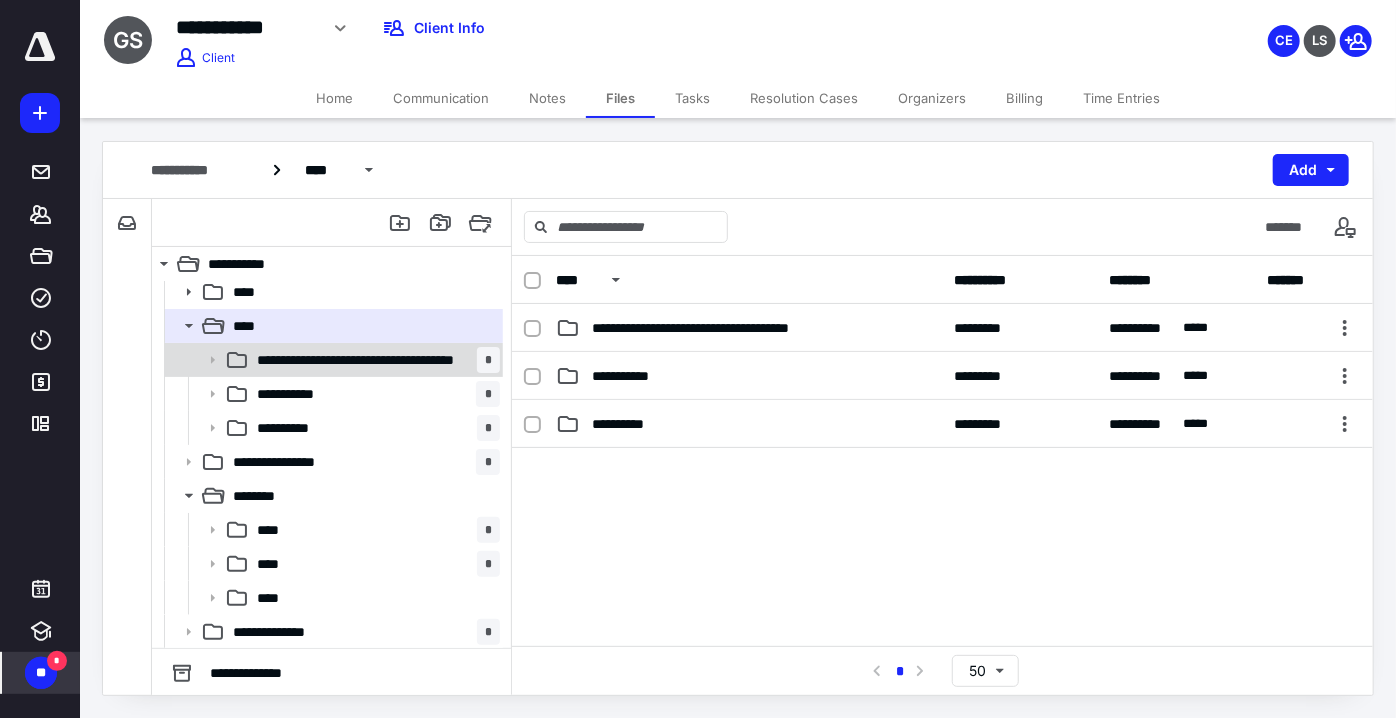 click on "**********" at bounding box center (361, 360) 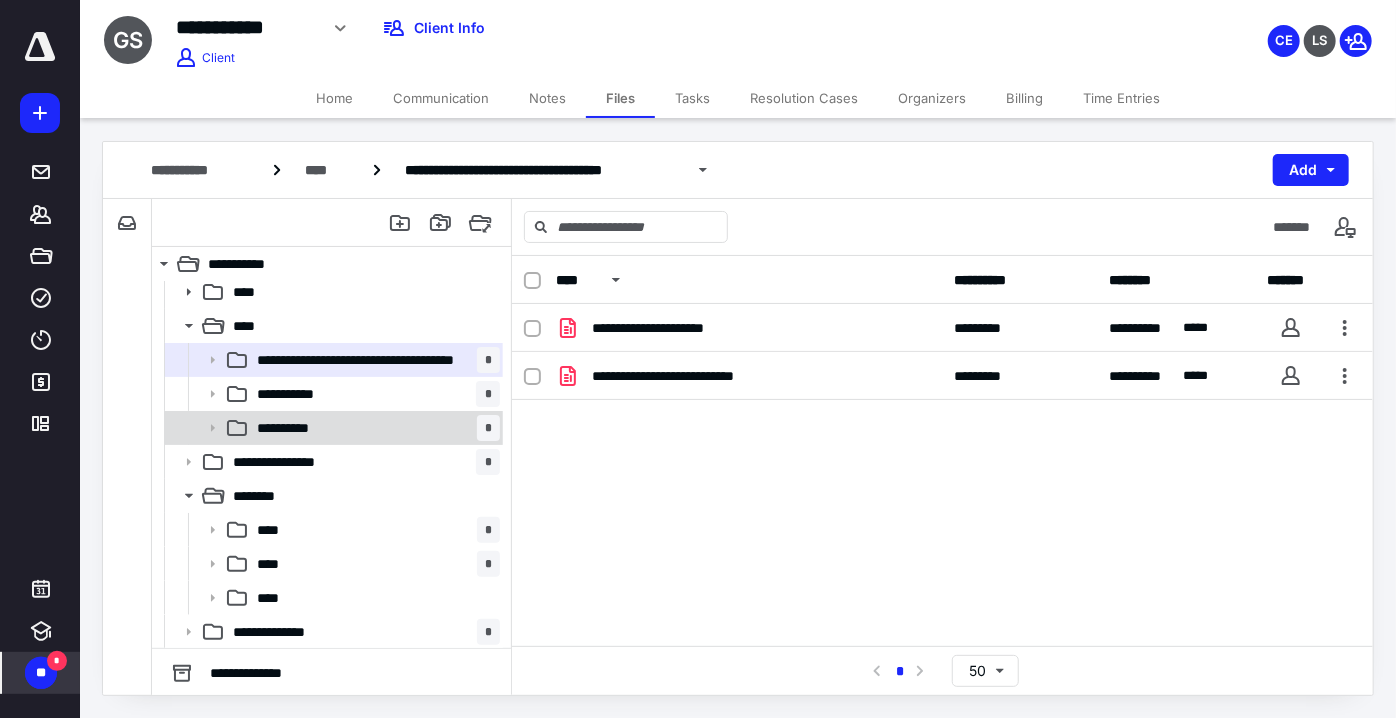 click on "**********" at bounding box center [292, 428] 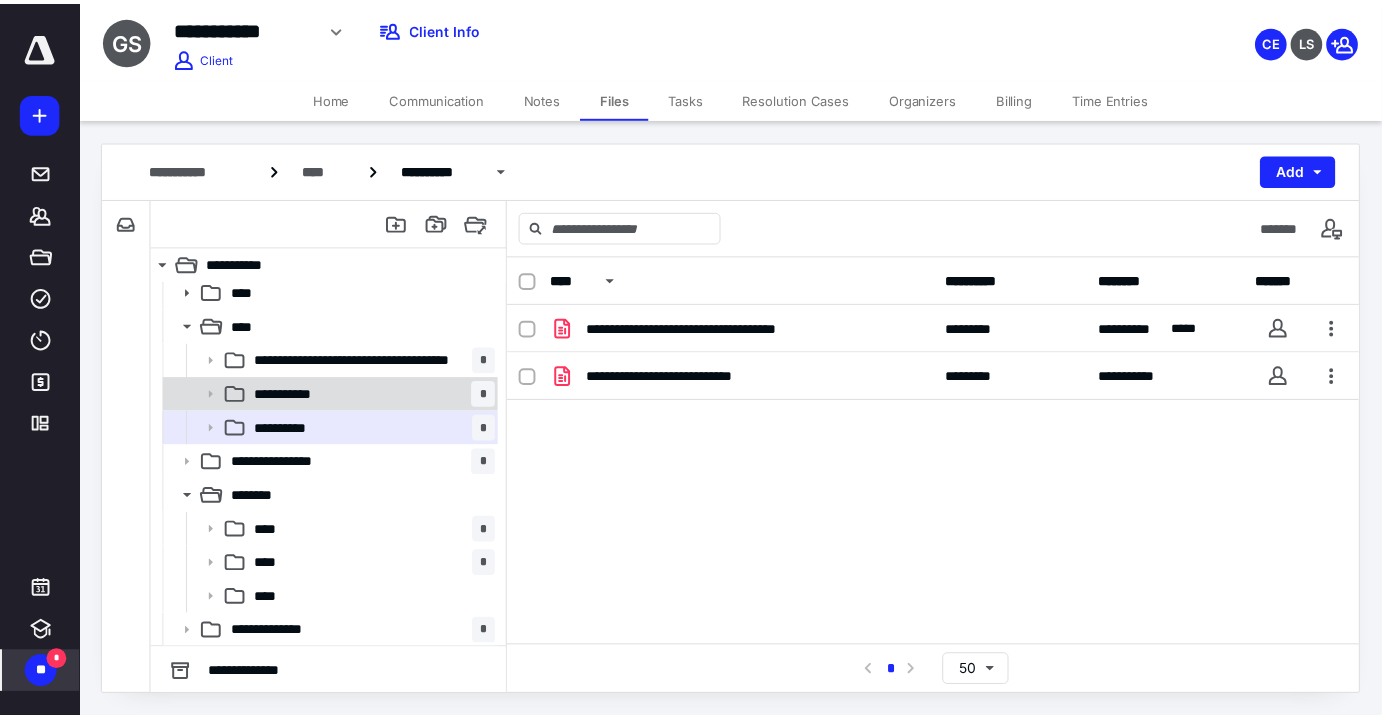 scroll, scrollTop: 0, scrollLeft: 0, axis: both 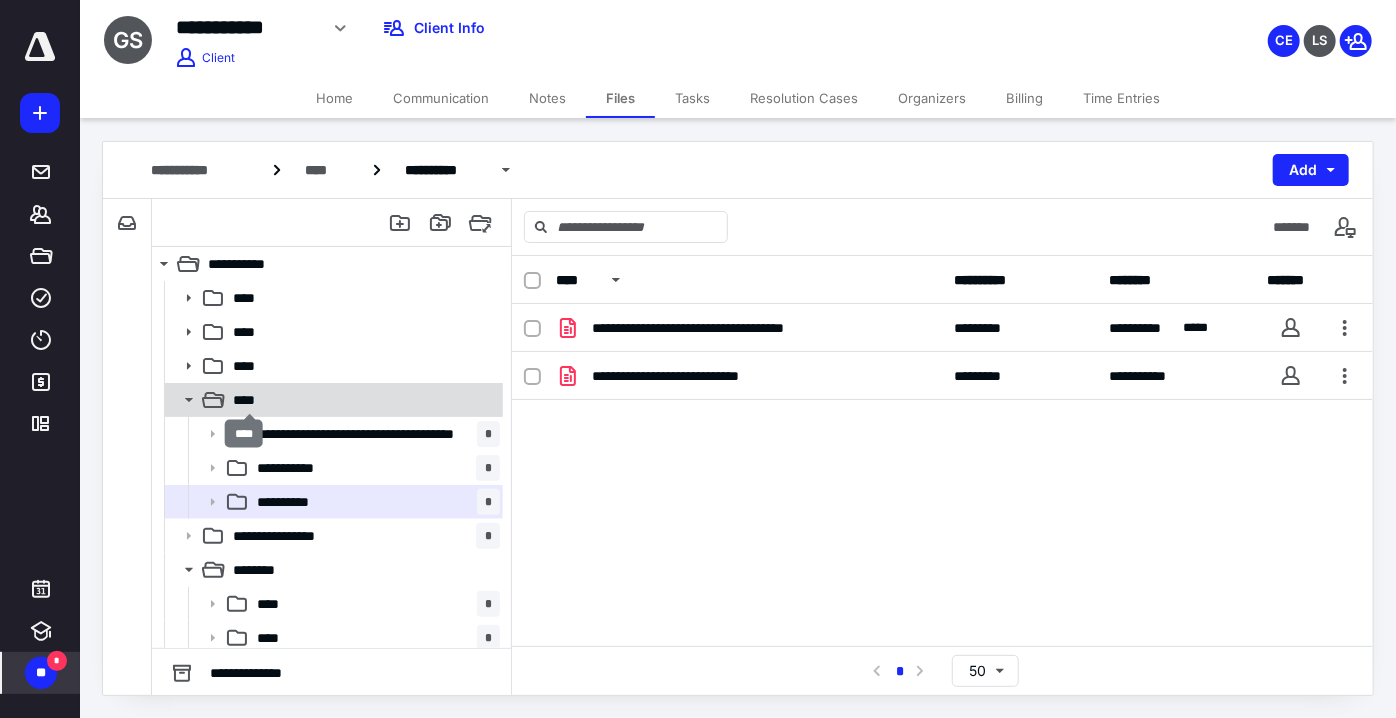 click on "****" at bounding box center [250, 400] 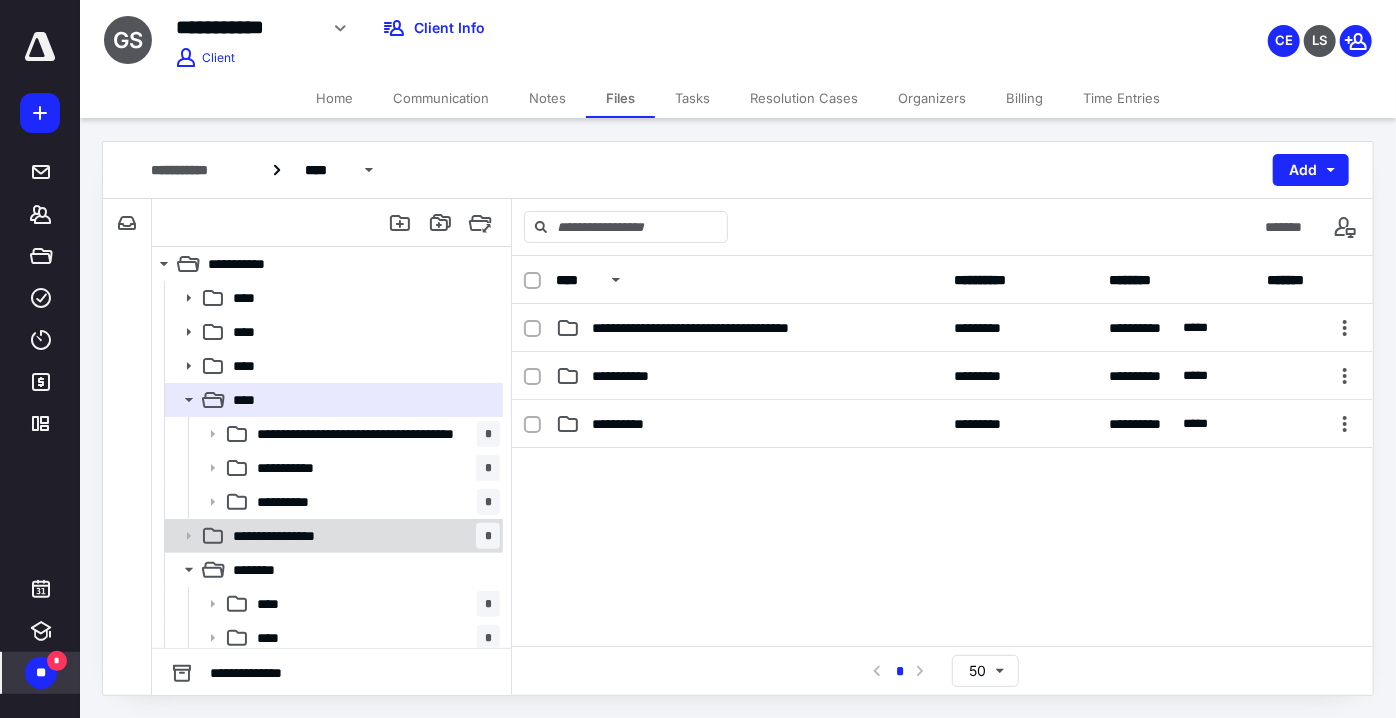 click on "**********" at bounding box center [291, 536] 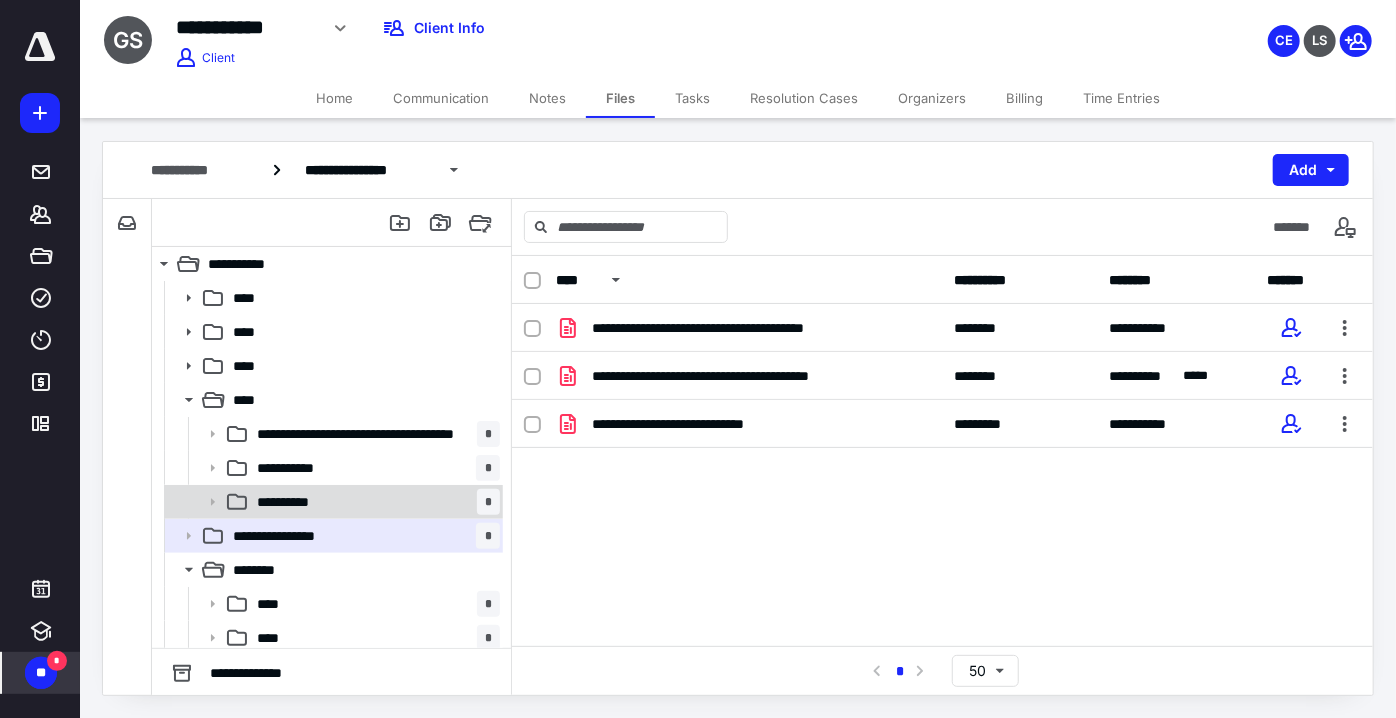 click on "**********" at bounding box center [332, 502] 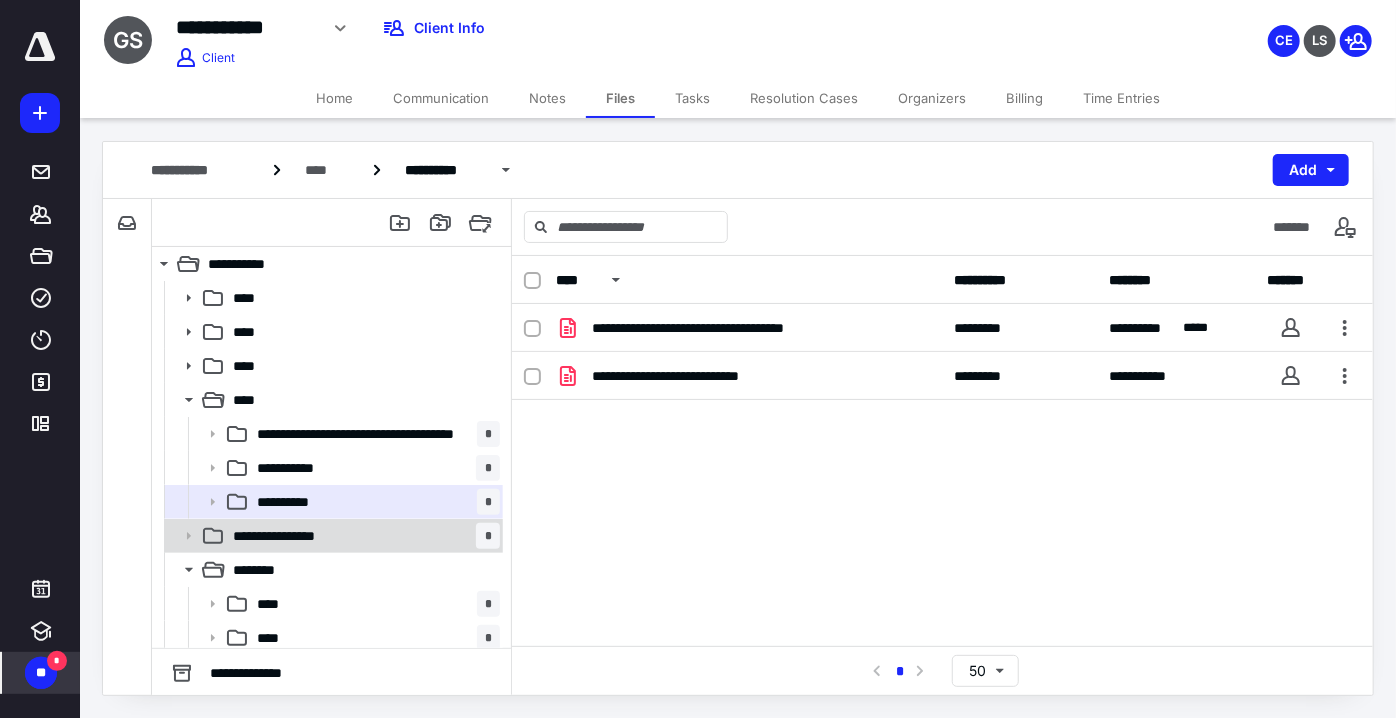 click on "**********" at bounding box center [291, 536] 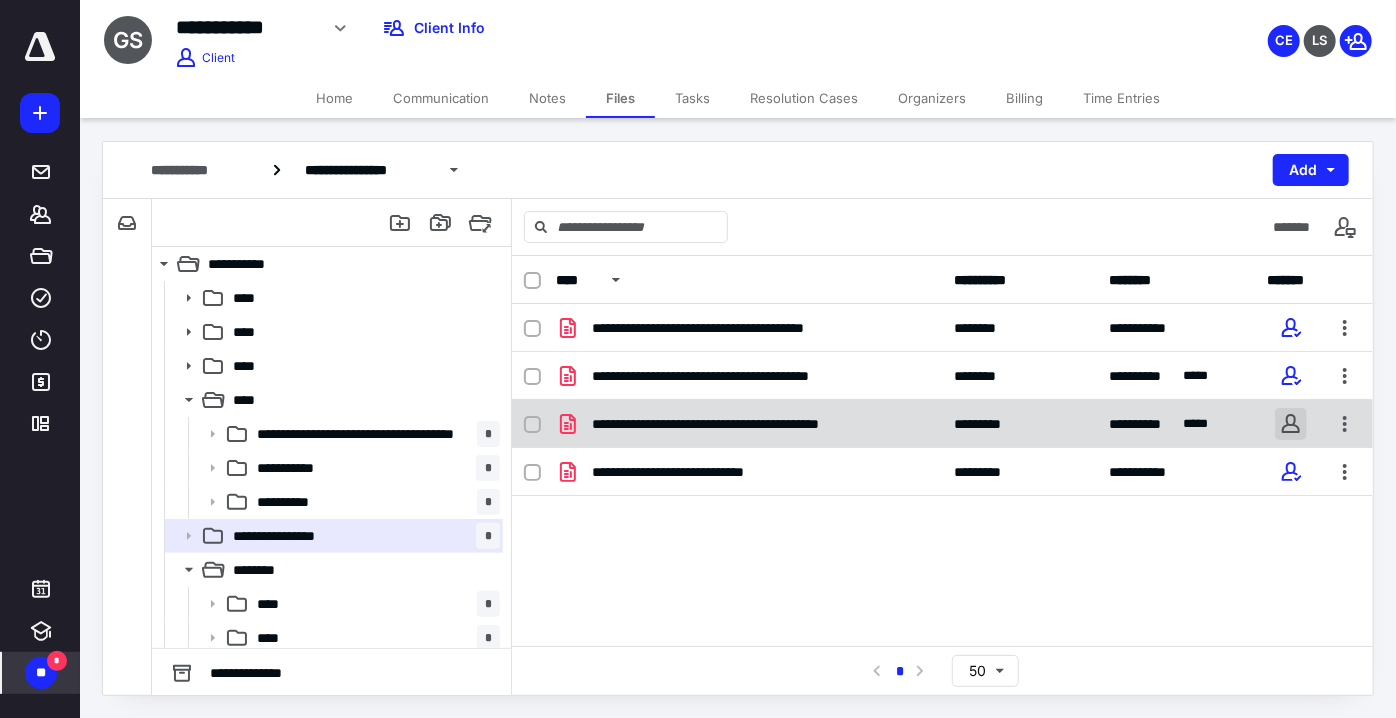click at bounding box center (1291, 424) 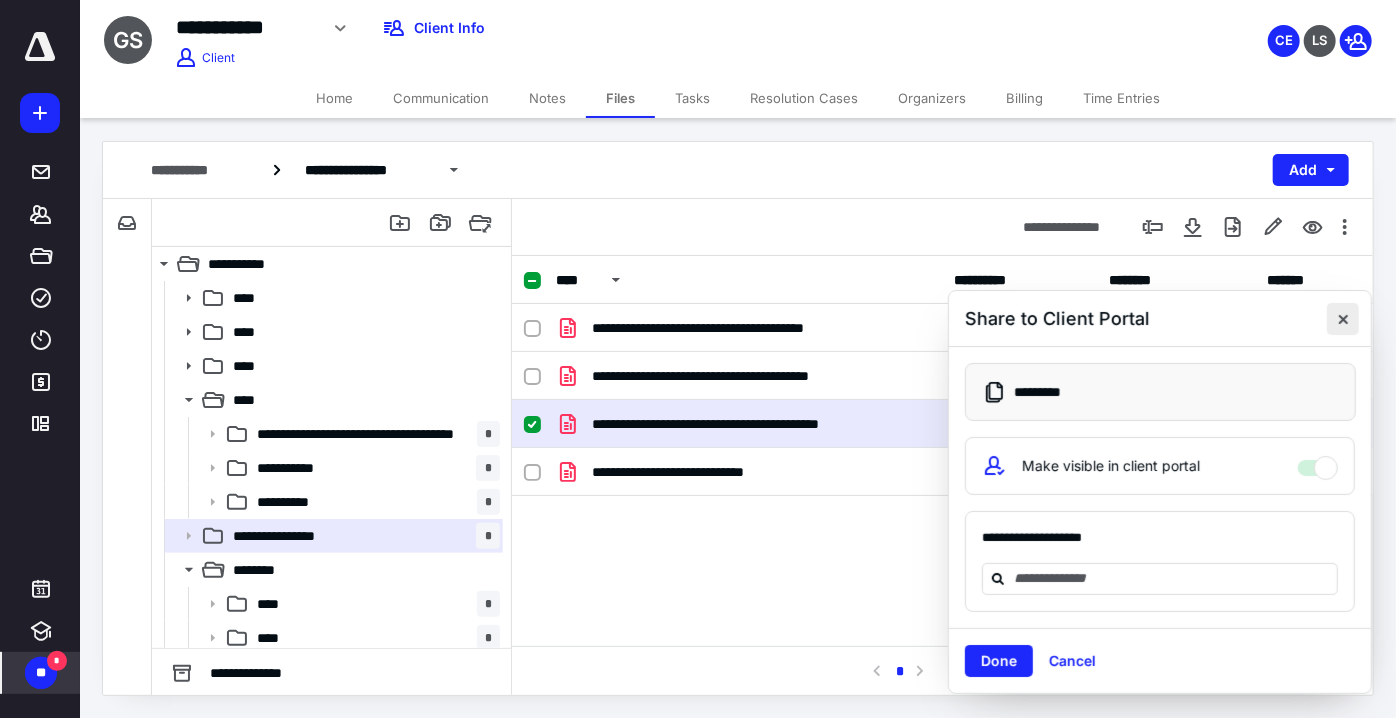 click at bounding box center [1343, 319] 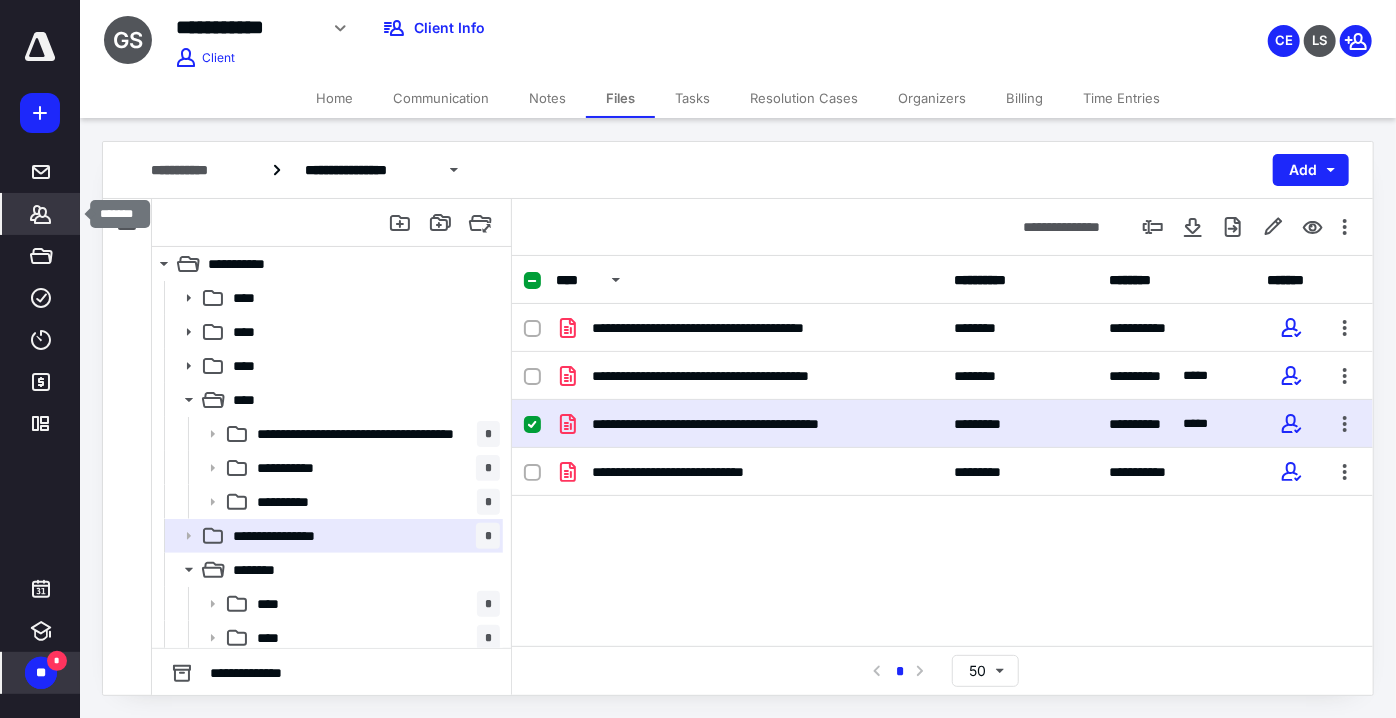 click 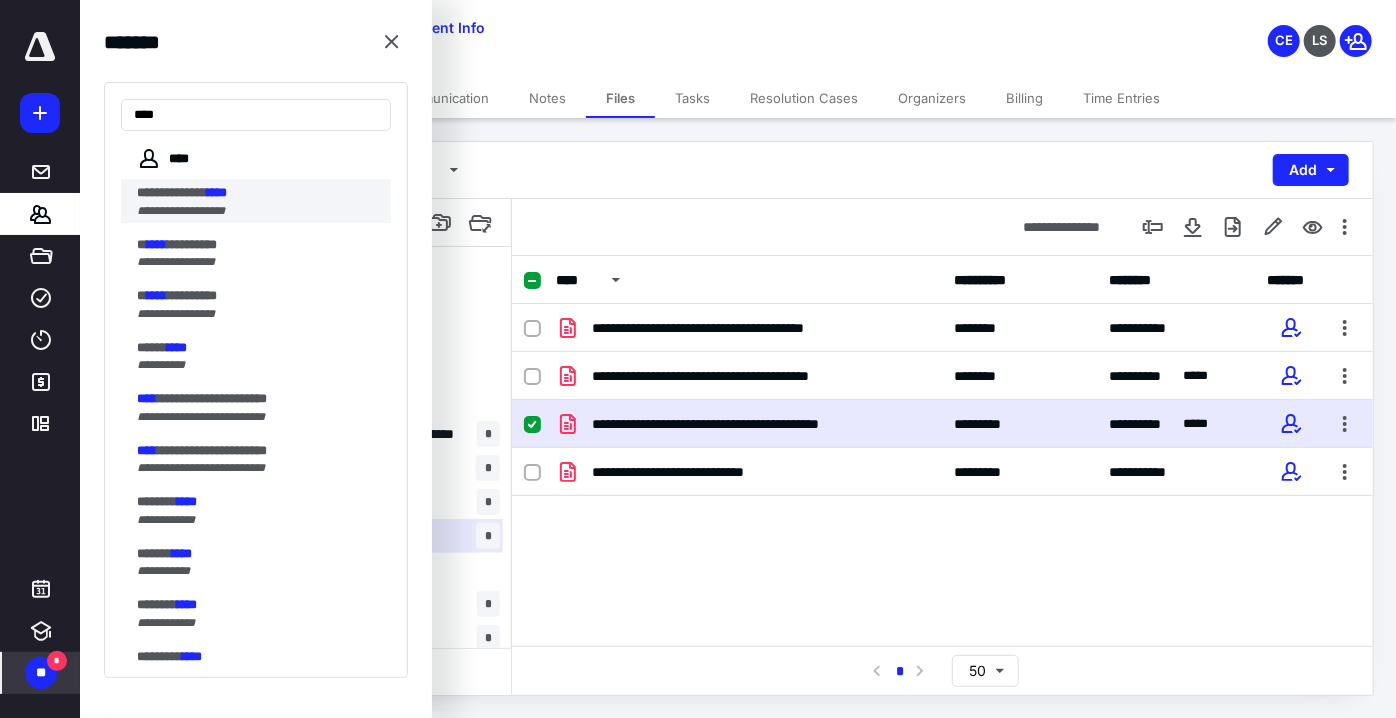 type on "****" 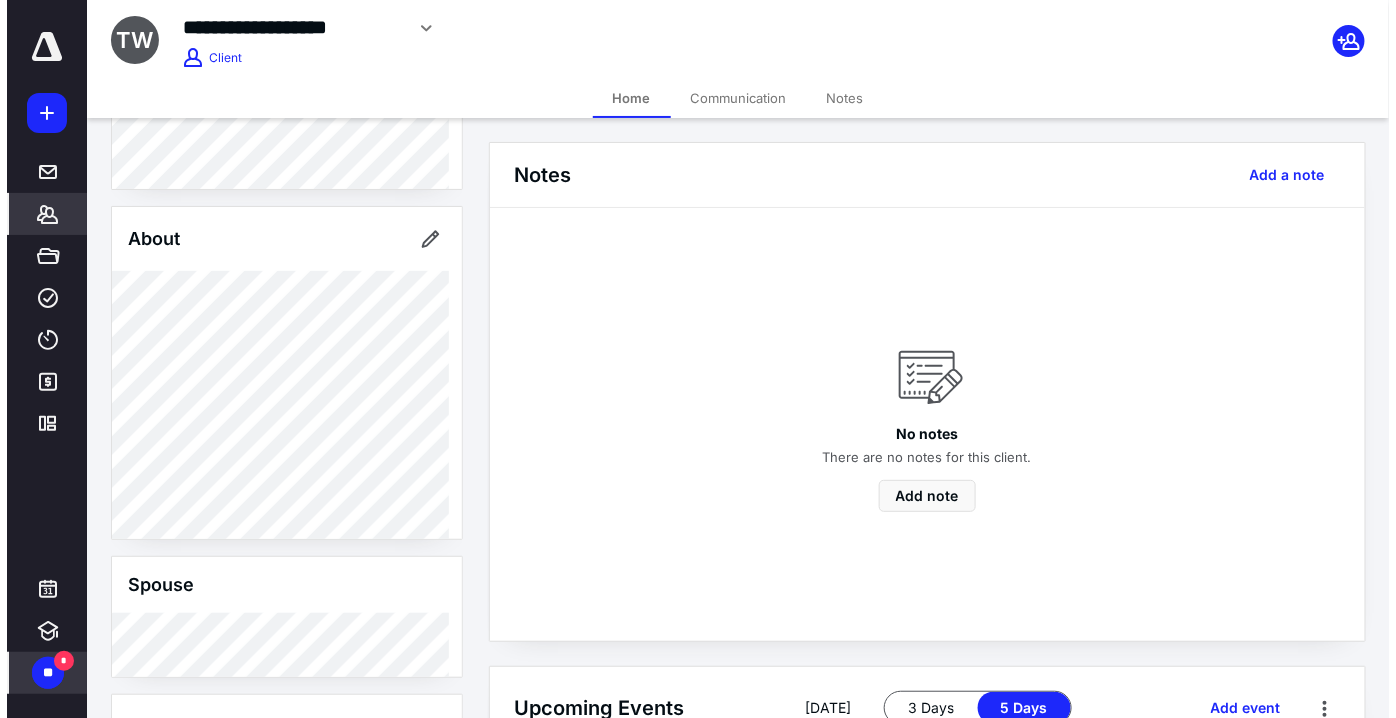 scroll, scrollTop: 405, scrollLeft: 0, axis: vertical 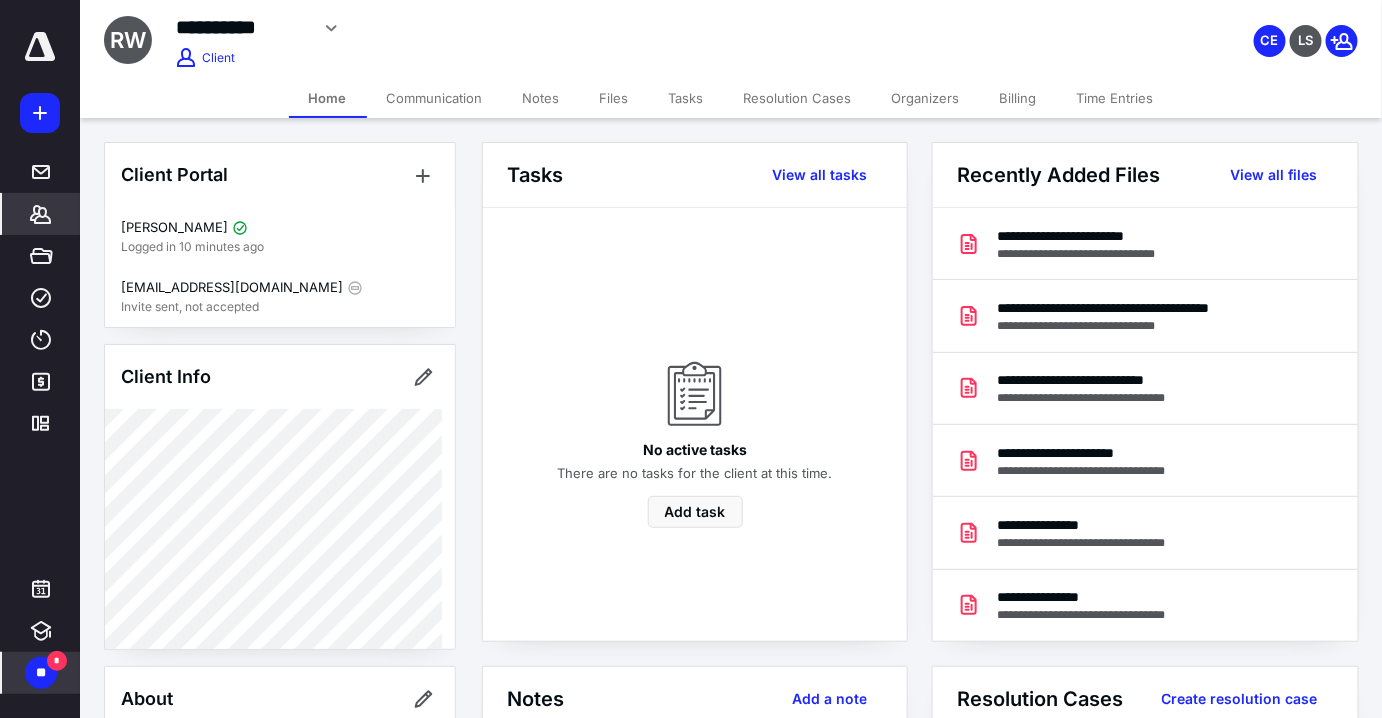 click on "Files" at bounding box center [614, 98] 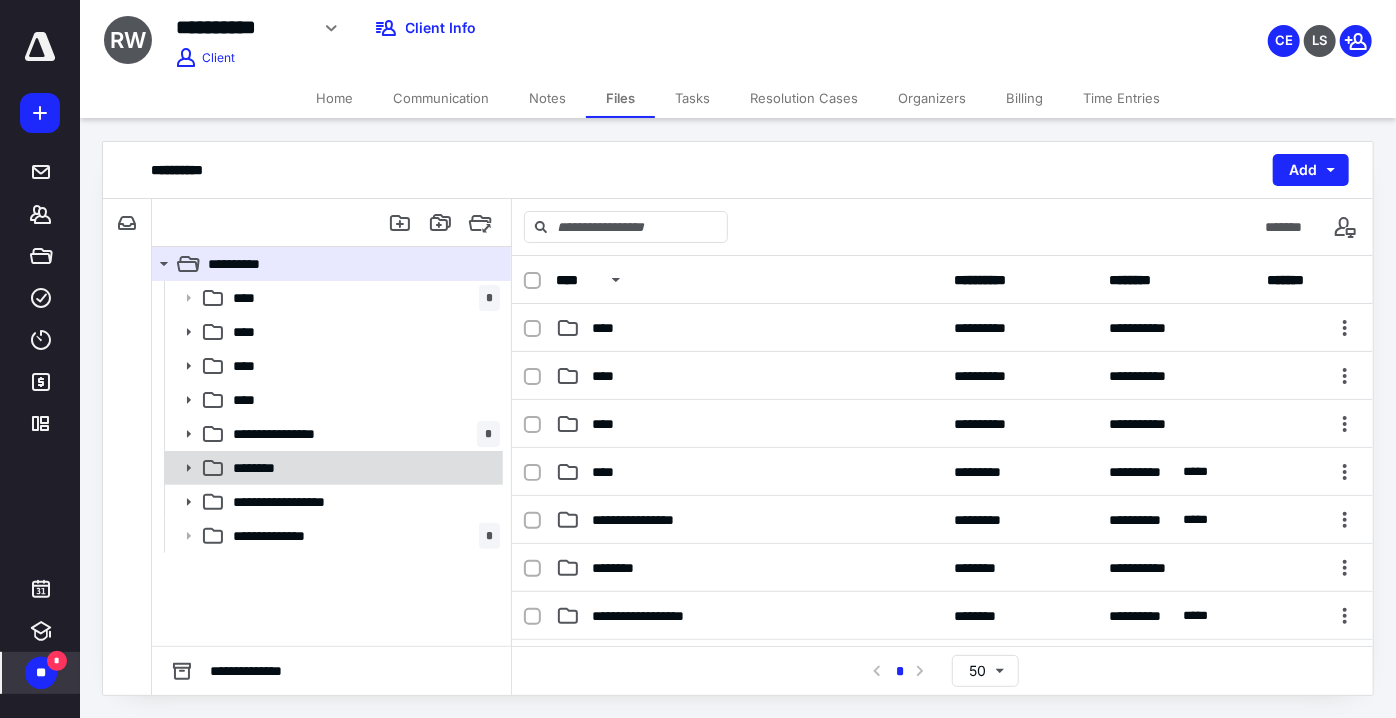 click 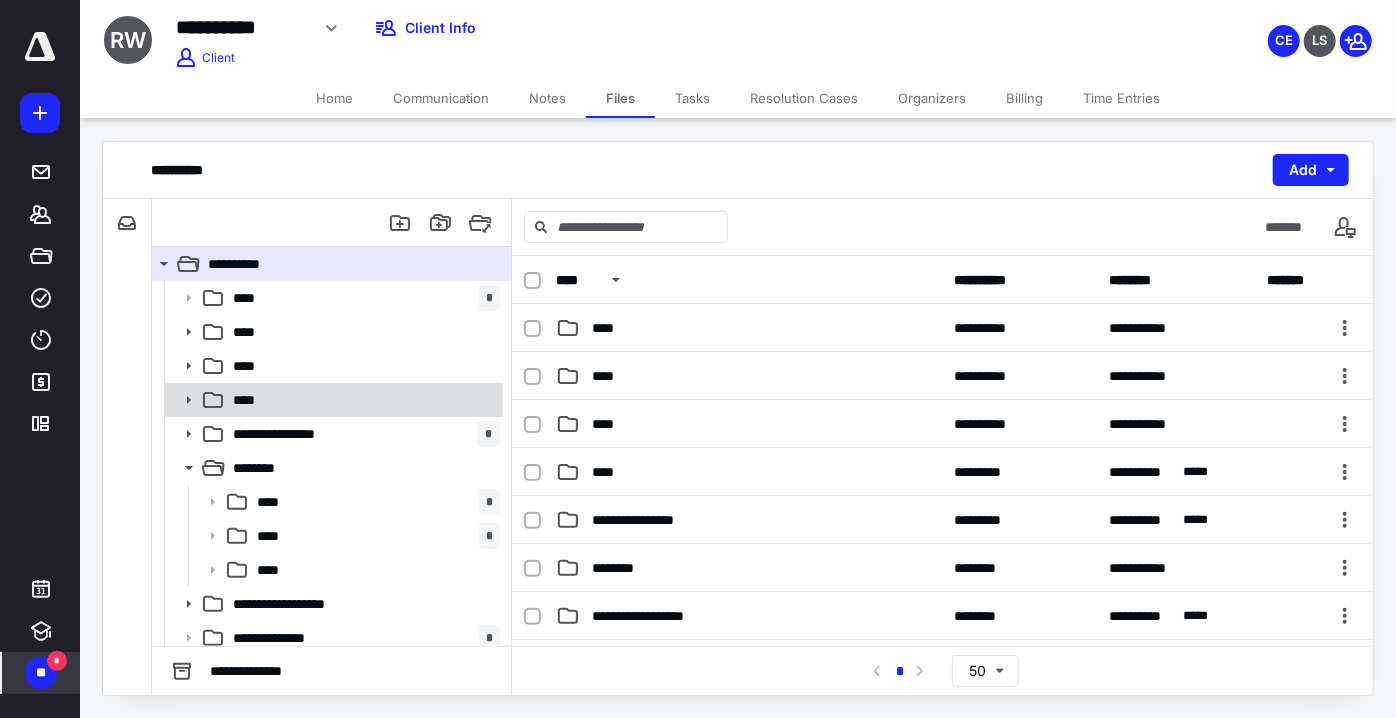 click 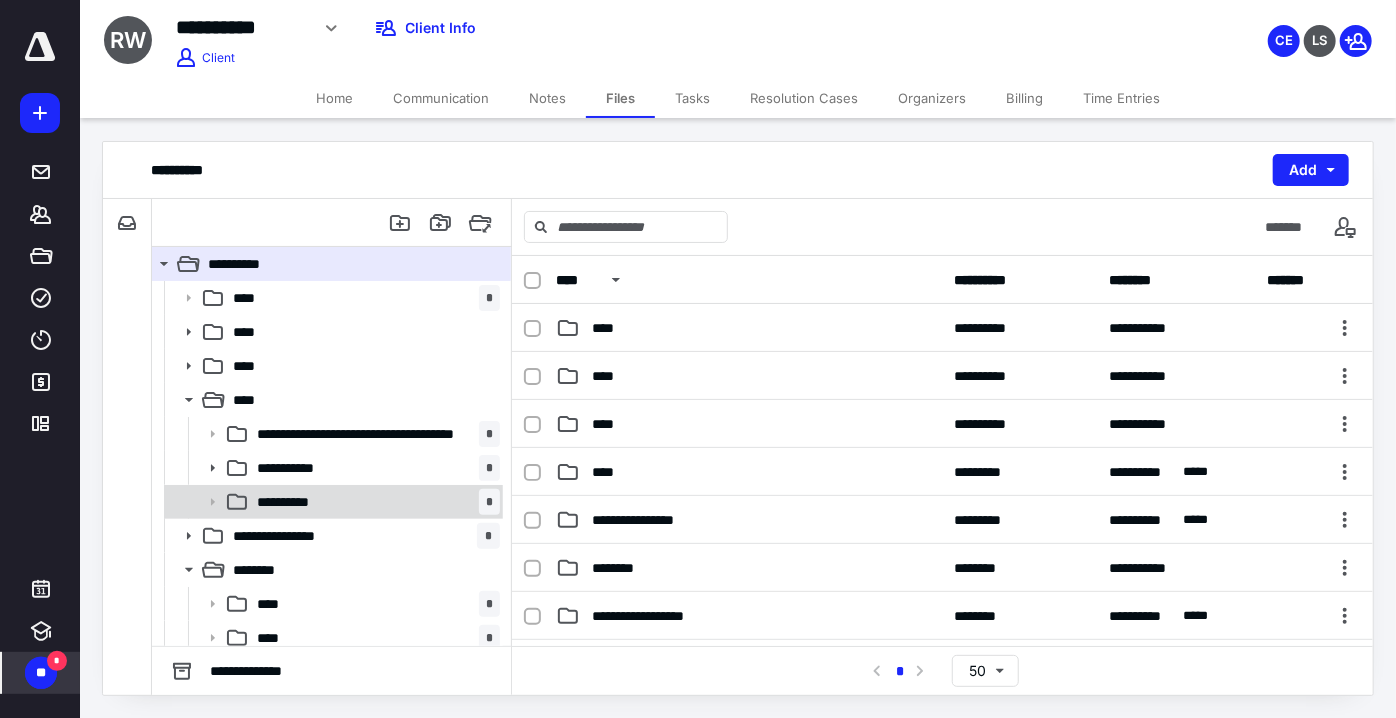 click on "**********" at bounding box center [292, 502] 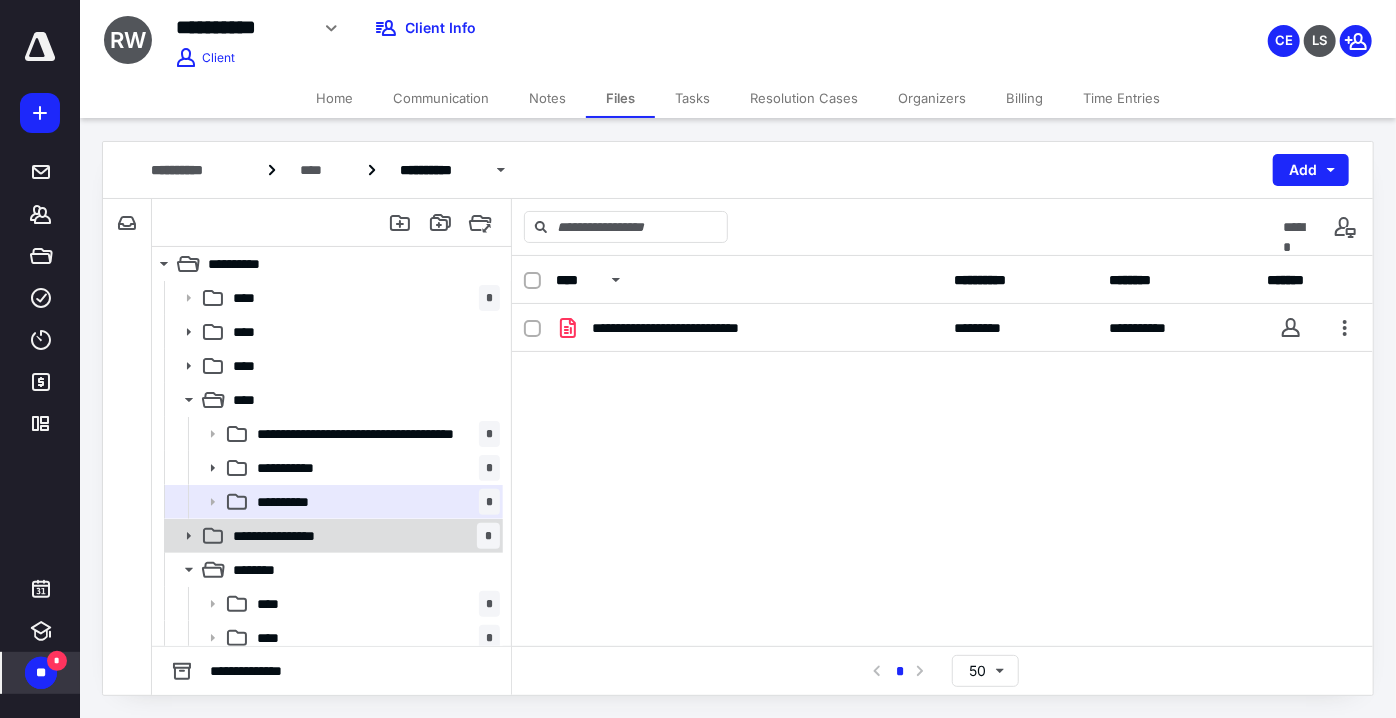 click on "**********" at bounding box center (291, 536) 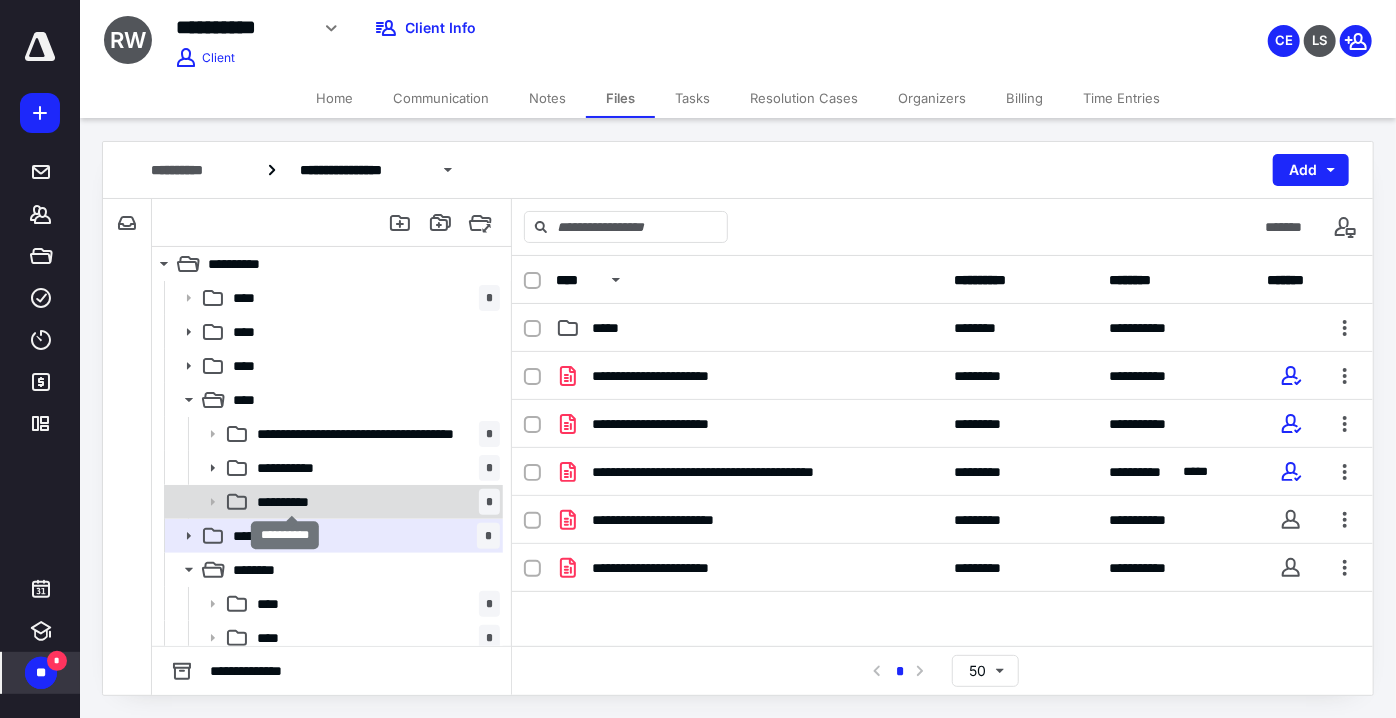 click on "**********" at bounding box center [292, 502] 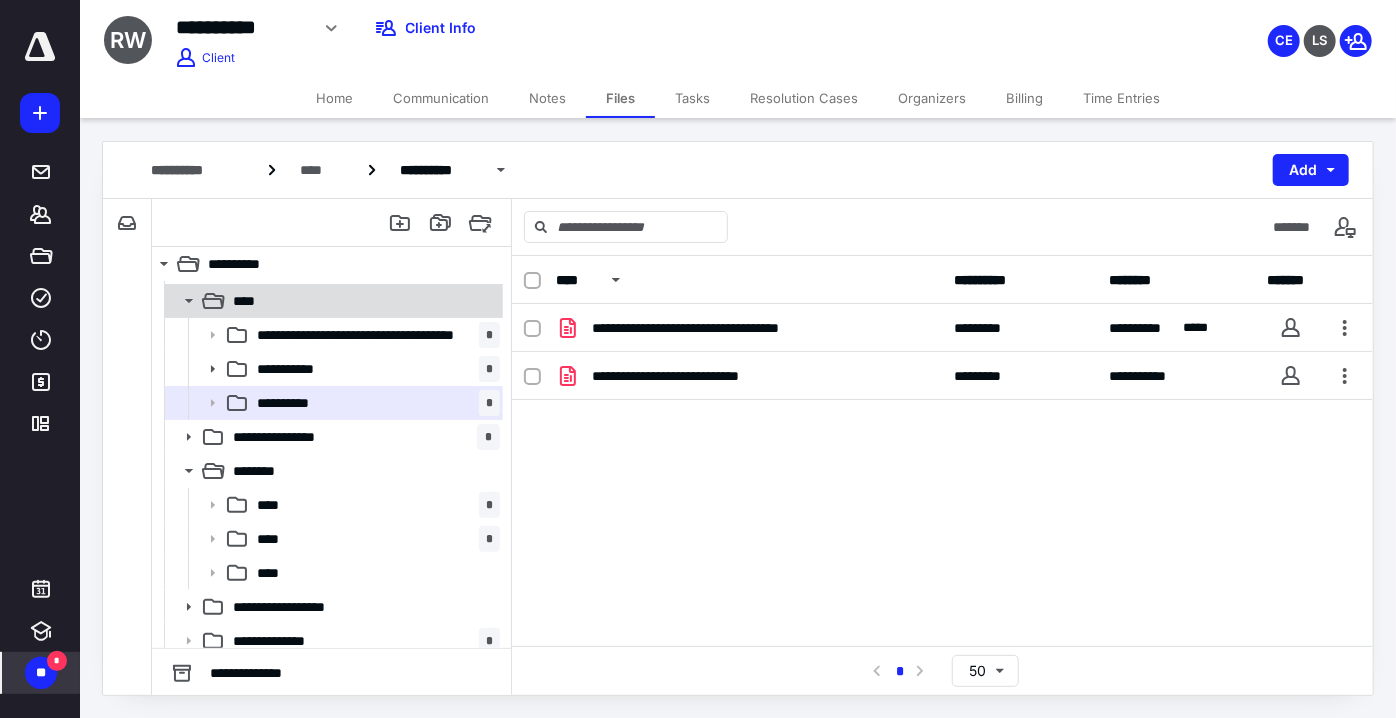 scroll, scrollTop: 109, scrollLeft: 0, axis: vertical 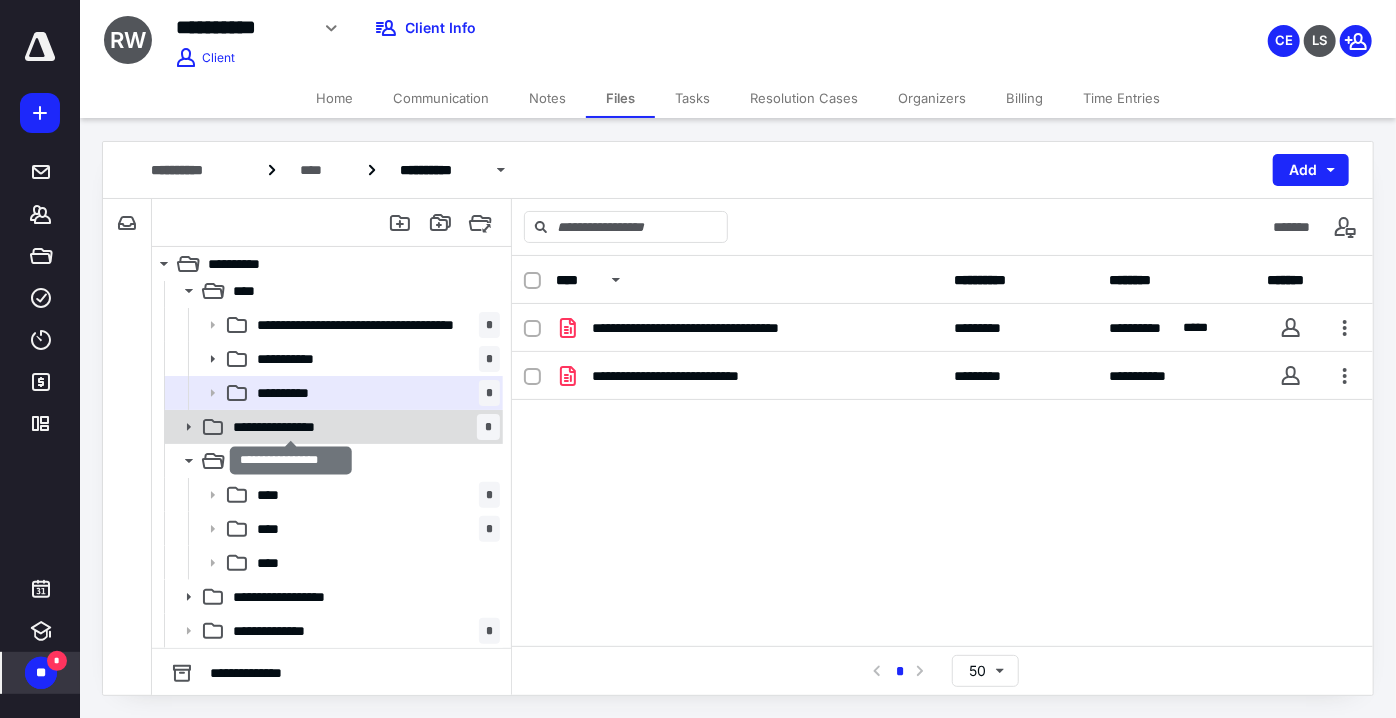 click on "**********" at bounding box center [291, 427] 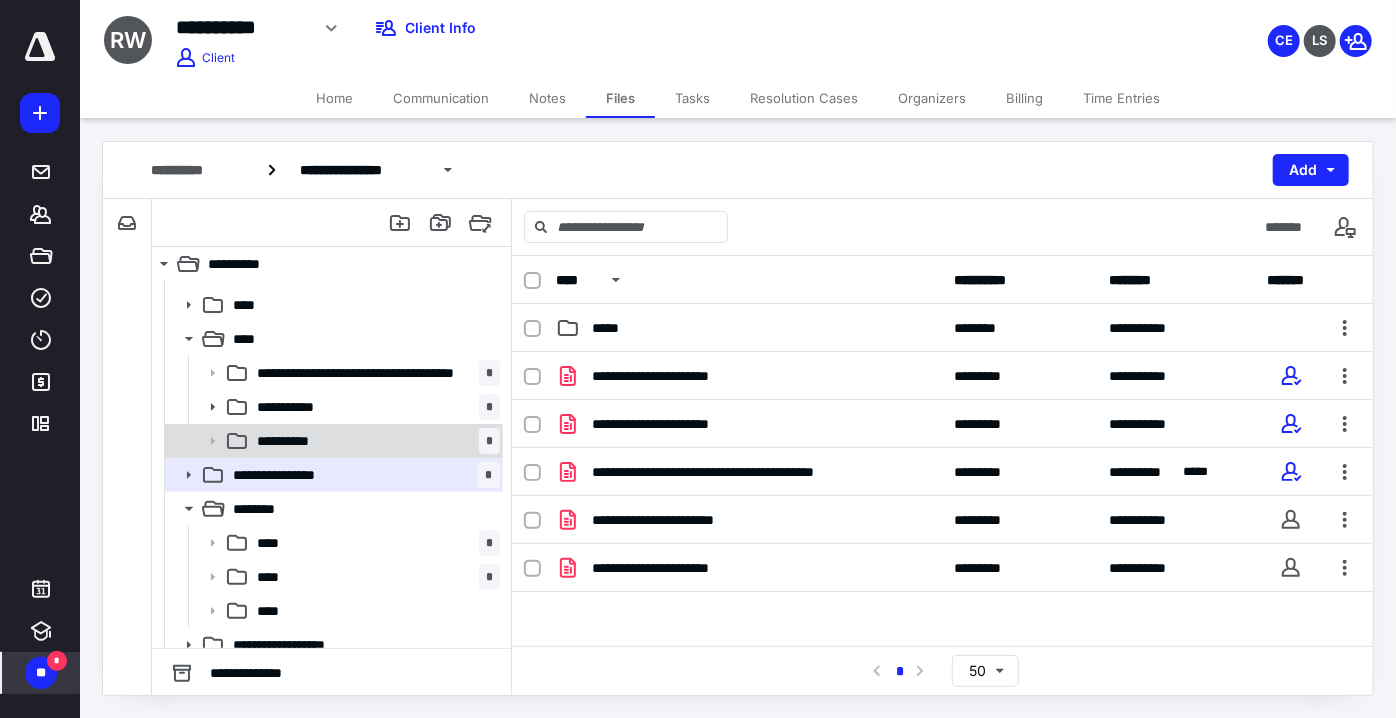 scroll, scrollTop: 0, scrollLeft: 0, axis: both 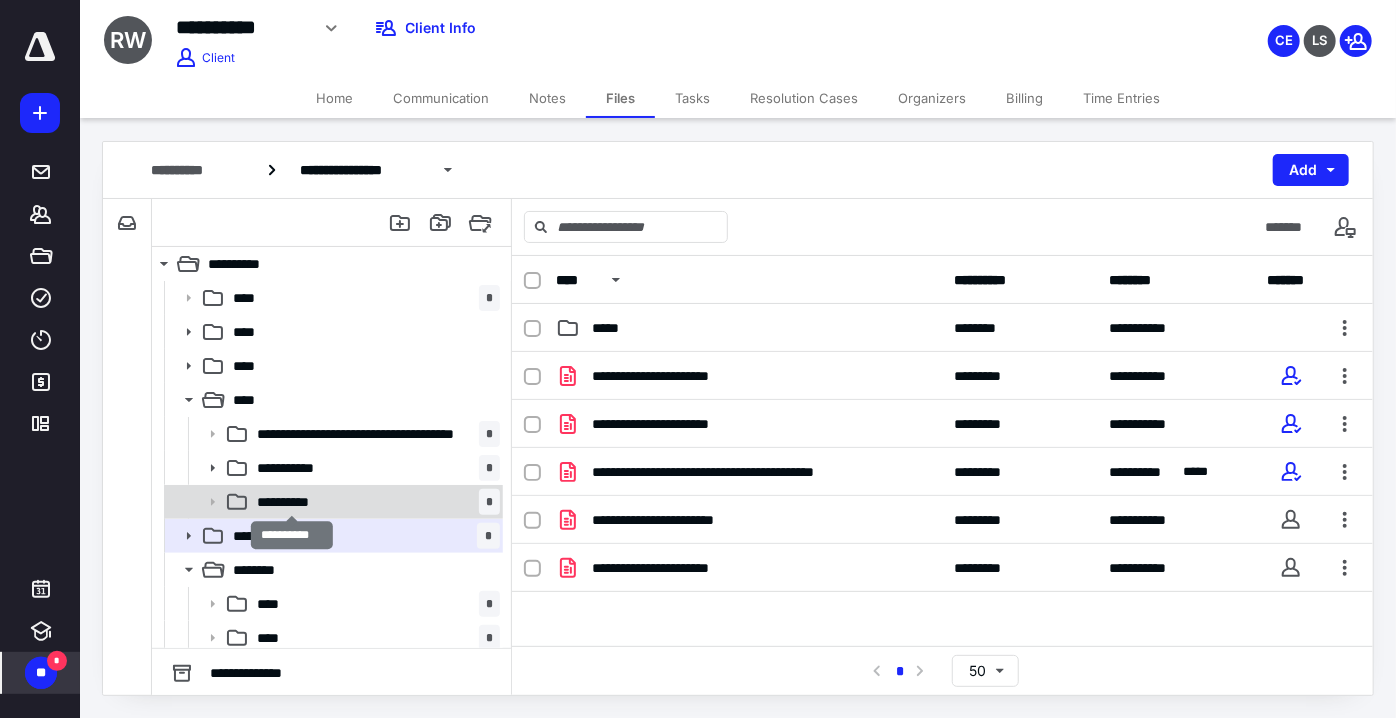 click on "**********" at bounding box center [292, 502] 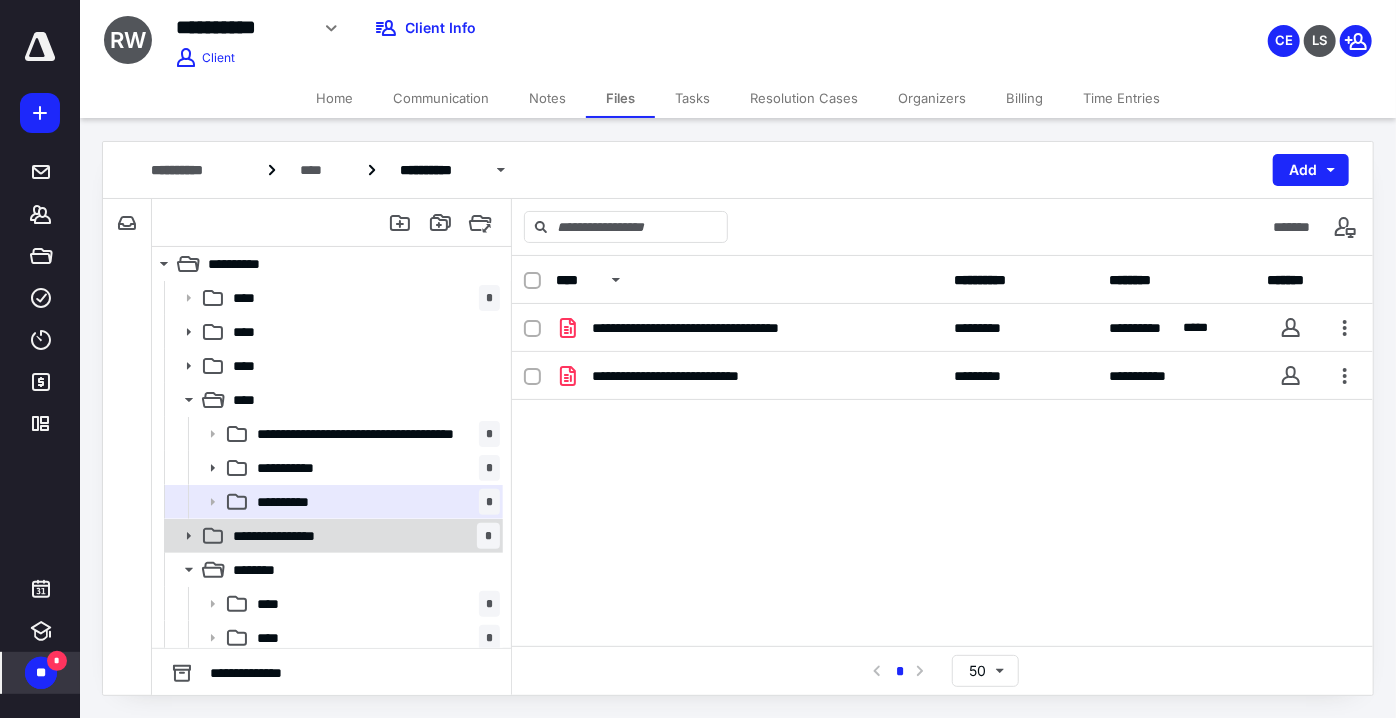 click on "**********" at bounding box center [362, 536] 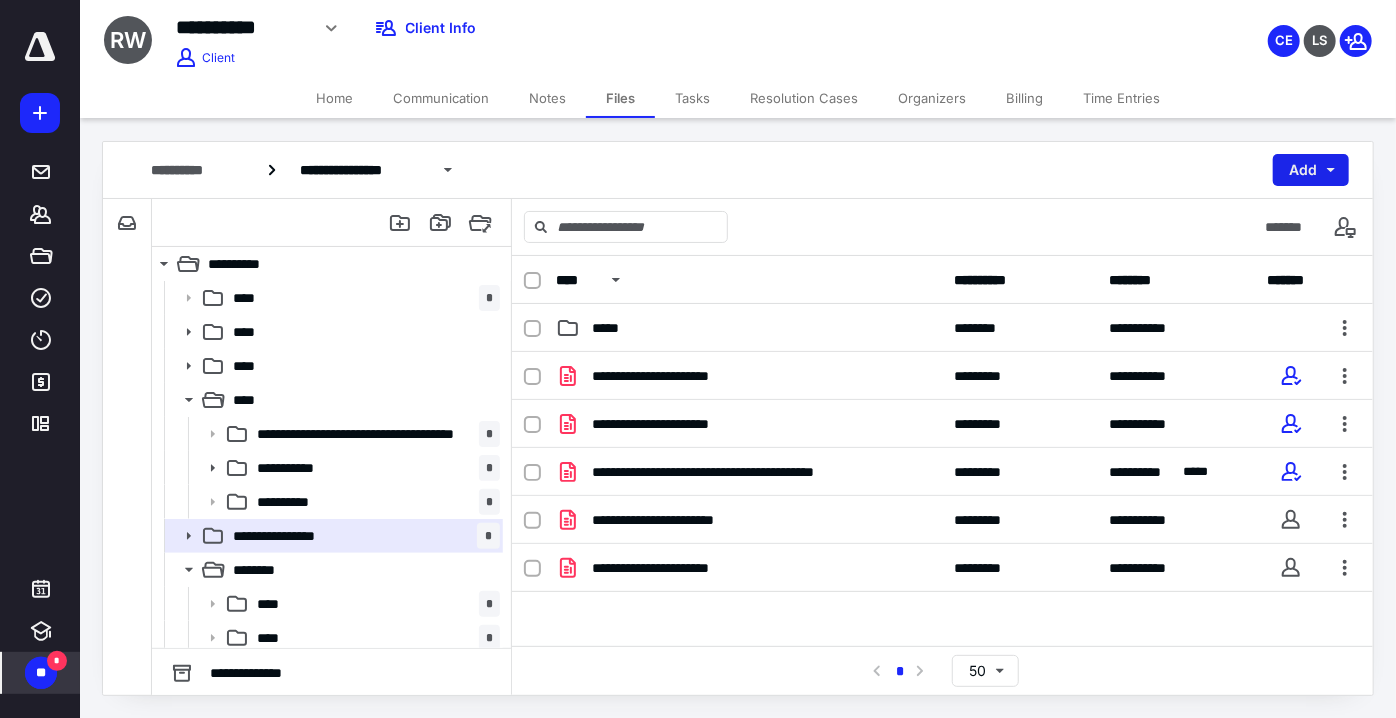 click on "Add" at bounding box center [1311, 170] 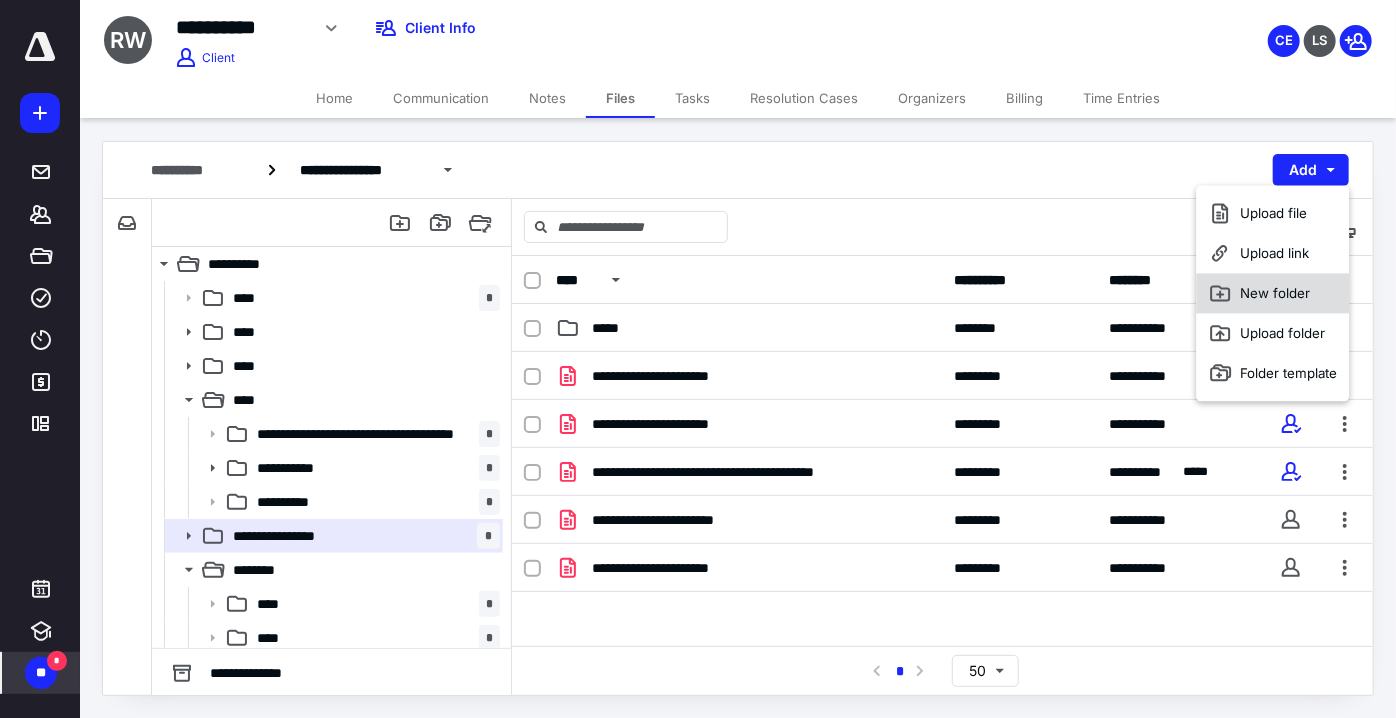 click on "New folder" at bounding box center [1273, 293] 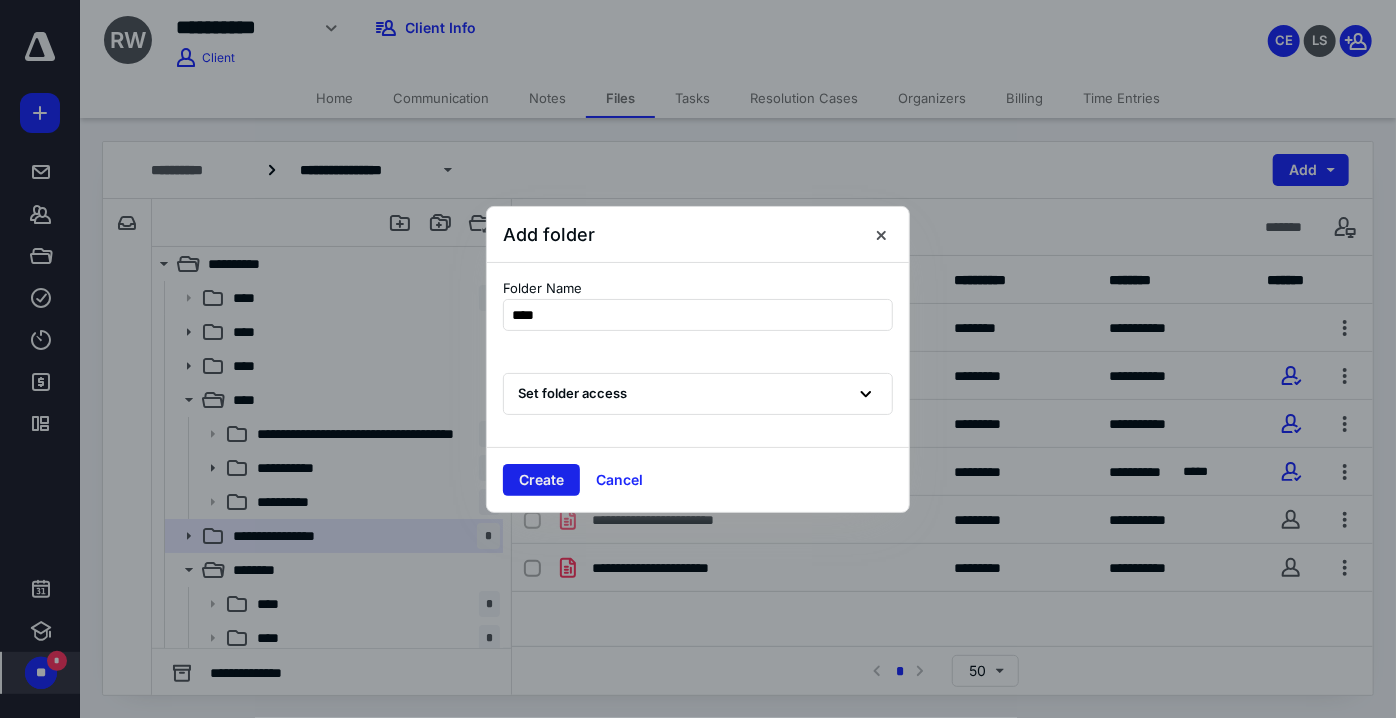 type on "****" 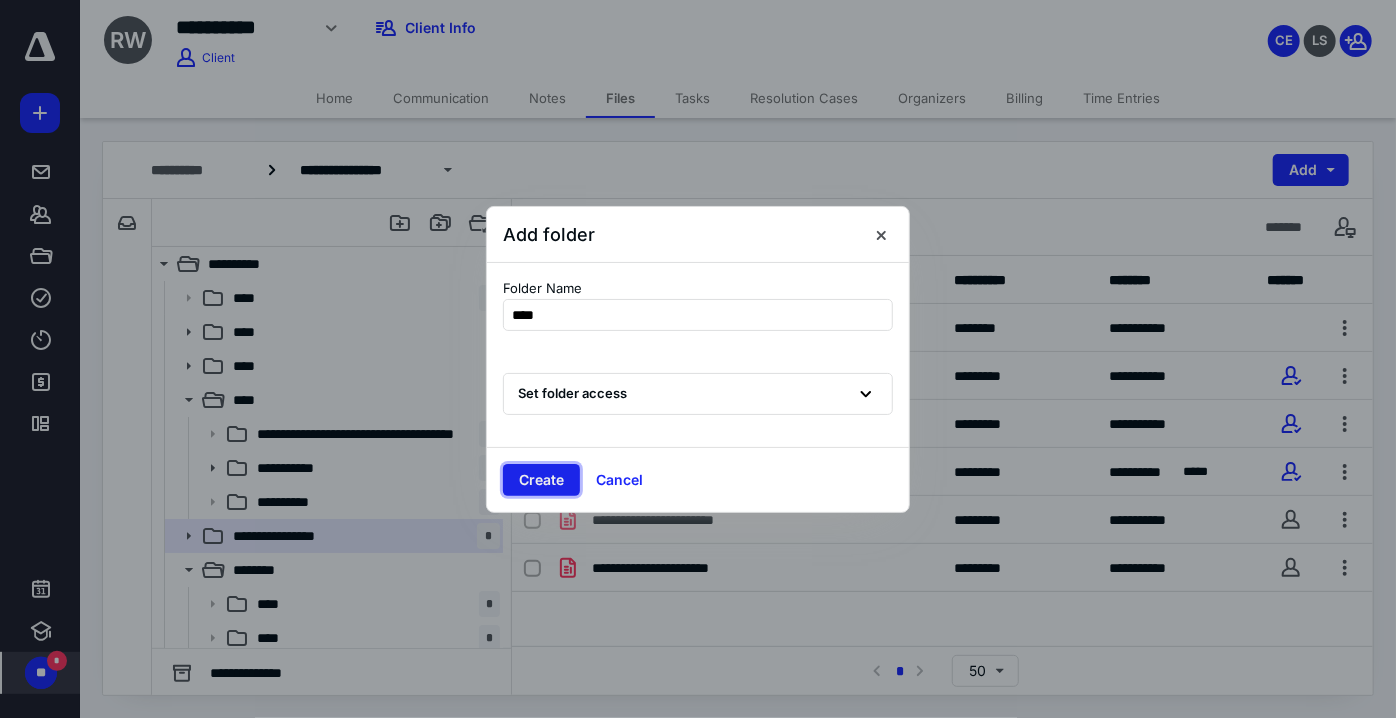 click on "Create" at bounding box center [541, 480] 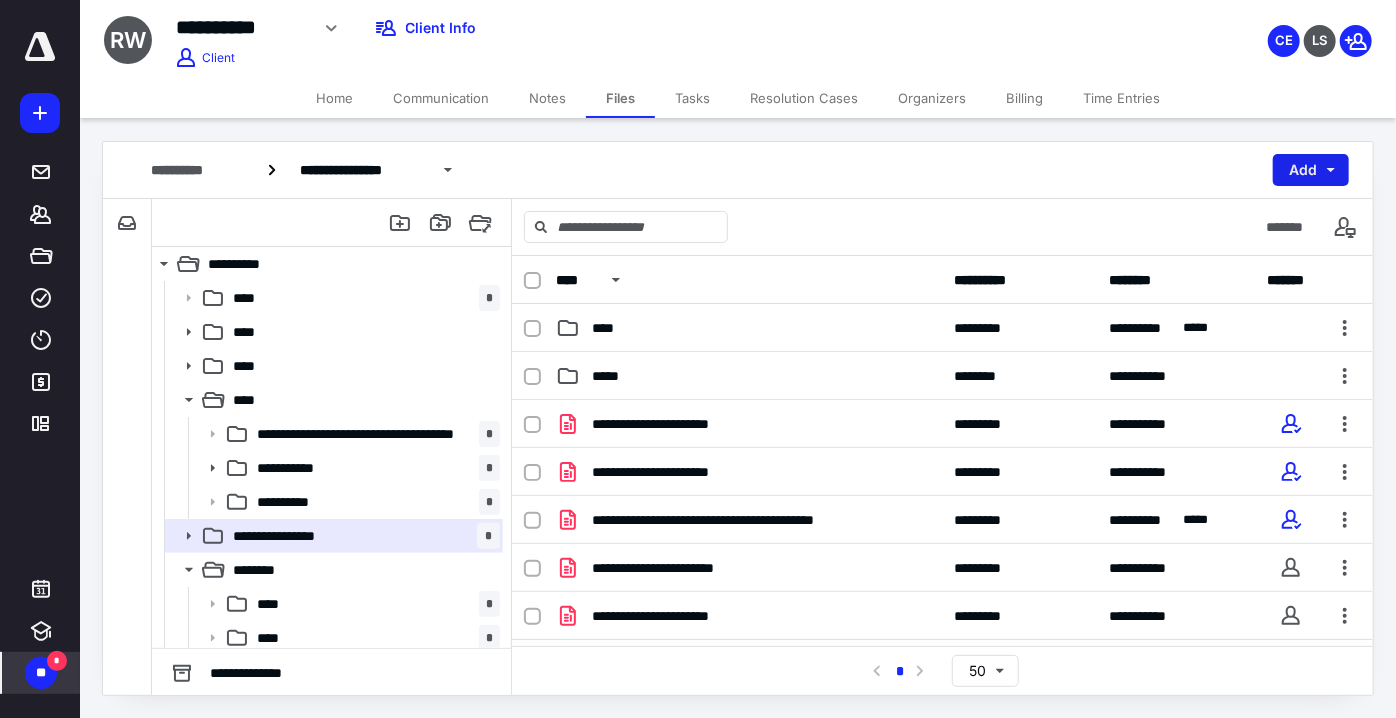 click on "Add" at bounding box center (1311, 170) 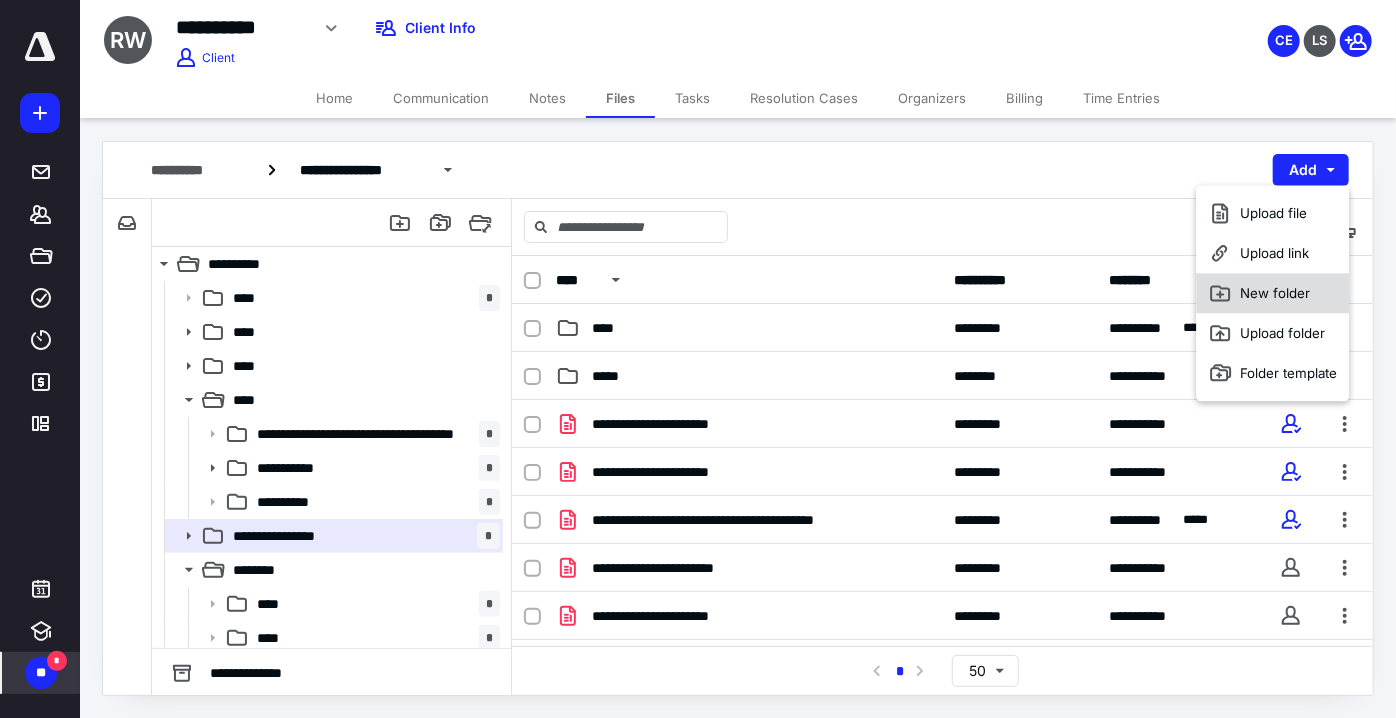 click on "New folder" at bounding box center [1273, 293] 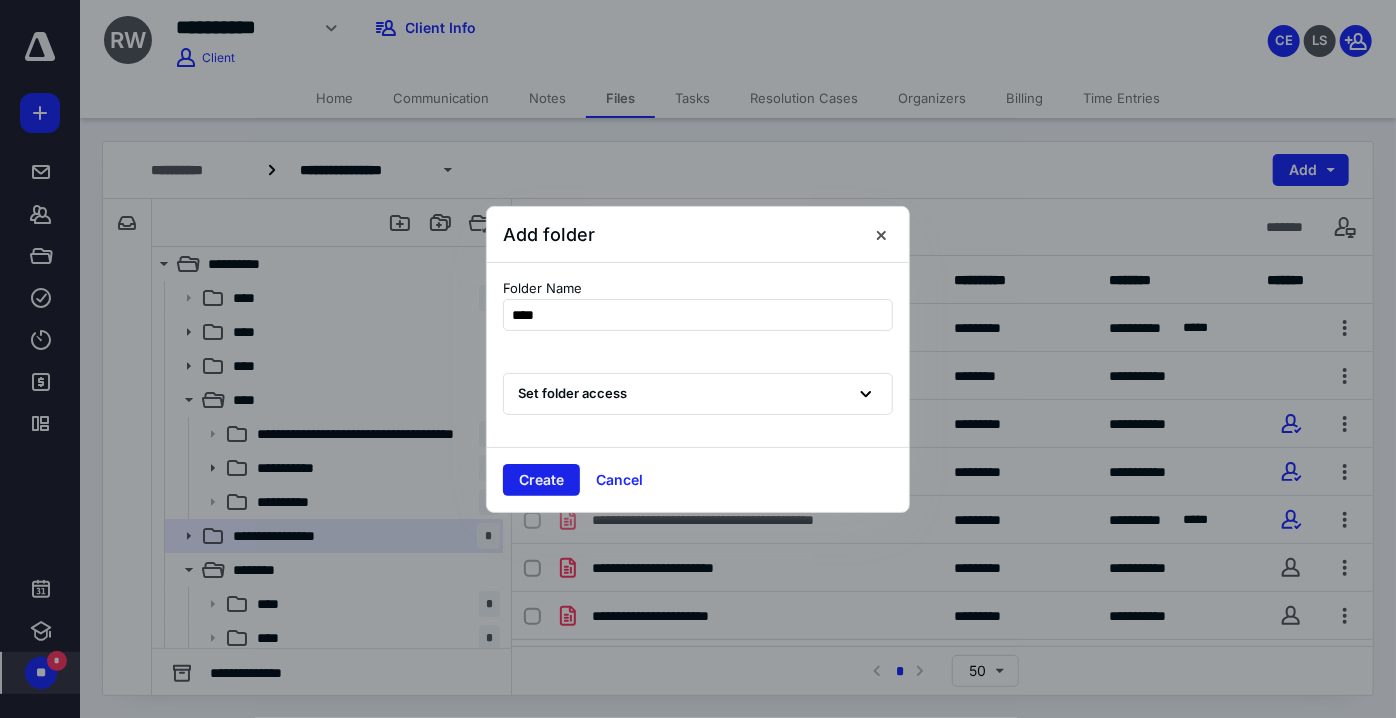 type on "****" 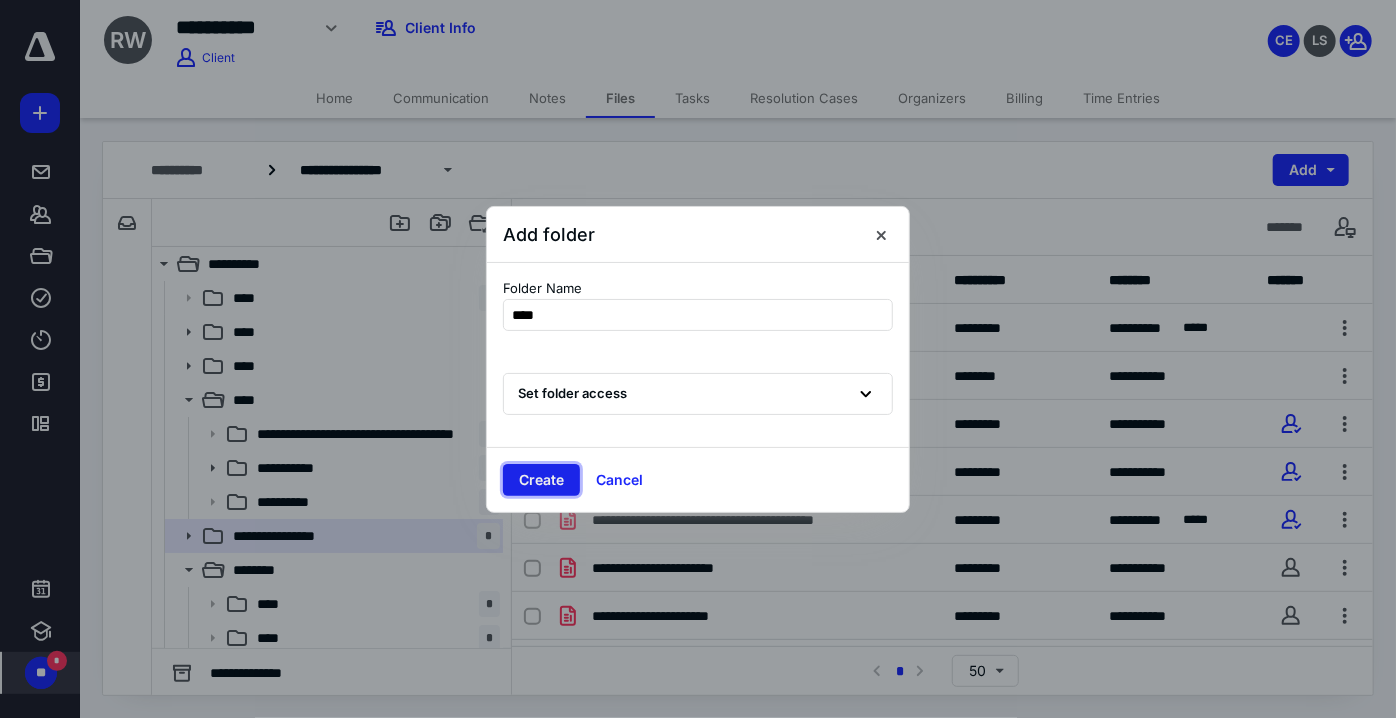 click on "Create" at bounding box center [541, 480] 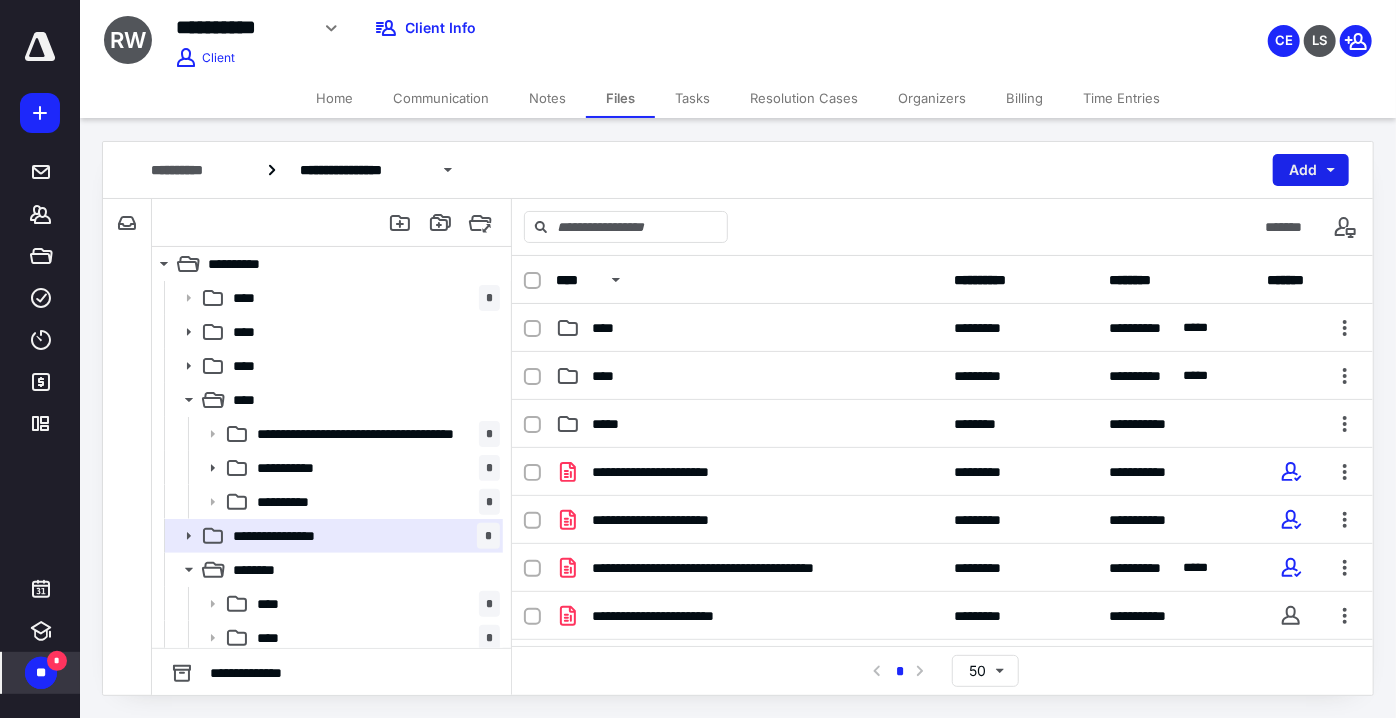 click on "Add" at bounding box center [1311, 170] 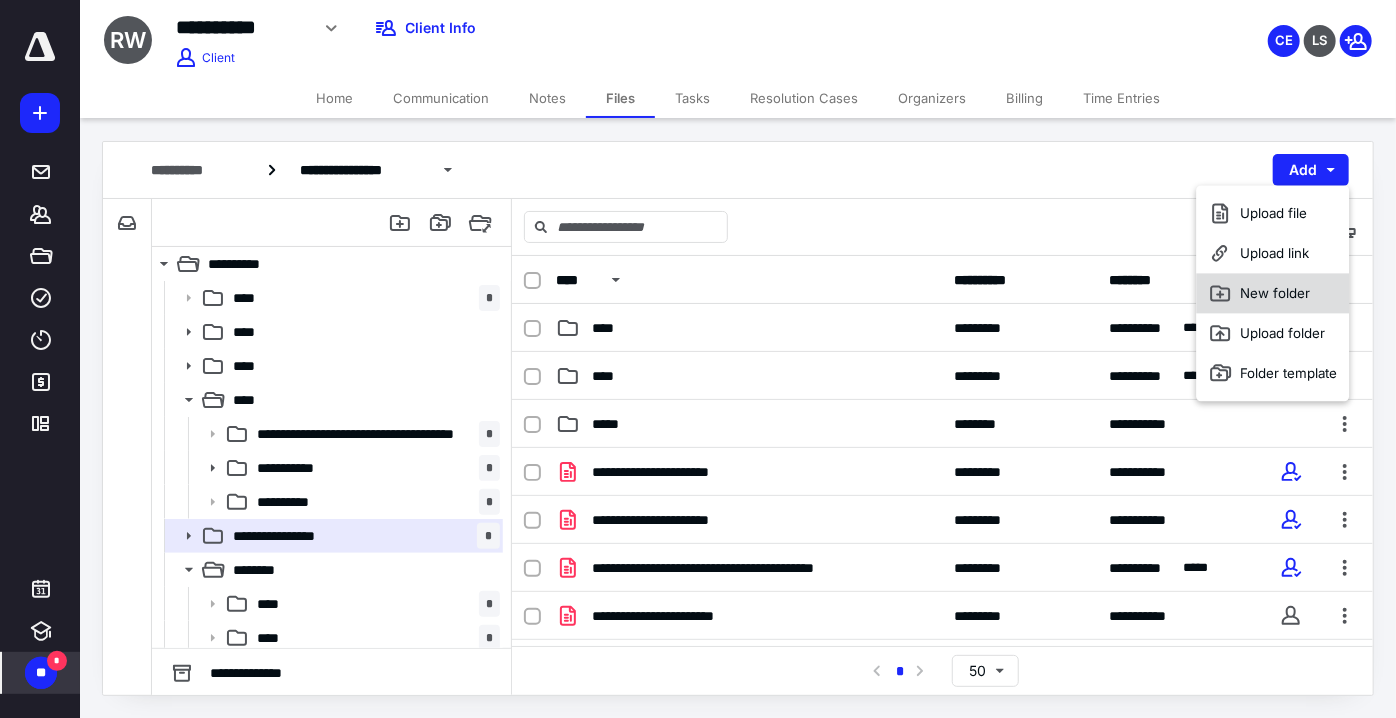 click on "New folder" at bounding box center (1273, 293) 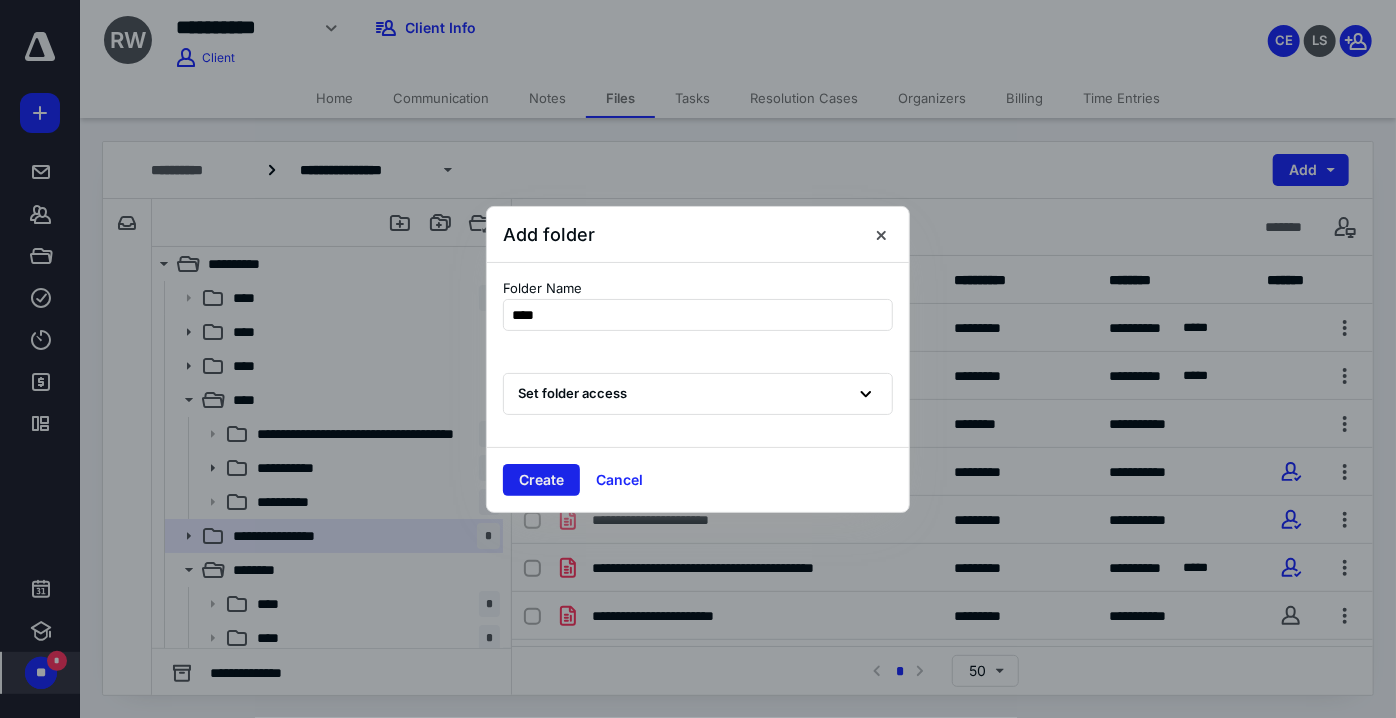 type on "****" 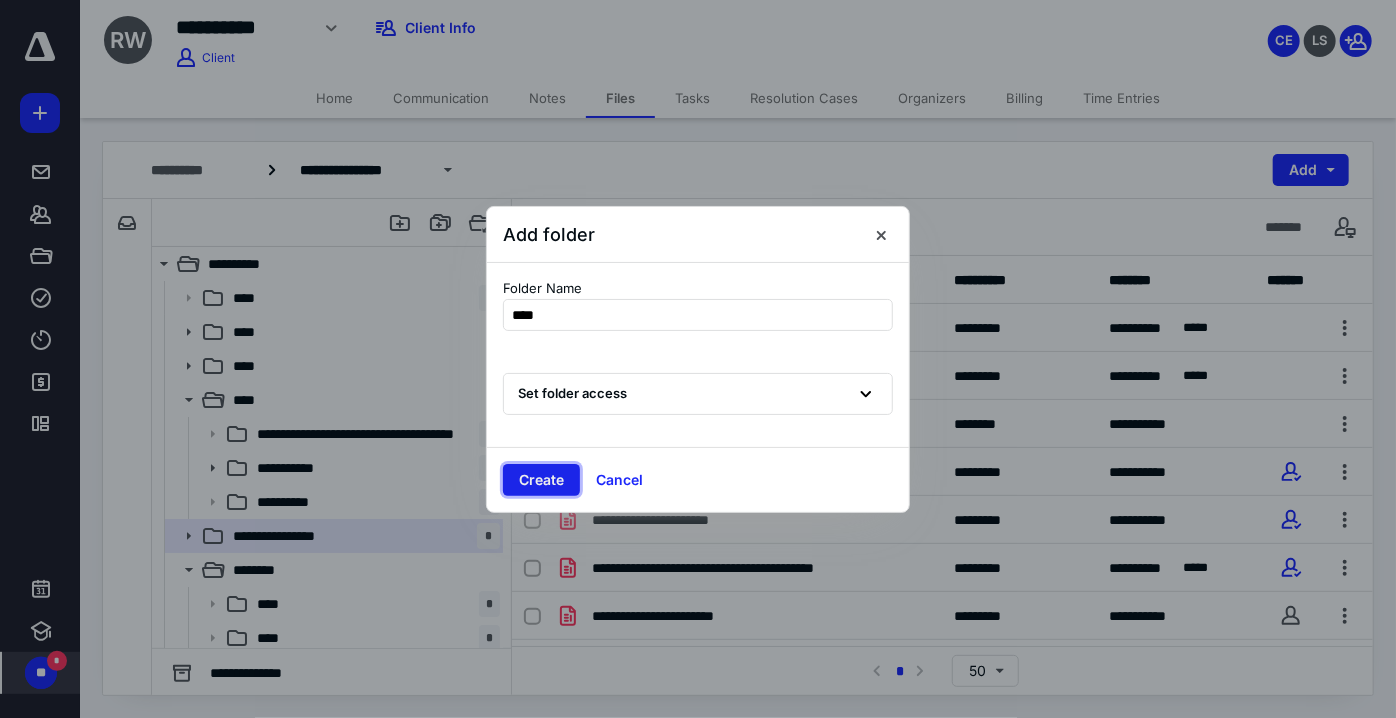 click on "Create" at bounding box center (541, 480) 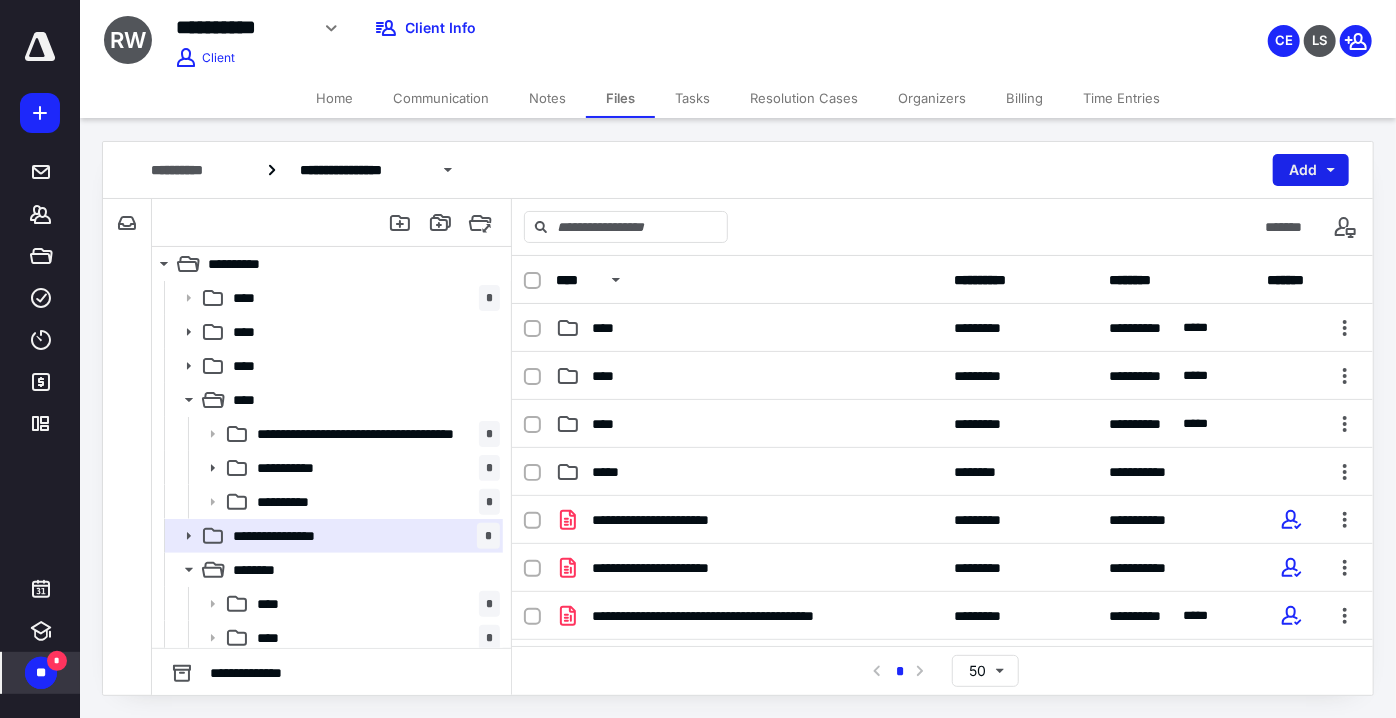 click on "Add" at bounding box center (1311, 170) 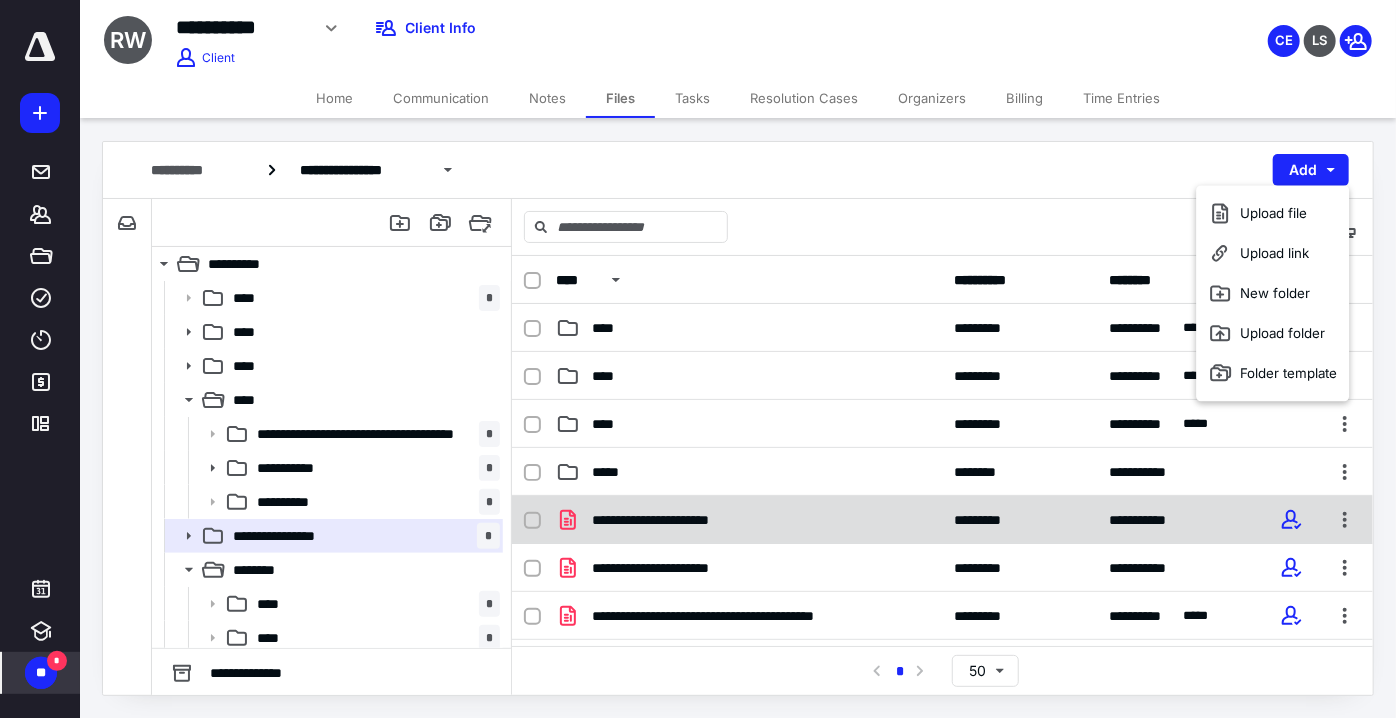 click 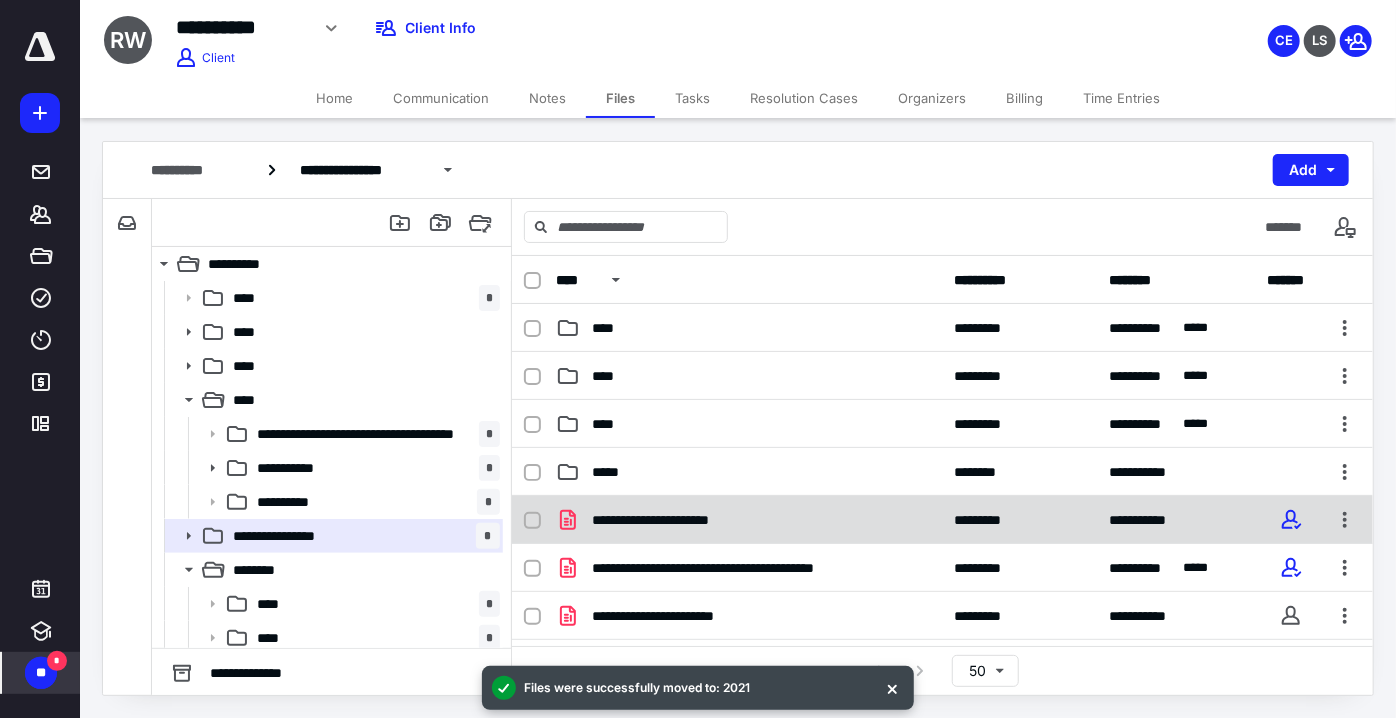 click at bounding box center (532, 521) 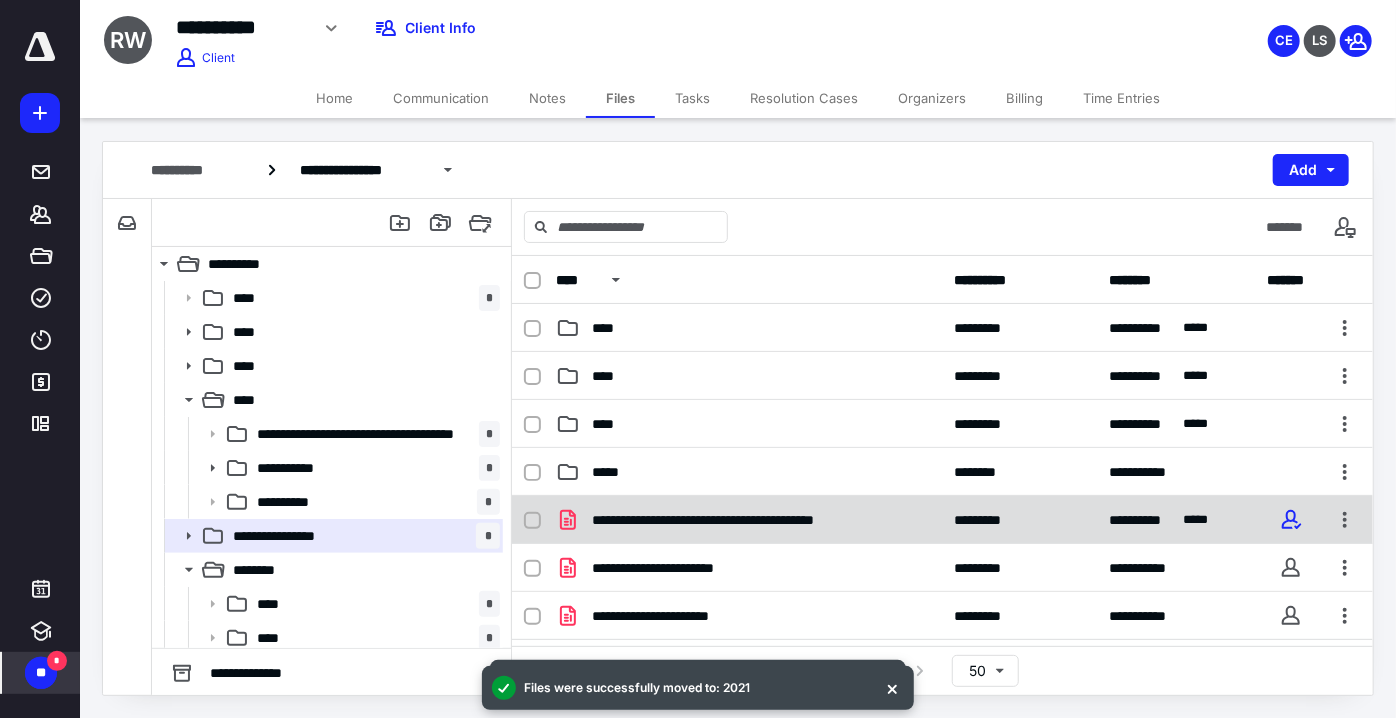 click at bounding box center [532, 521] 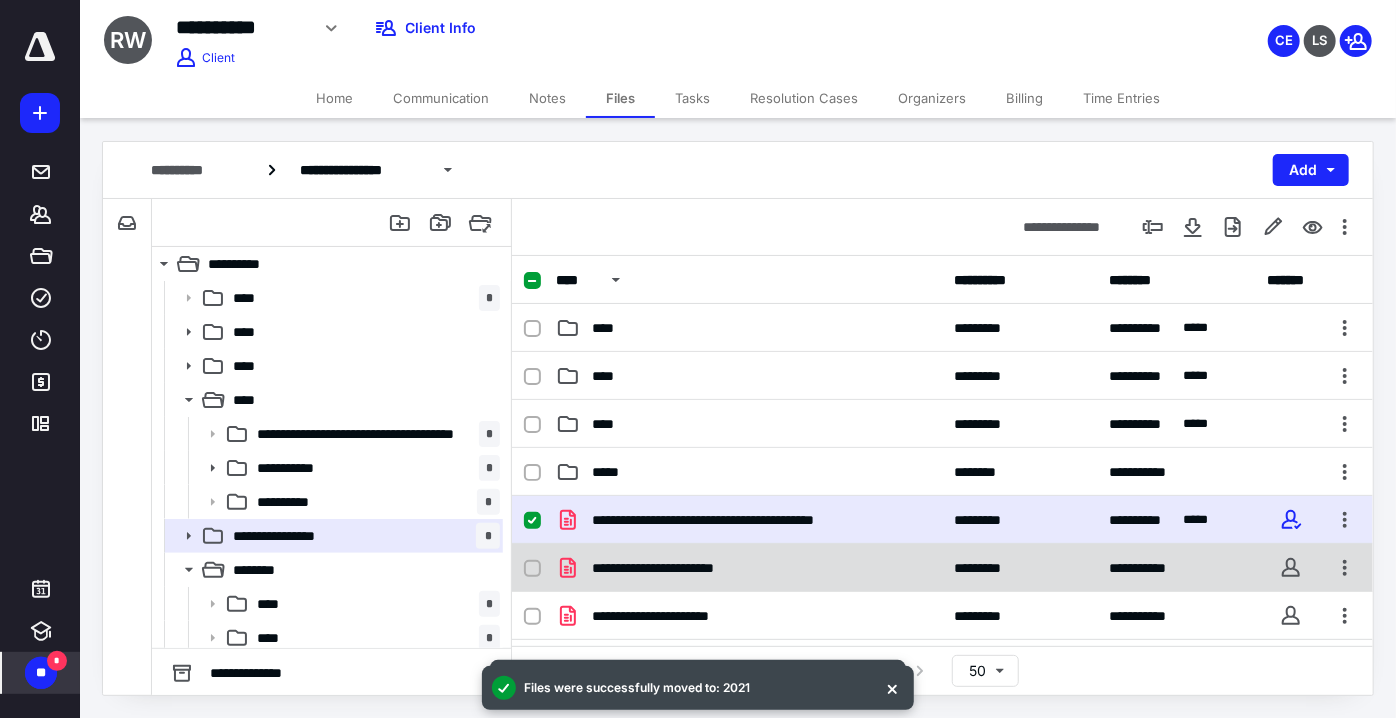 click at bounding box center [532, 569] 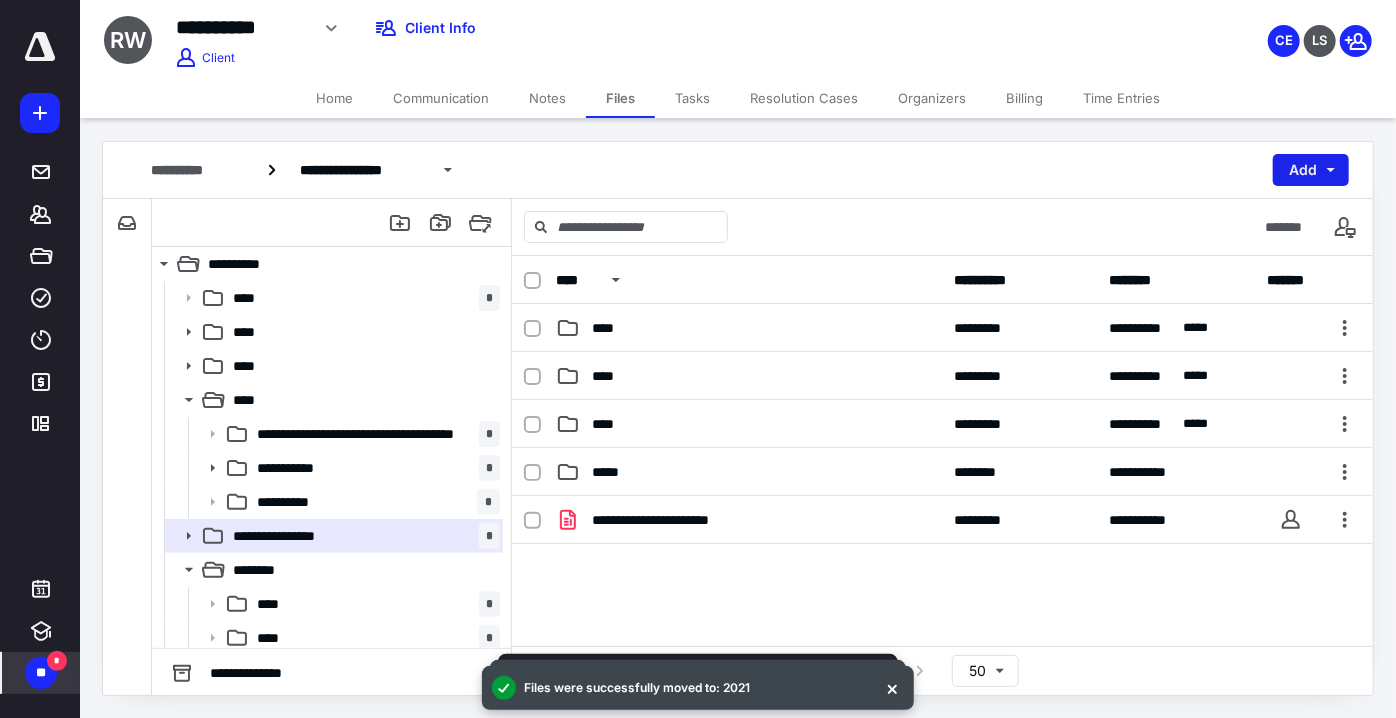 click on "Add" at bounding box center [1311, 170] 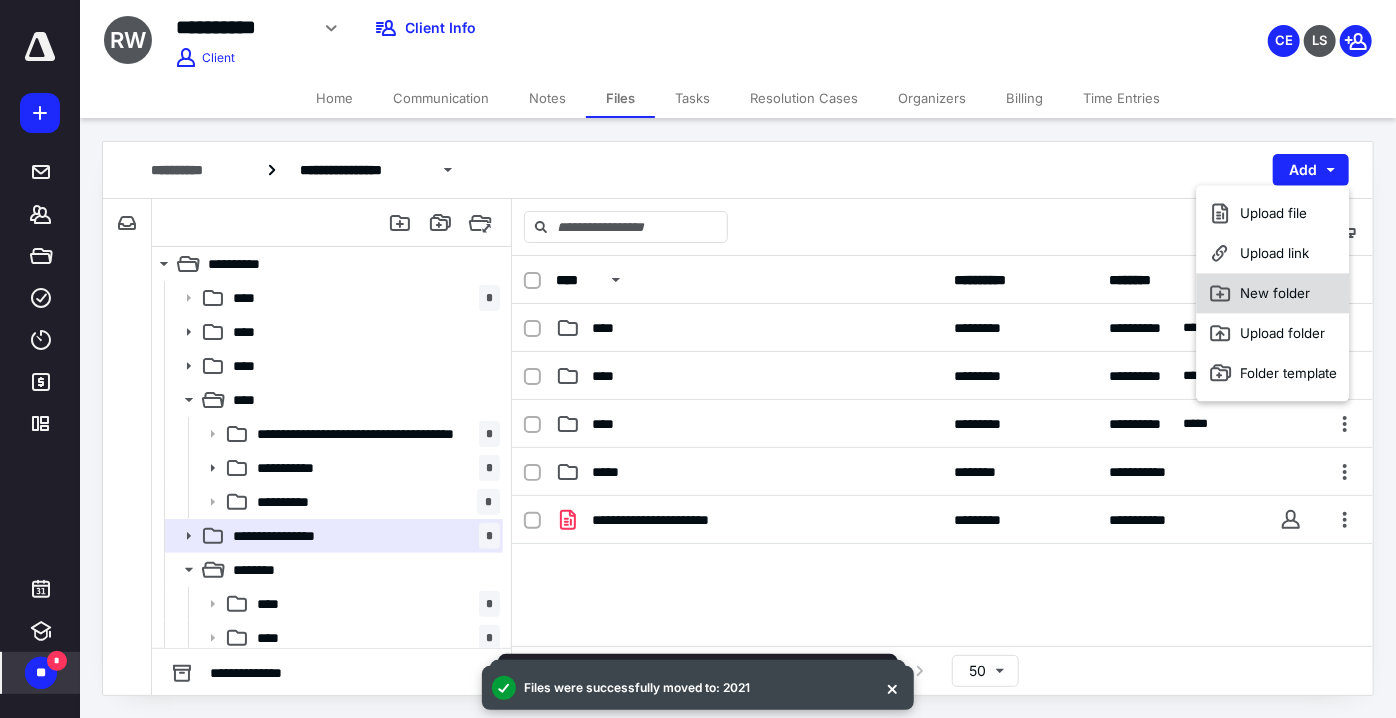 click on "New folder" at bounding box center (1273, 293) 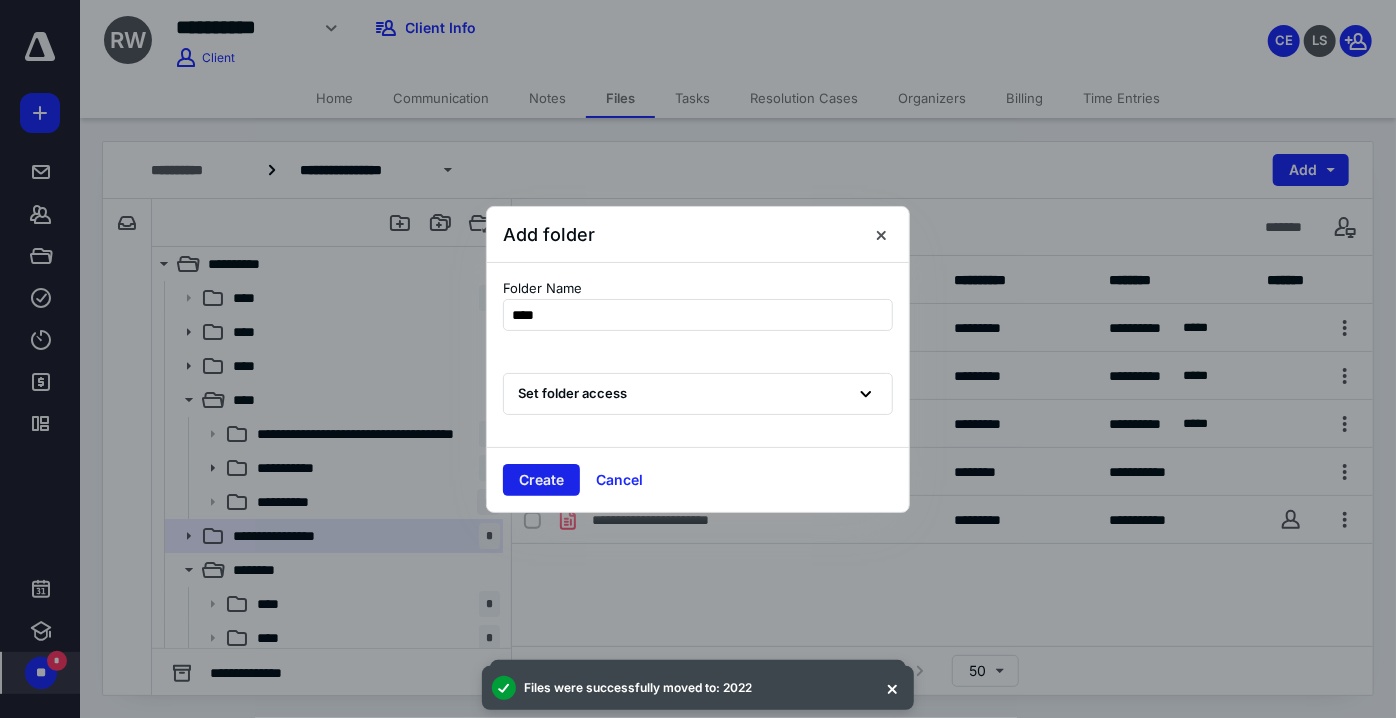 type on "****" 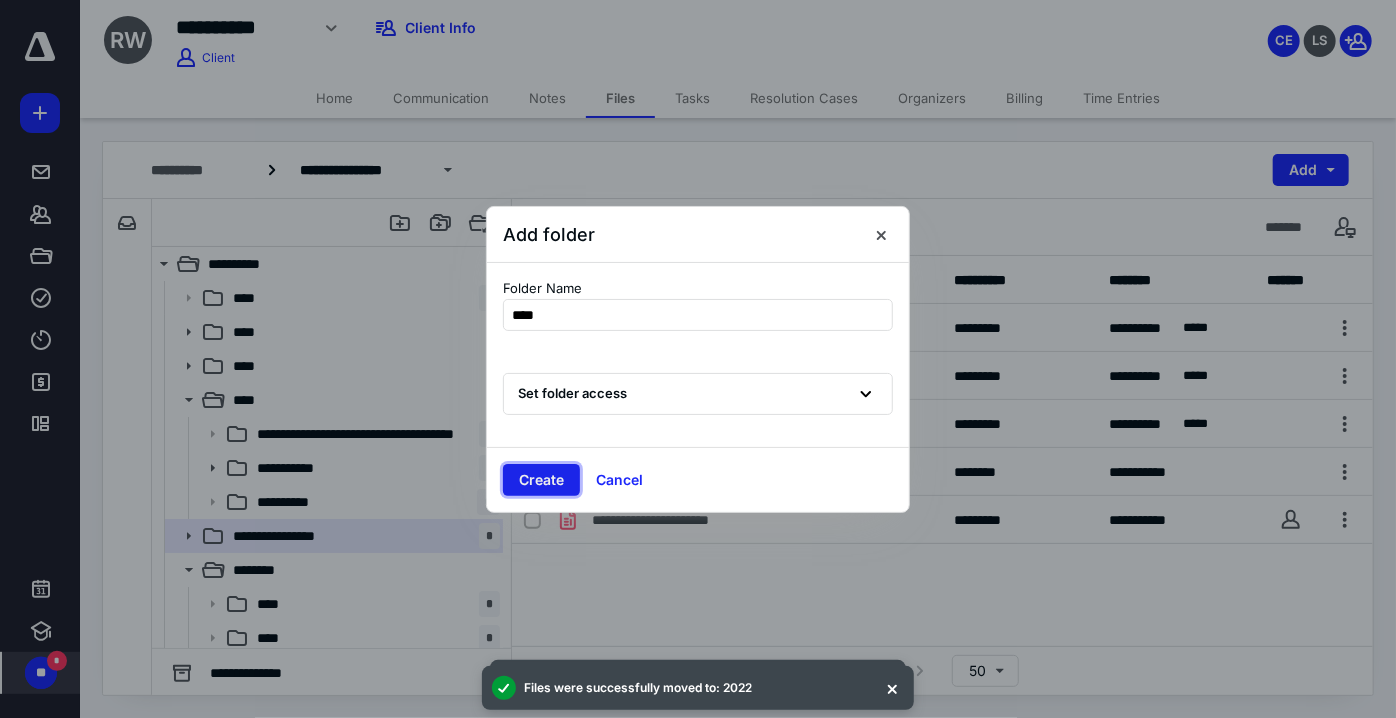 click on "Create" at bounding box center [541, 480] 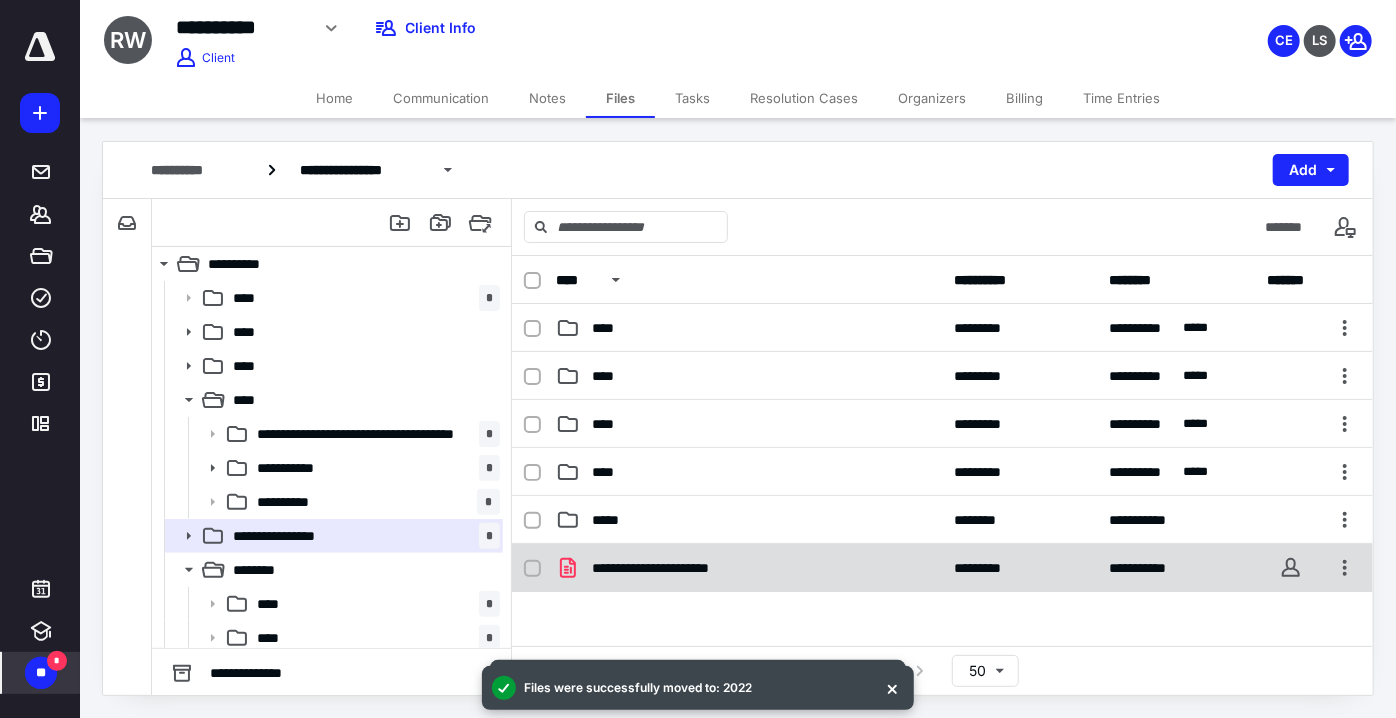 click at bounding box center [532, 569] 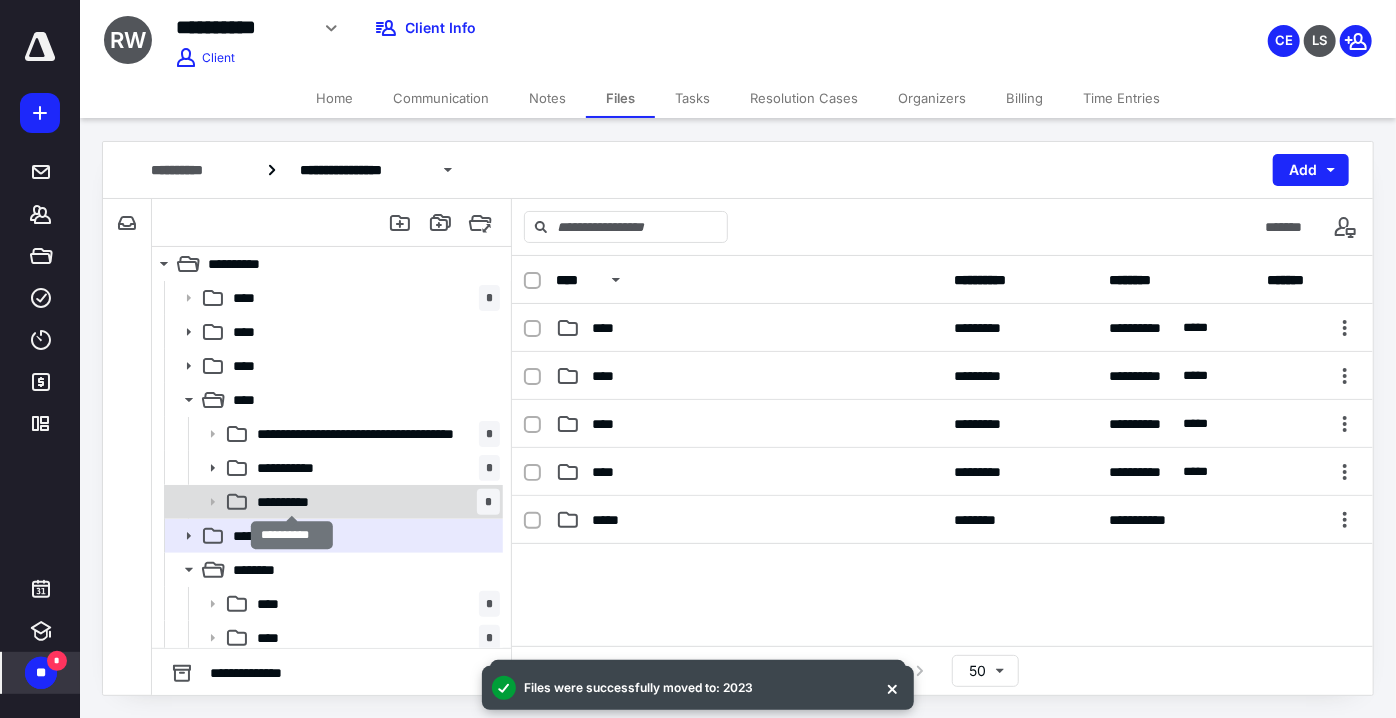 click on "**********" at bounding box center (292, 502) 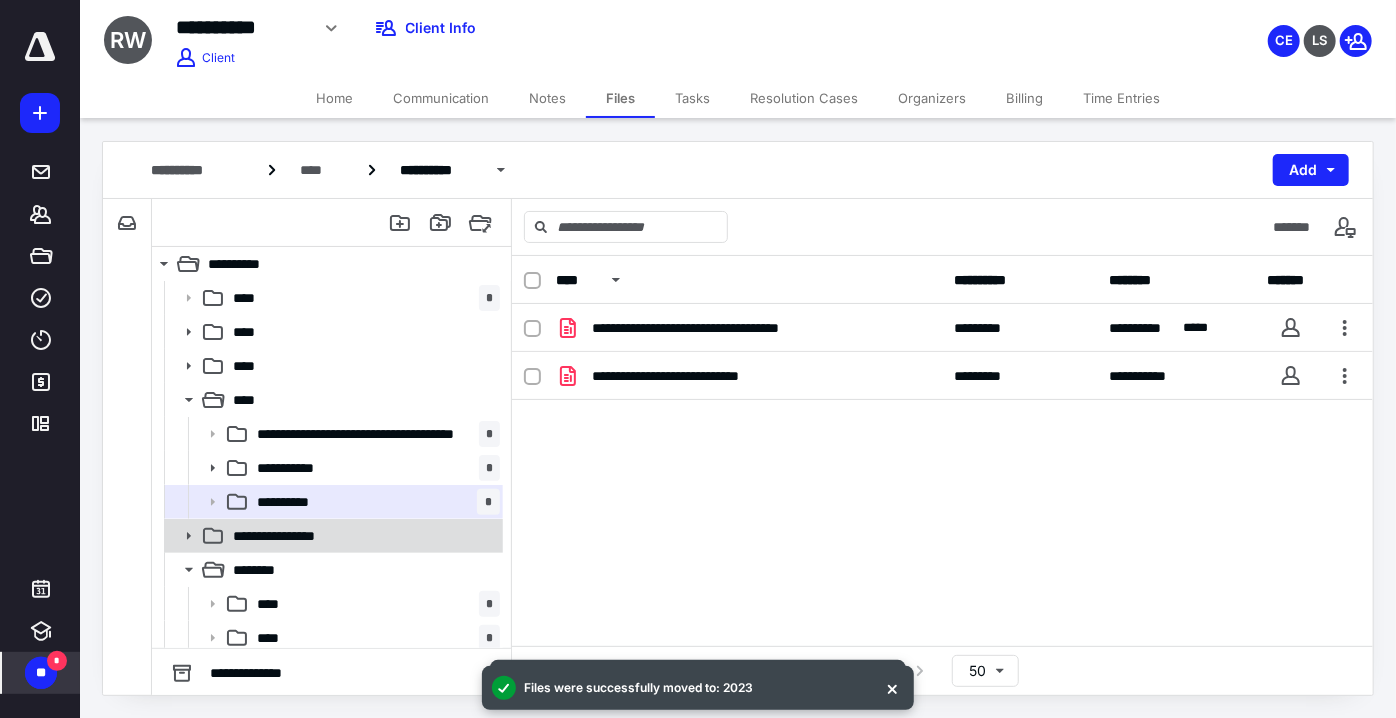 click on "**********" at bounding box center (291, 536) 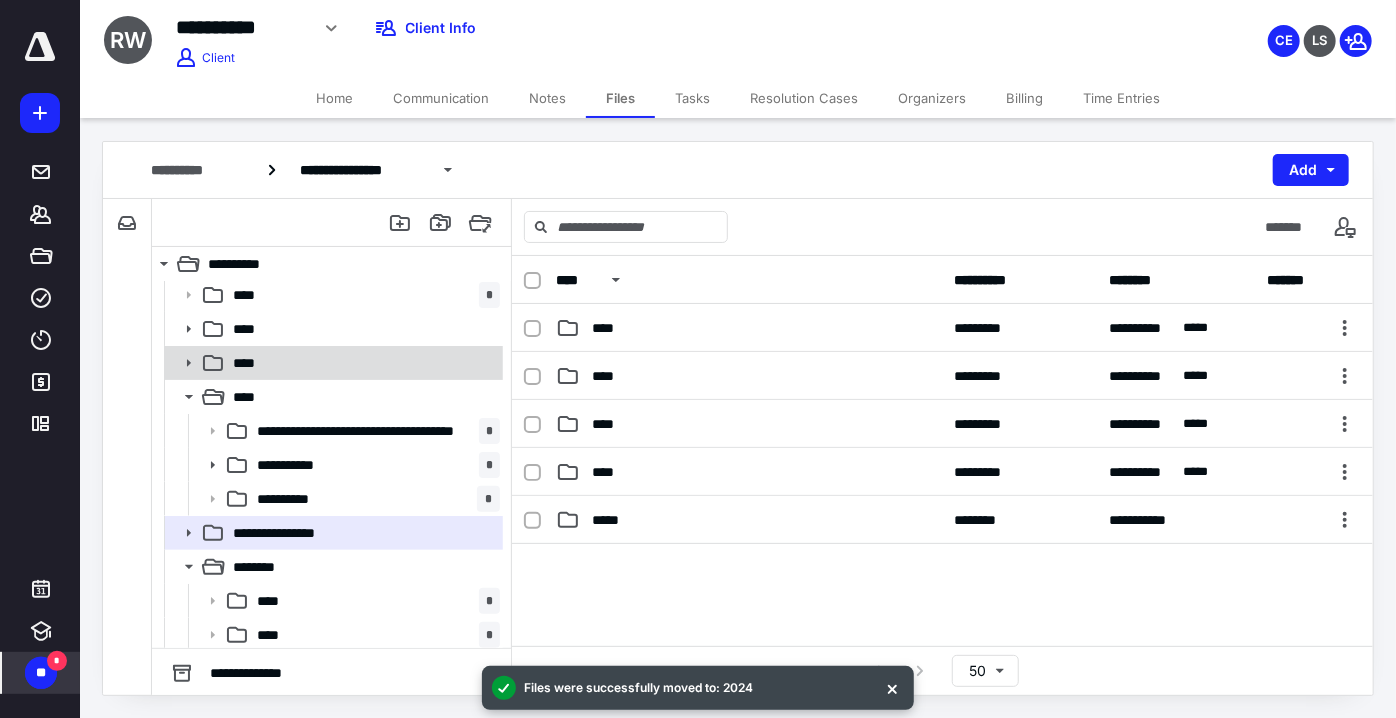scroll, scrollTop: 0, scrollLeft: 0, axis: both 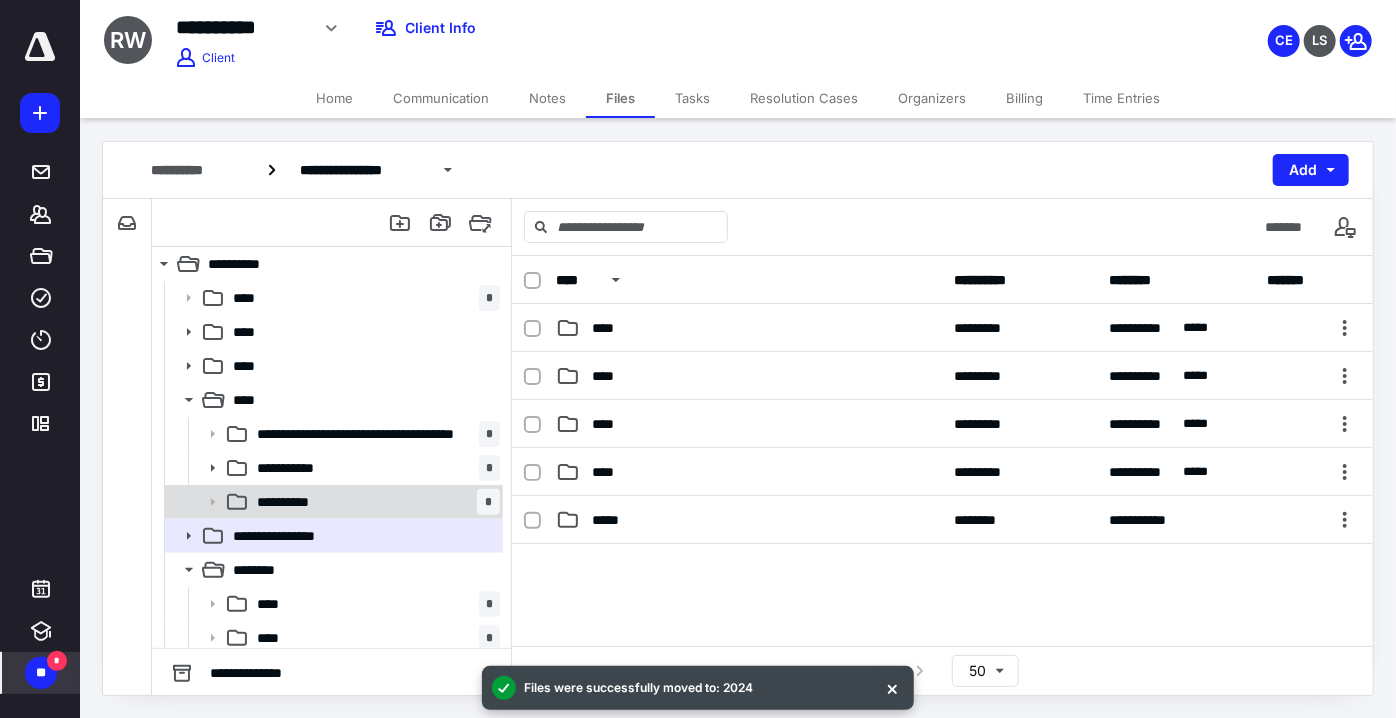 click on "**********" at bounding box center (292, 502) 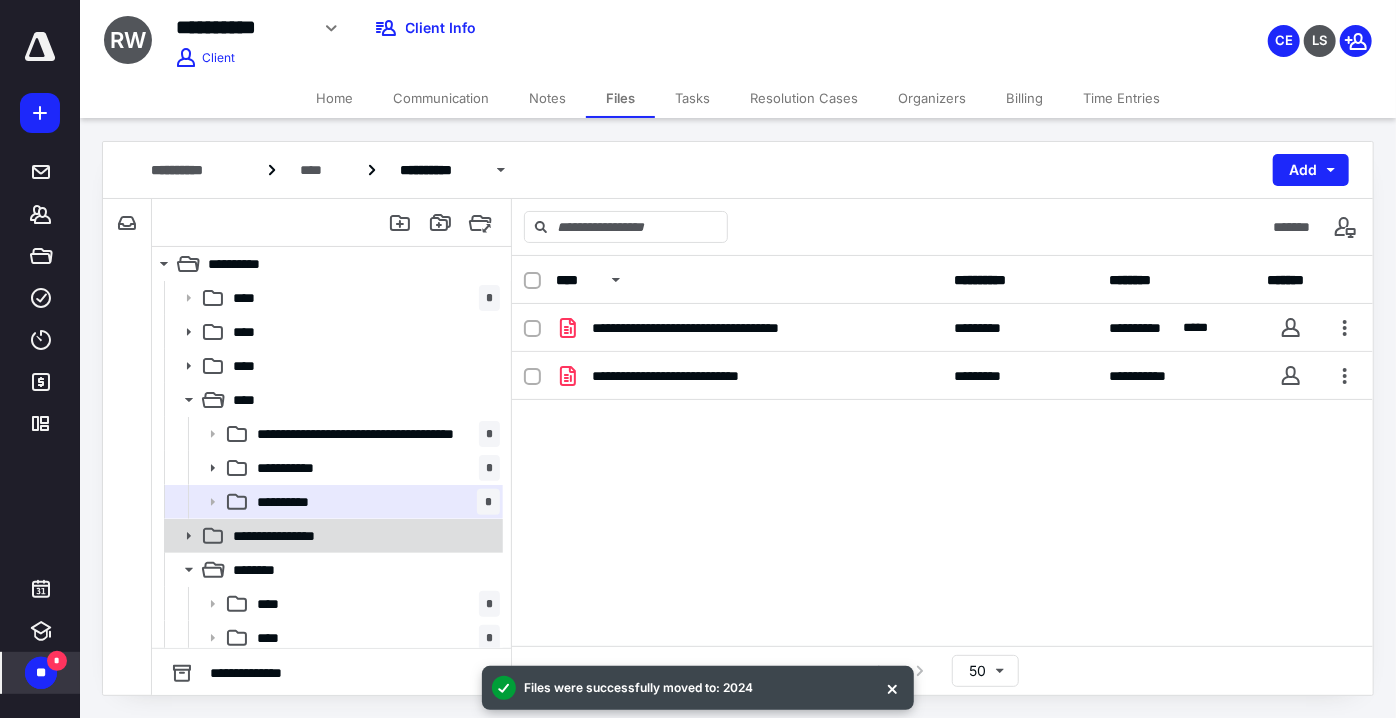 click on "**********" at bounding box center [291, 536] 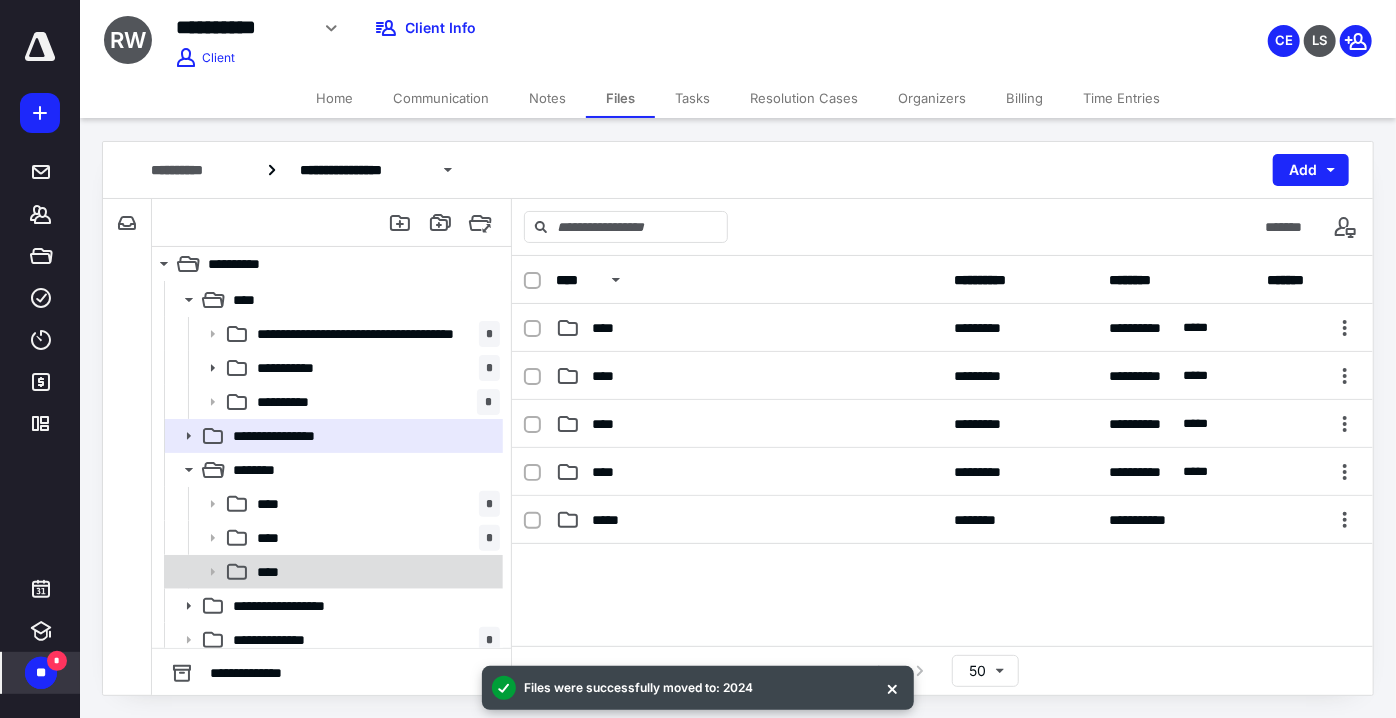 scroll, scrollTop: 109, scrollLeft: 0, axis: vertical 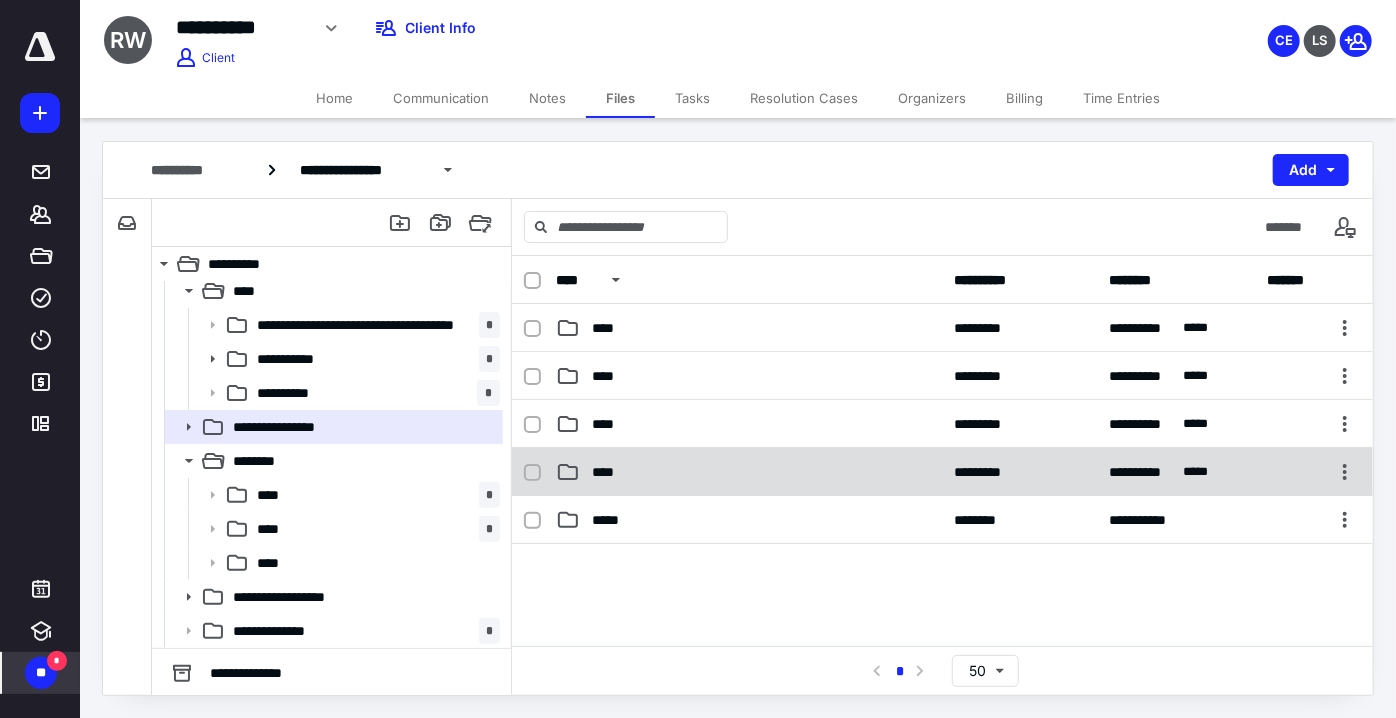 click on "****" at bounding box center [609, 472] 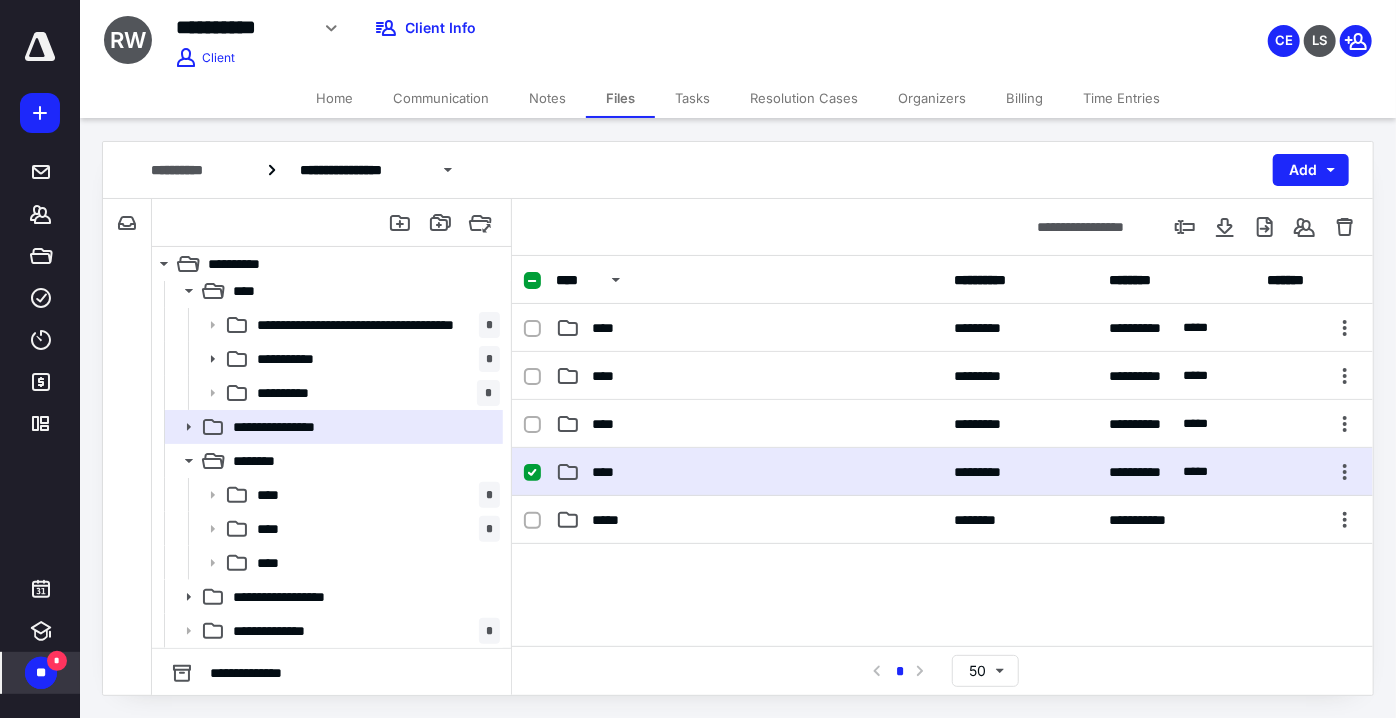 click on "****" at bounding box center (609, 472) 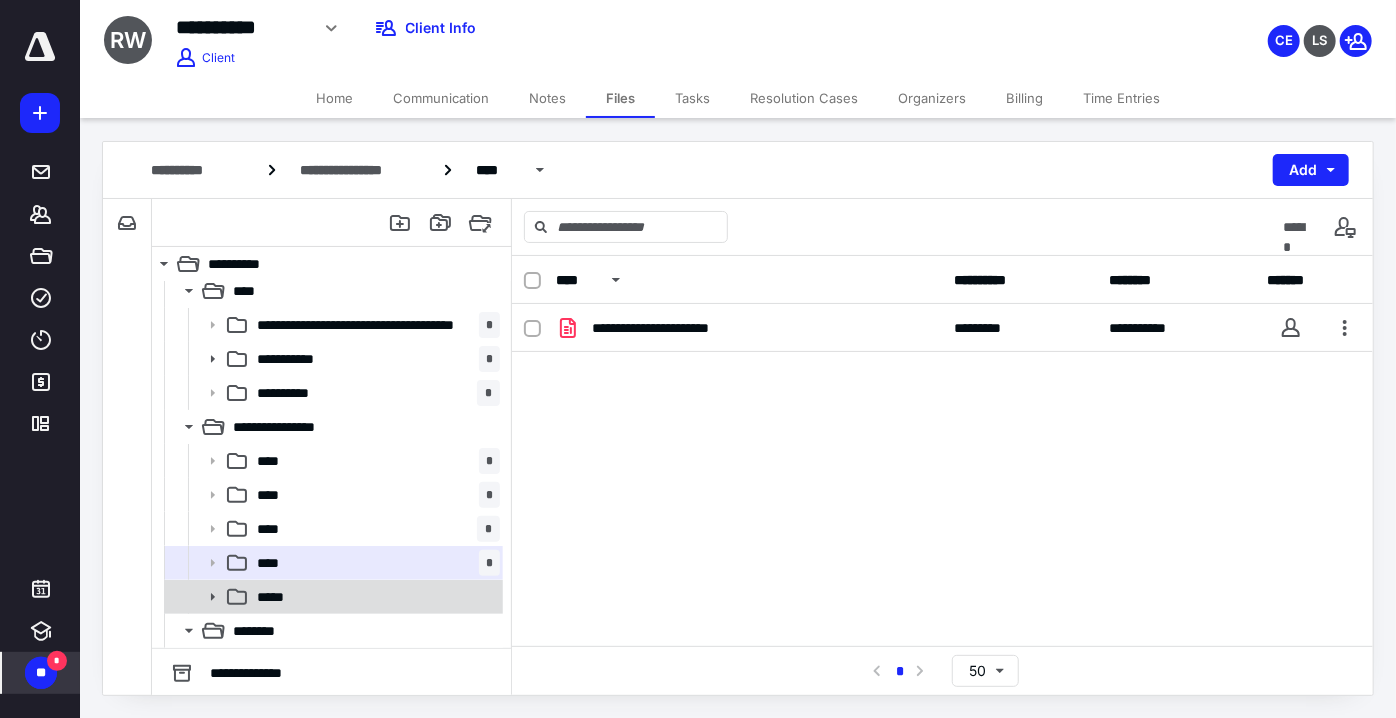 click on "*****" at bounding box center [374, 597] 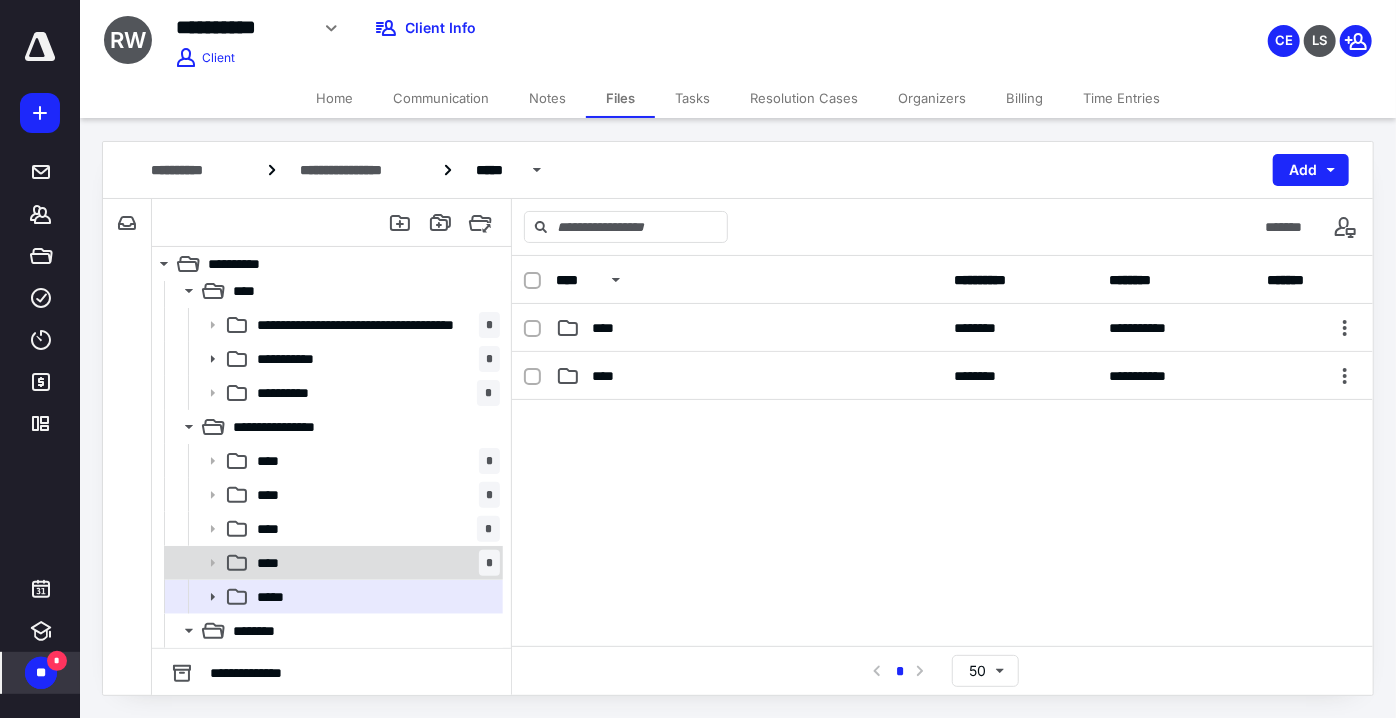 click on "**** *" at bounding box center [332, 563] 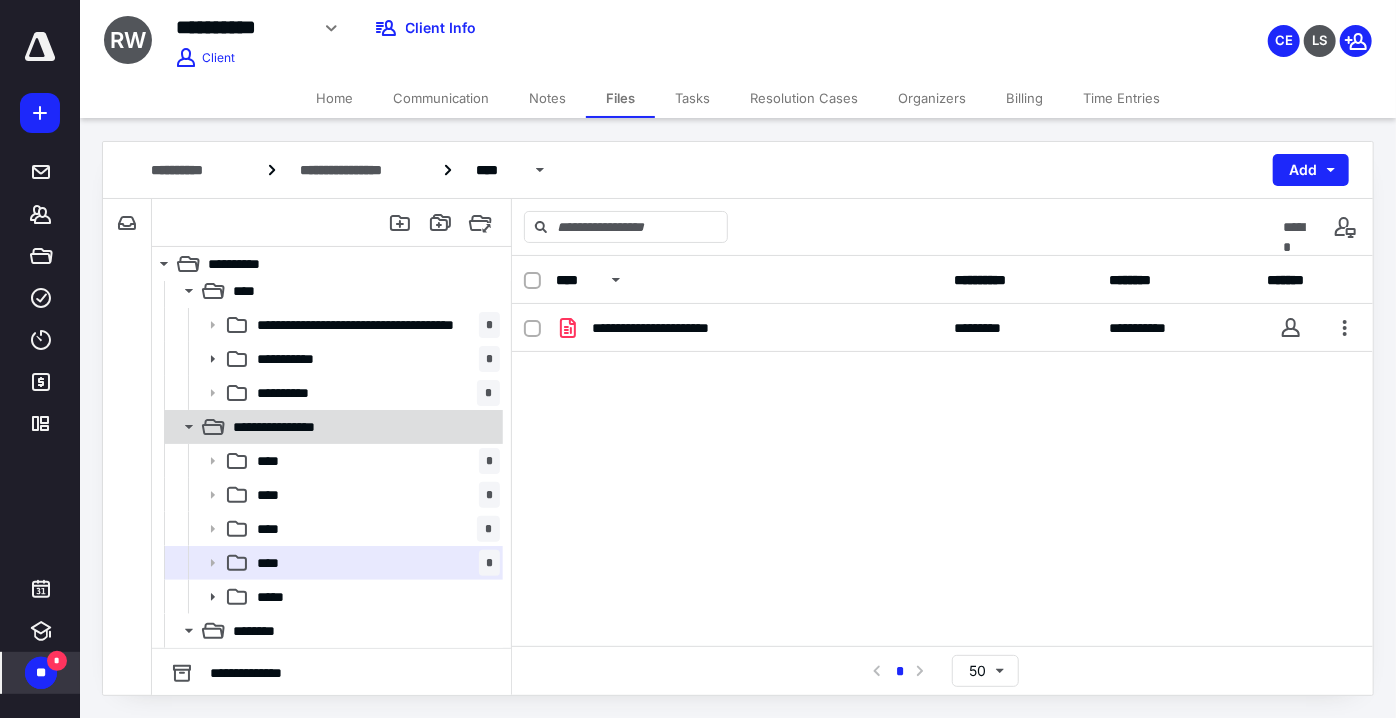 click on "**********" at bounding box center [291, 427] 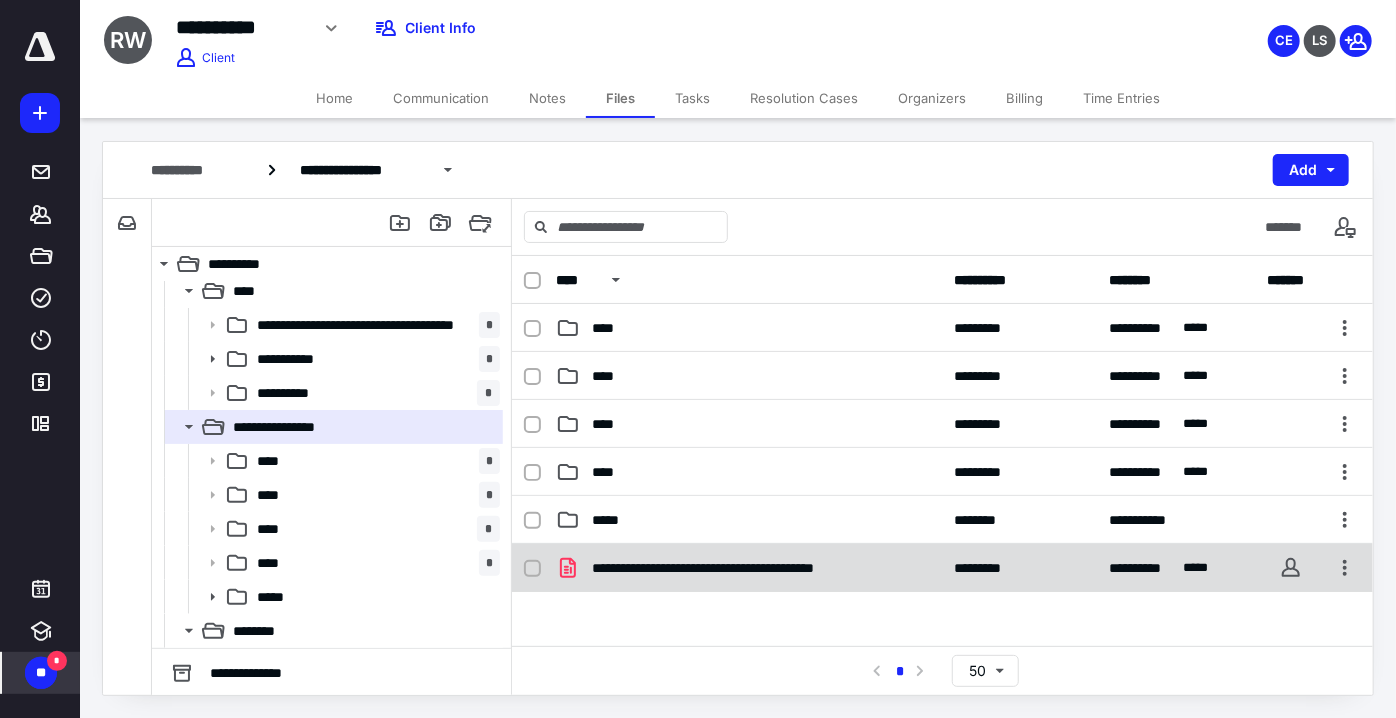 click 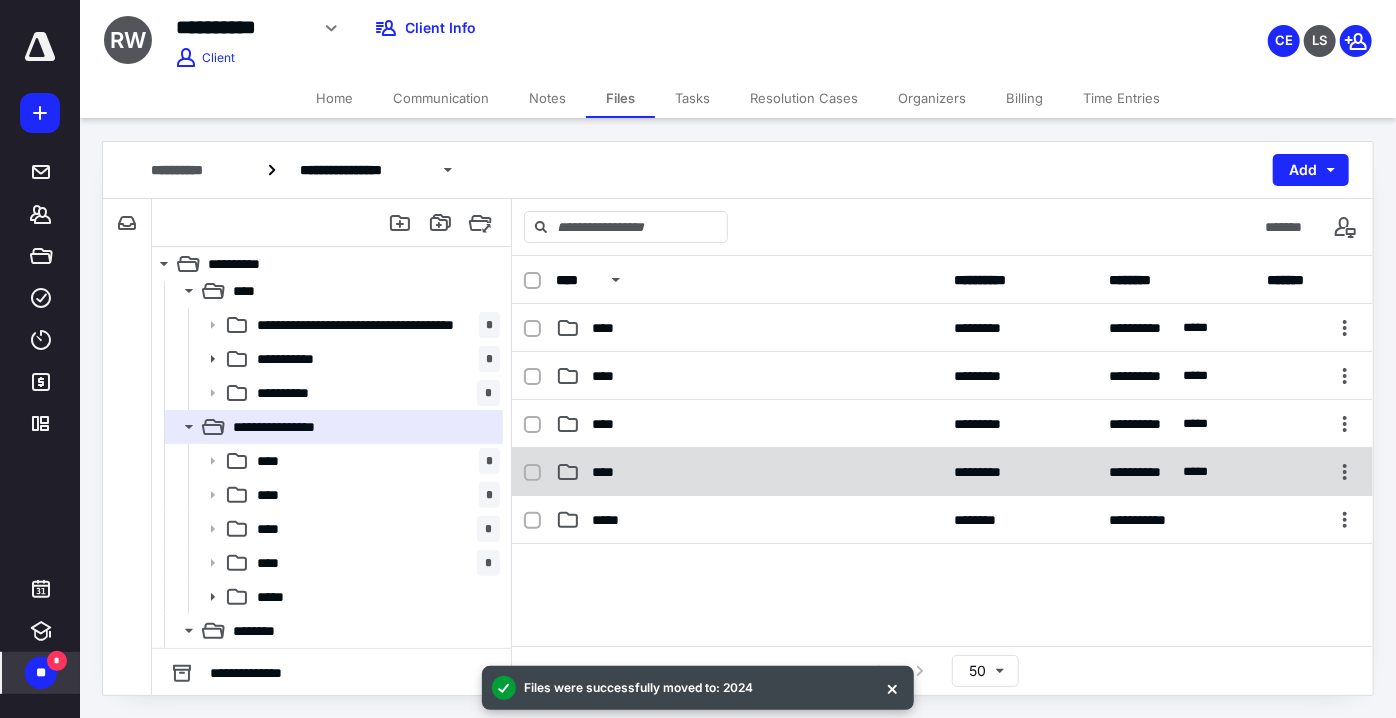 click on "**********" at bounding box center (942, 472) 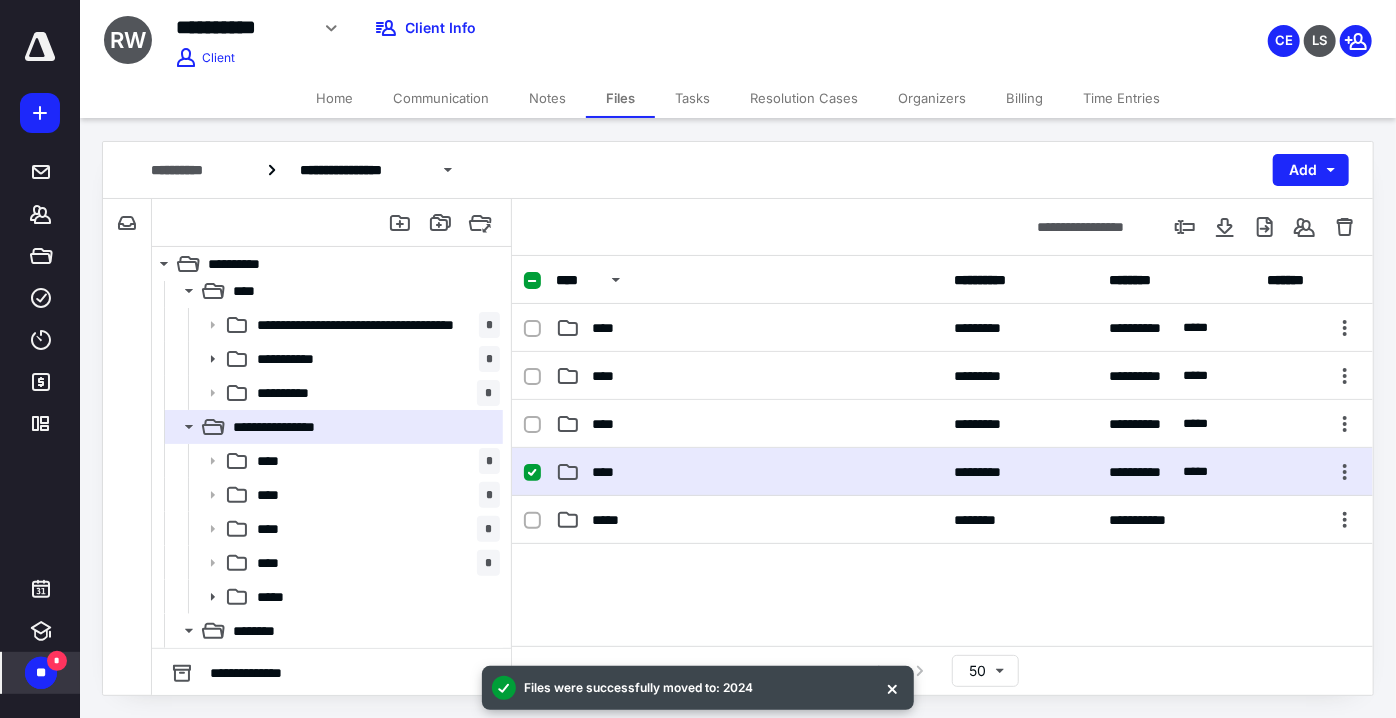 click on "**********" at bounding box center [942, 472] 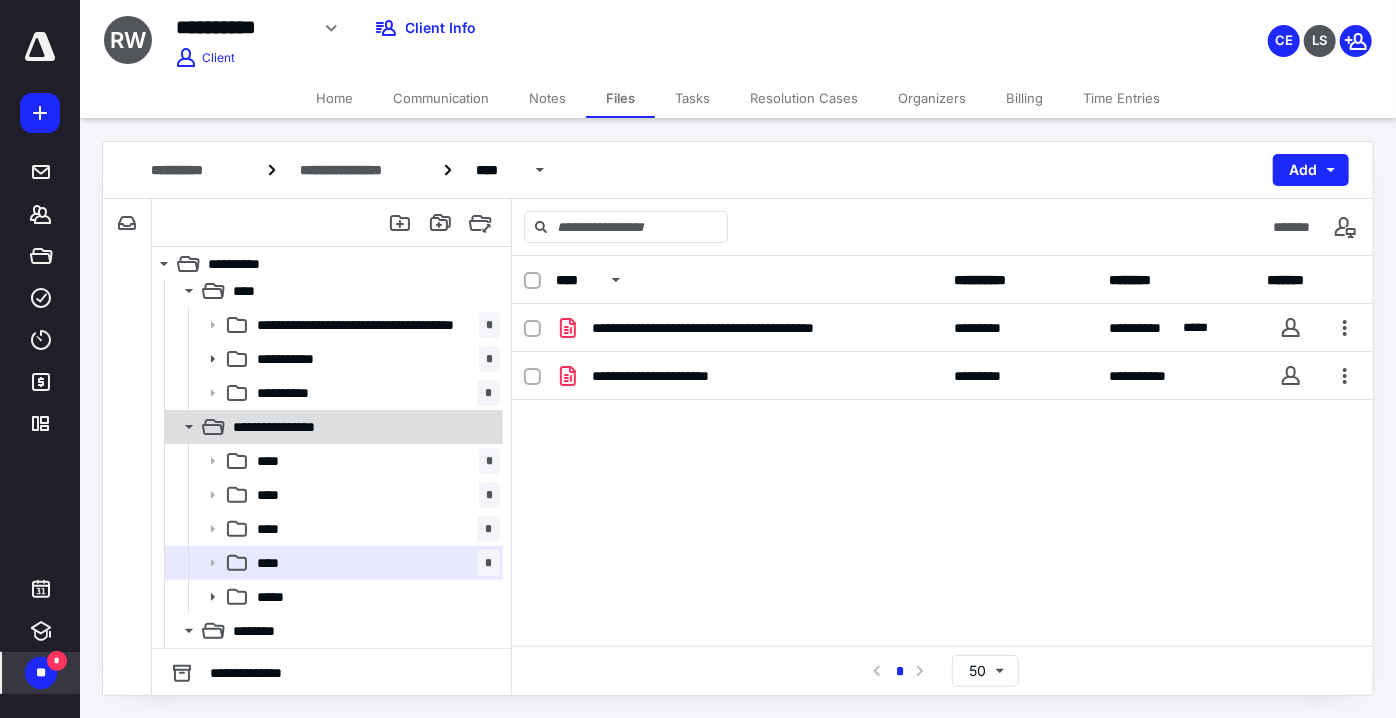click 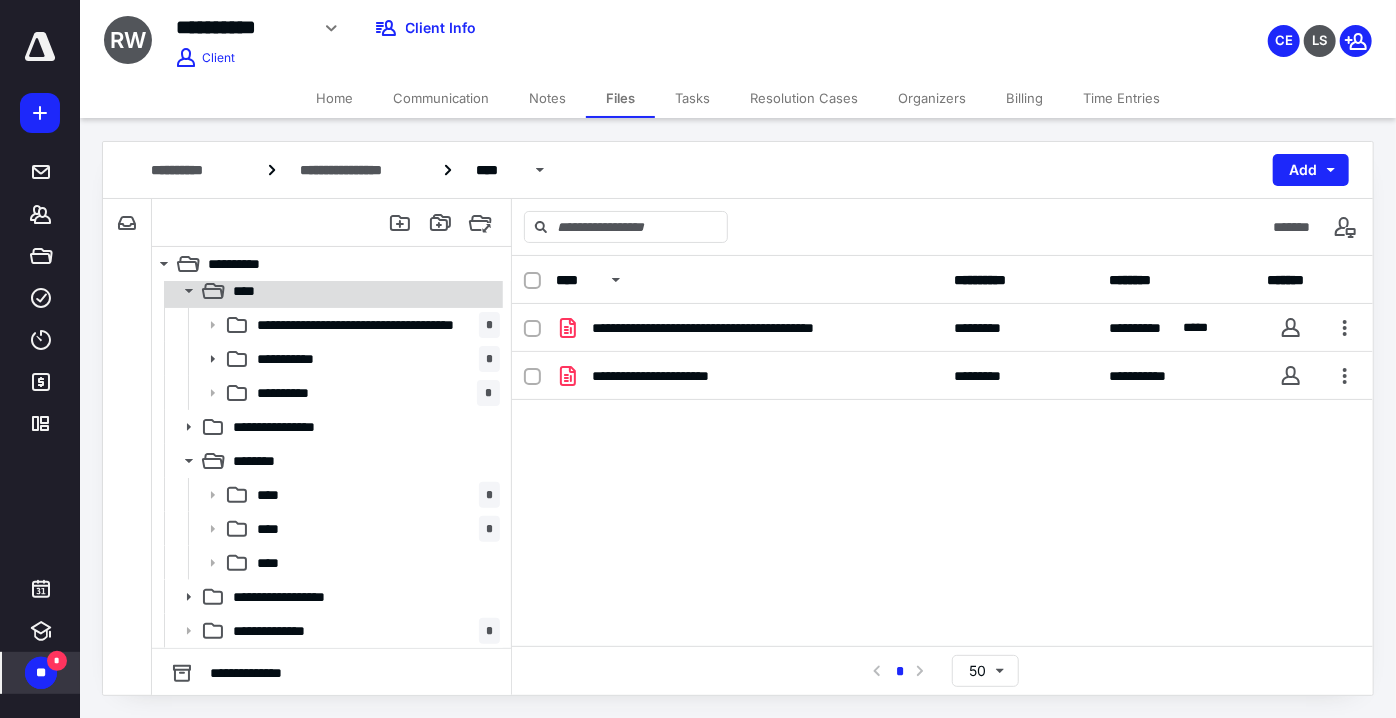 click 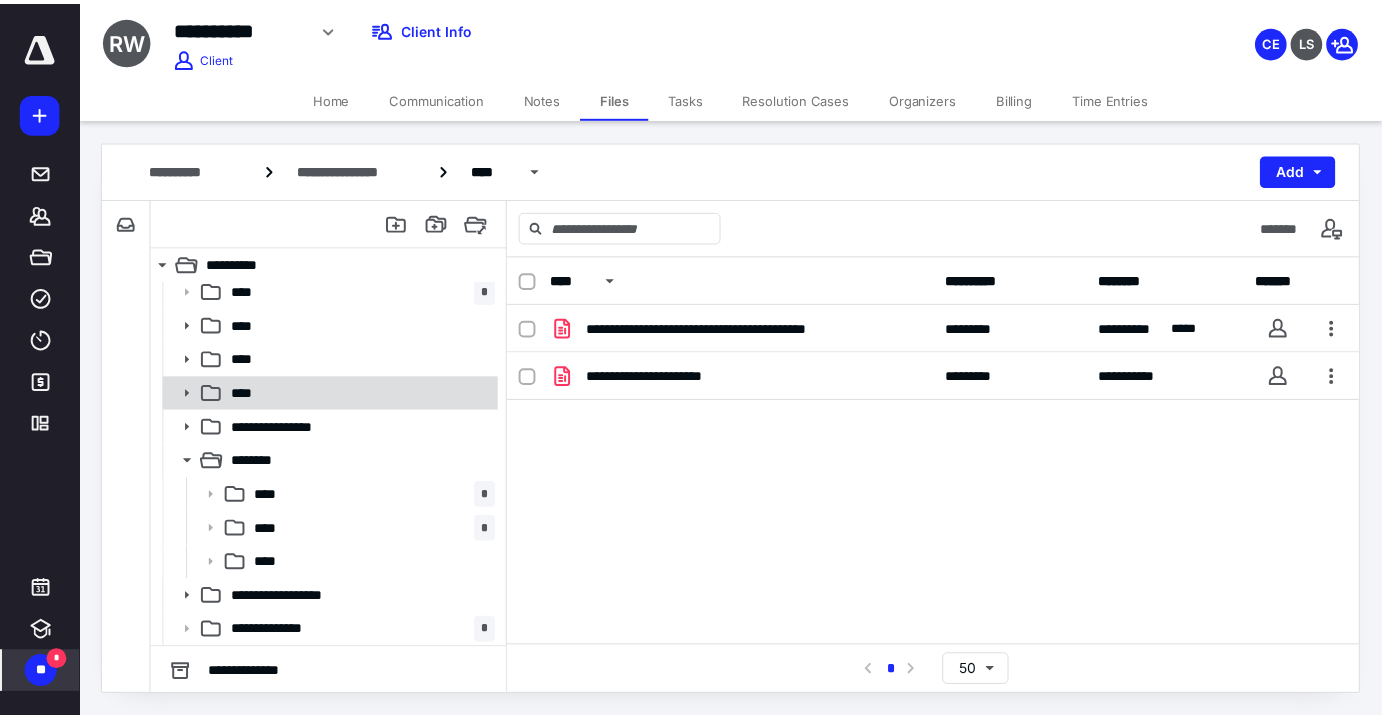 scroll, scrollTop: 7, scrollLeft: 0, axis: vertical 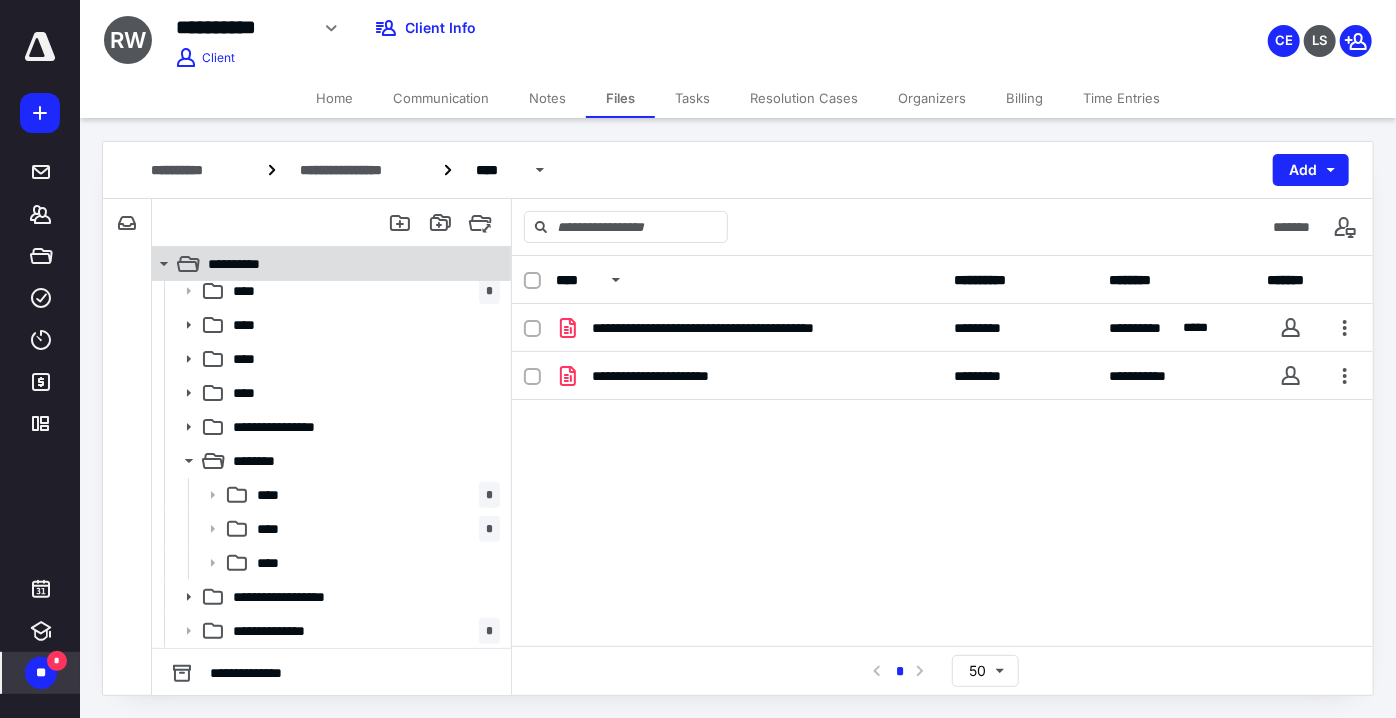 click 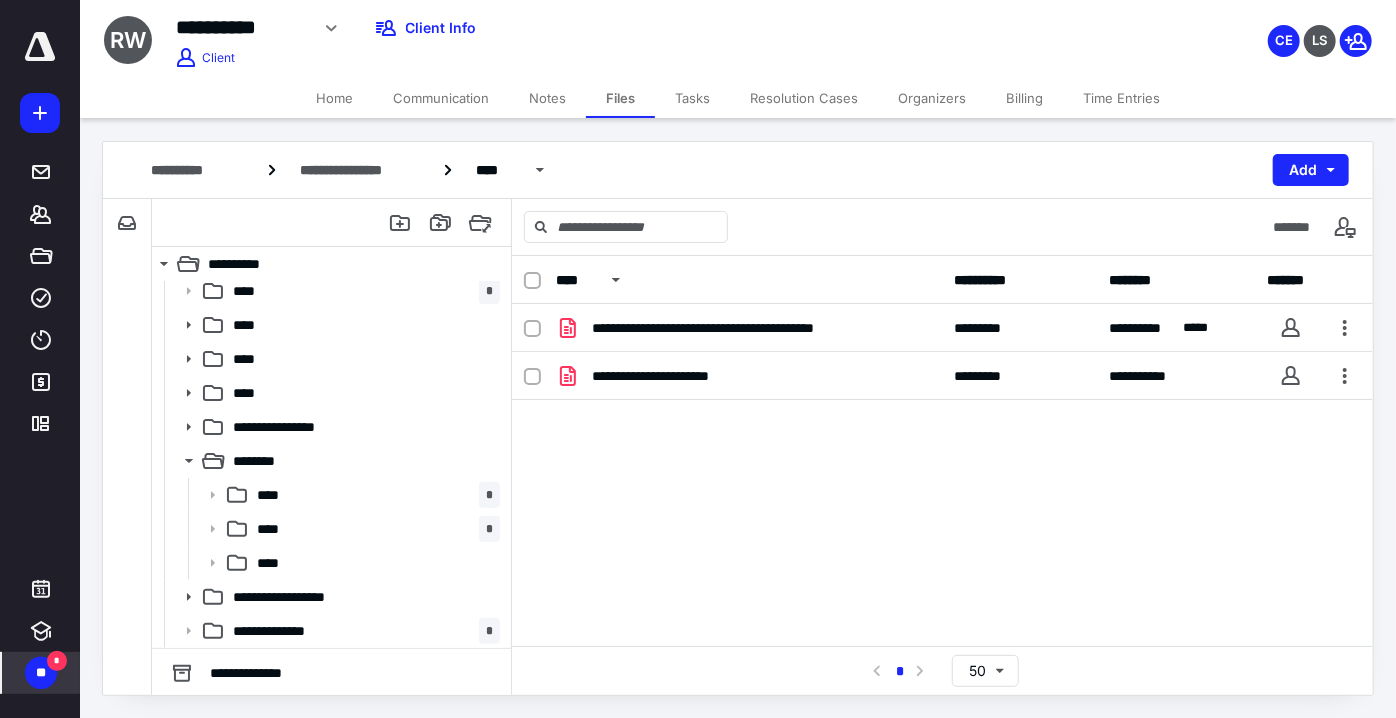 click on "**********" at bounding box center (127, 447) 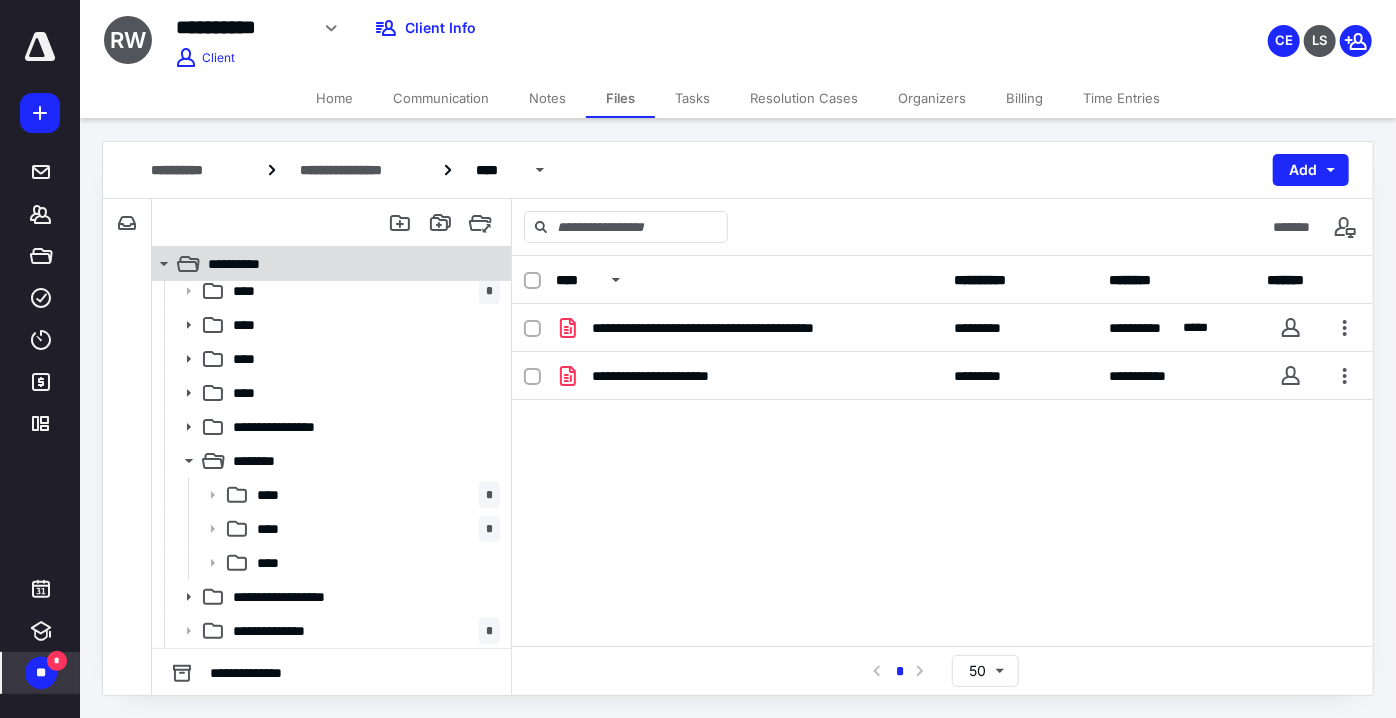 click 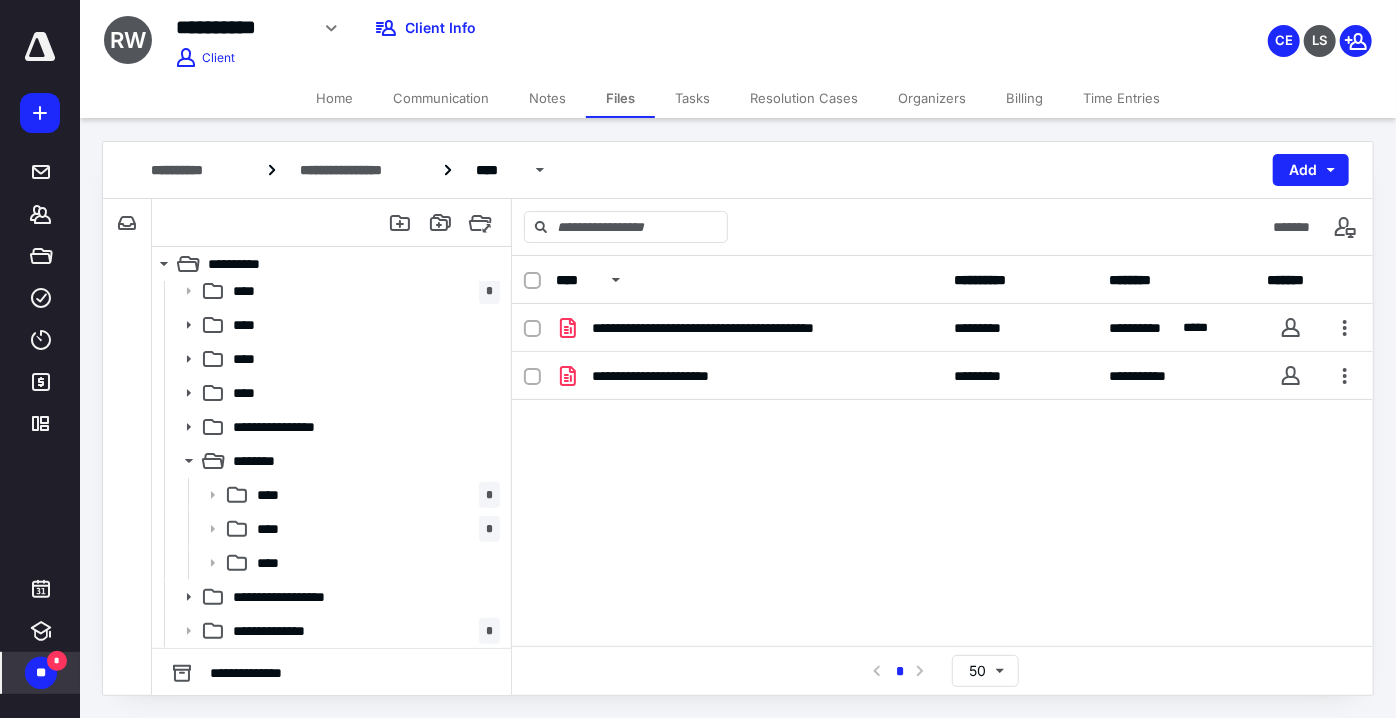 click on "**********" at bounding box center [942, 454] 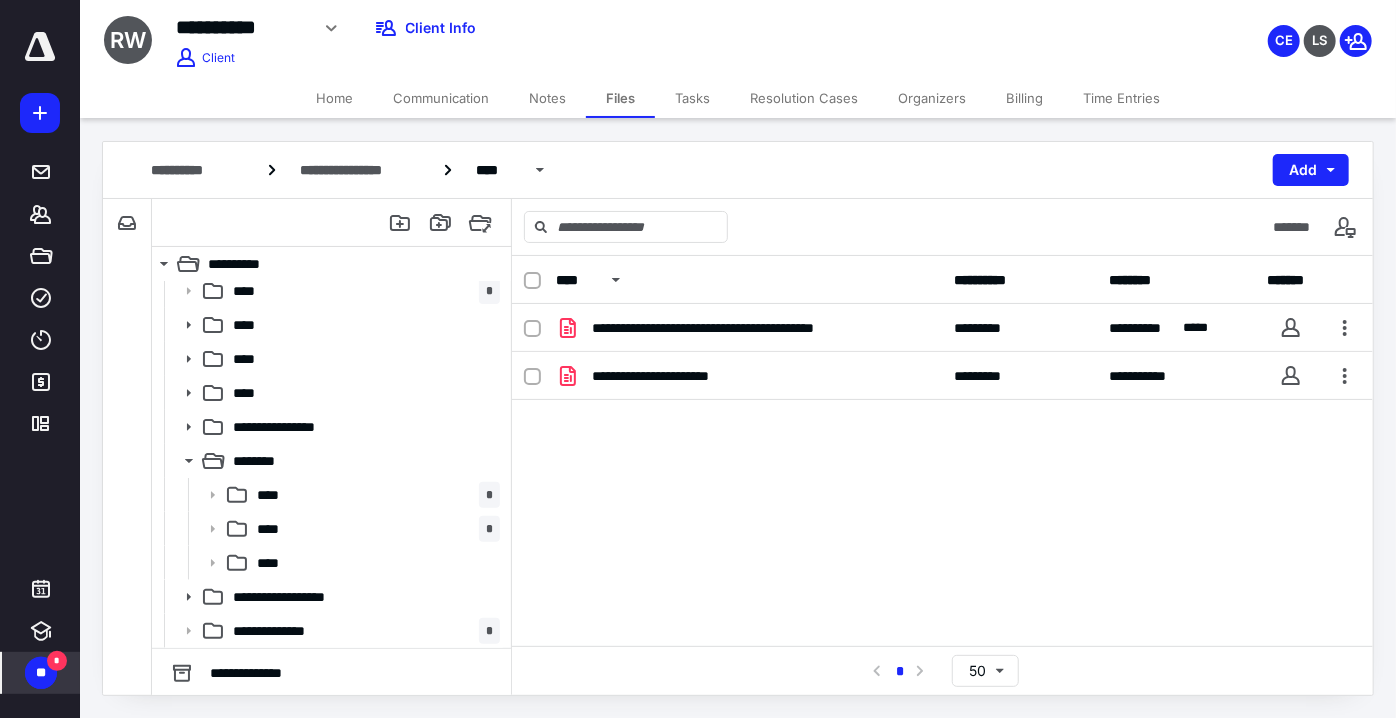 click on "Time Entries" at bounding box center (1121, 98) 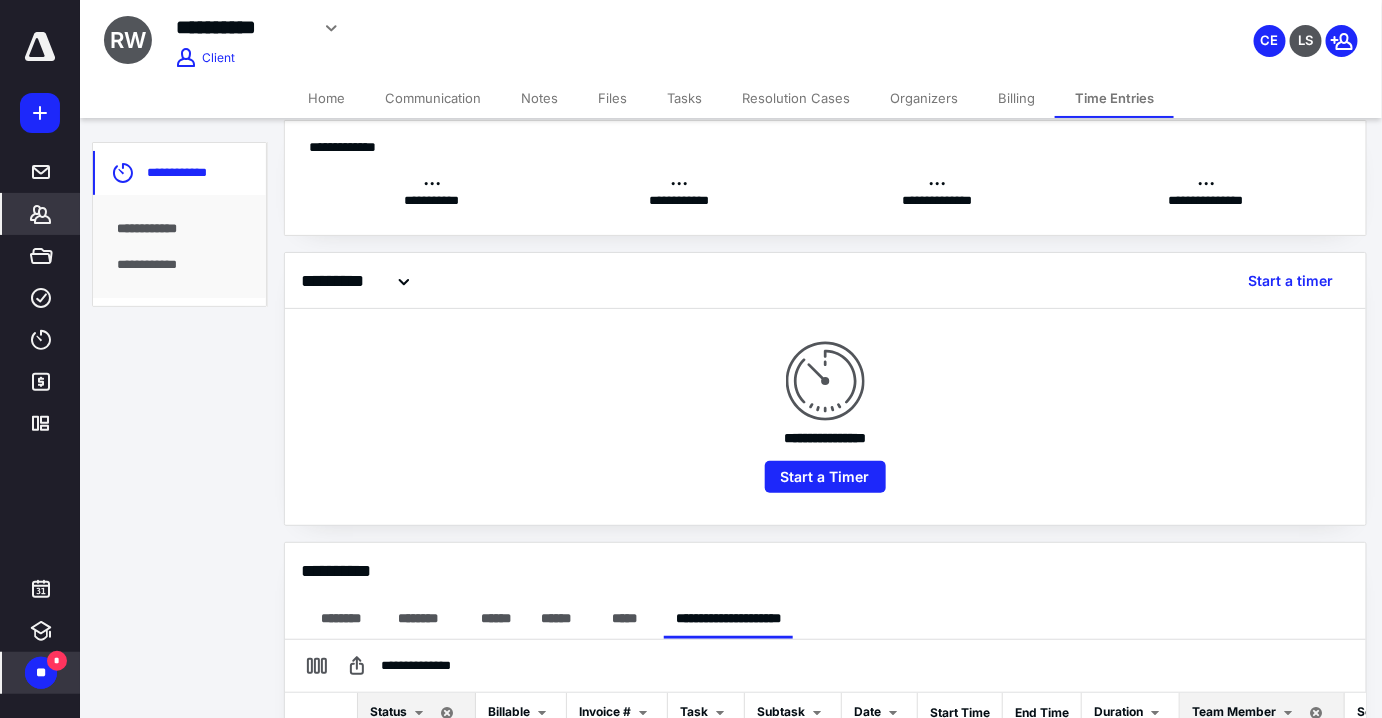 scroll, scrollTop: 444, scrollLeft: 0, axis: vertical 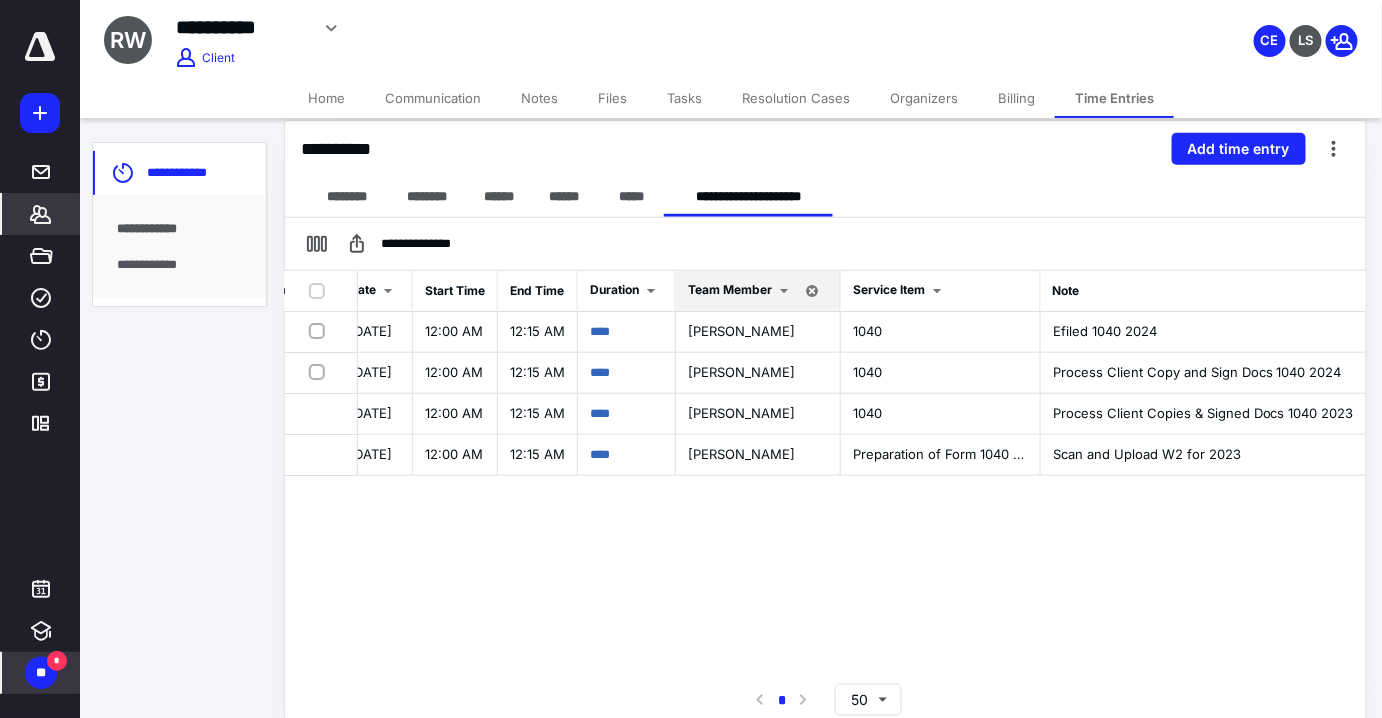 click 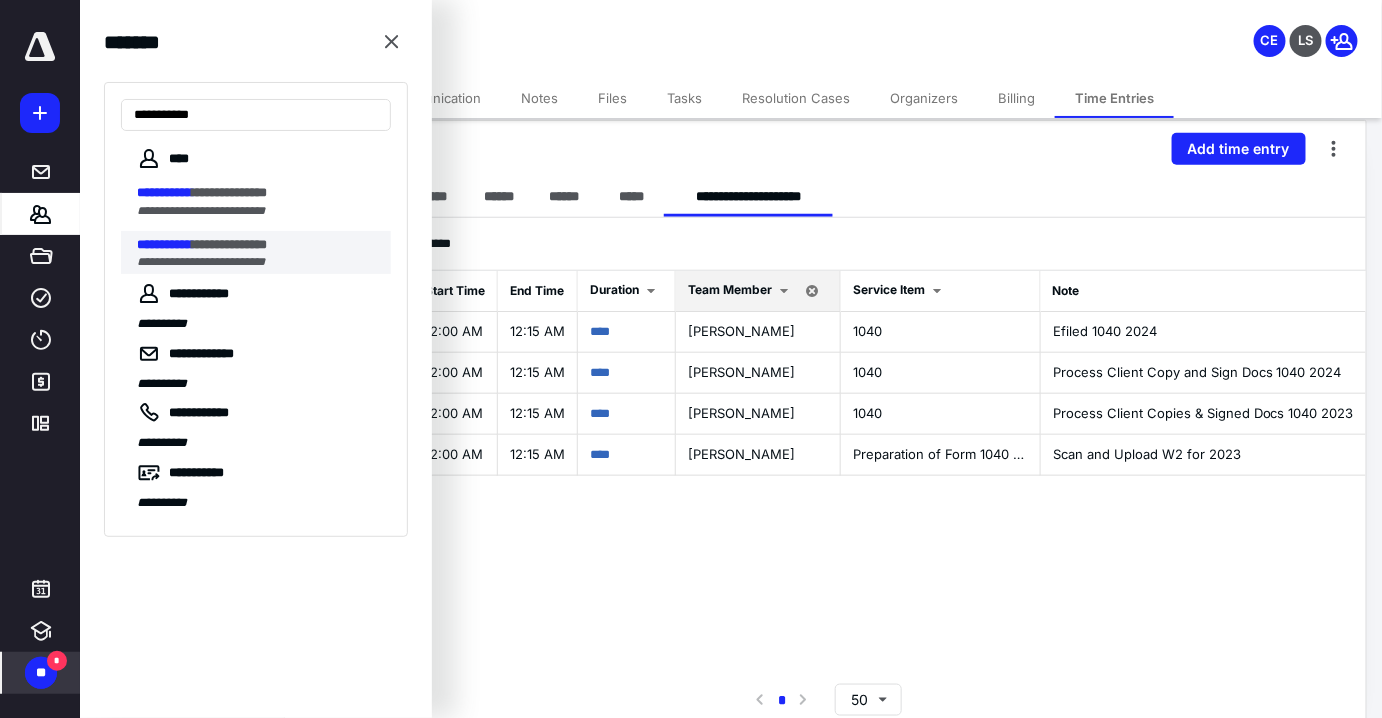 type on "**********" 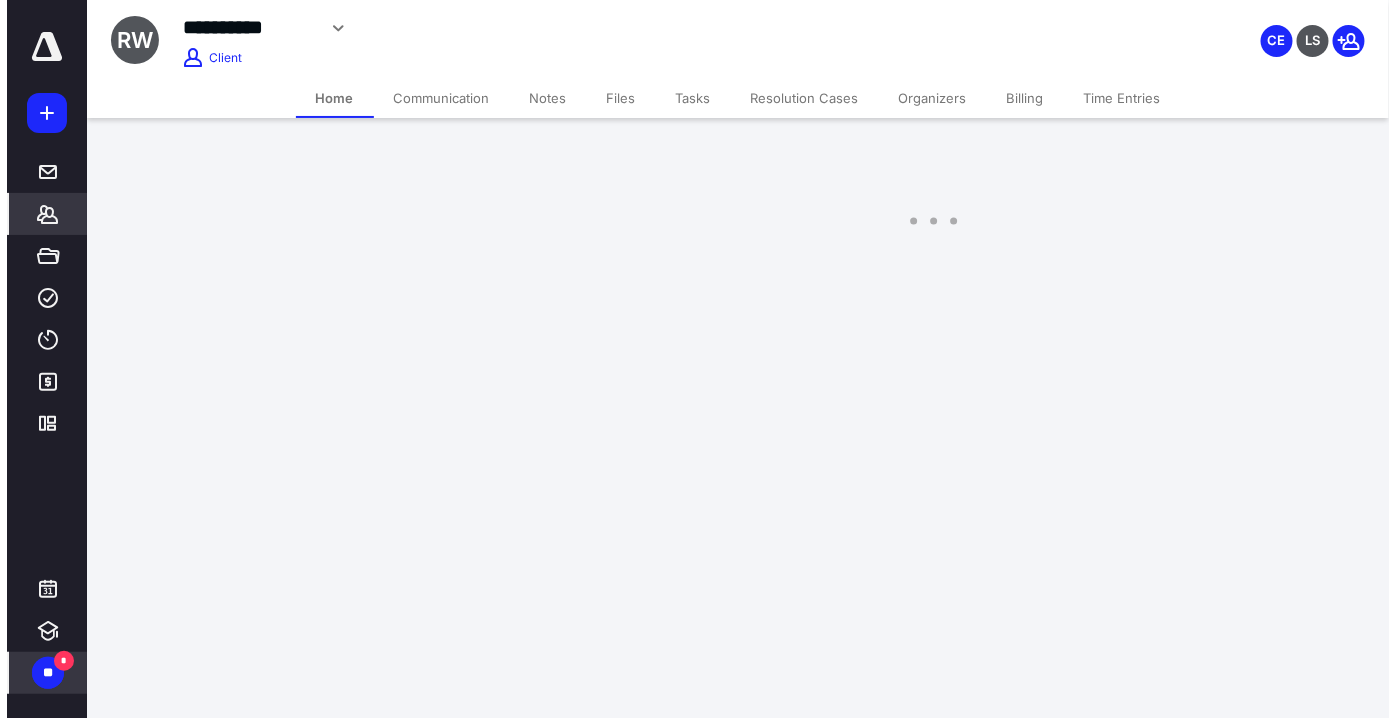 scroll, scrollTop: 0, scrollLeft: 0, axis: both 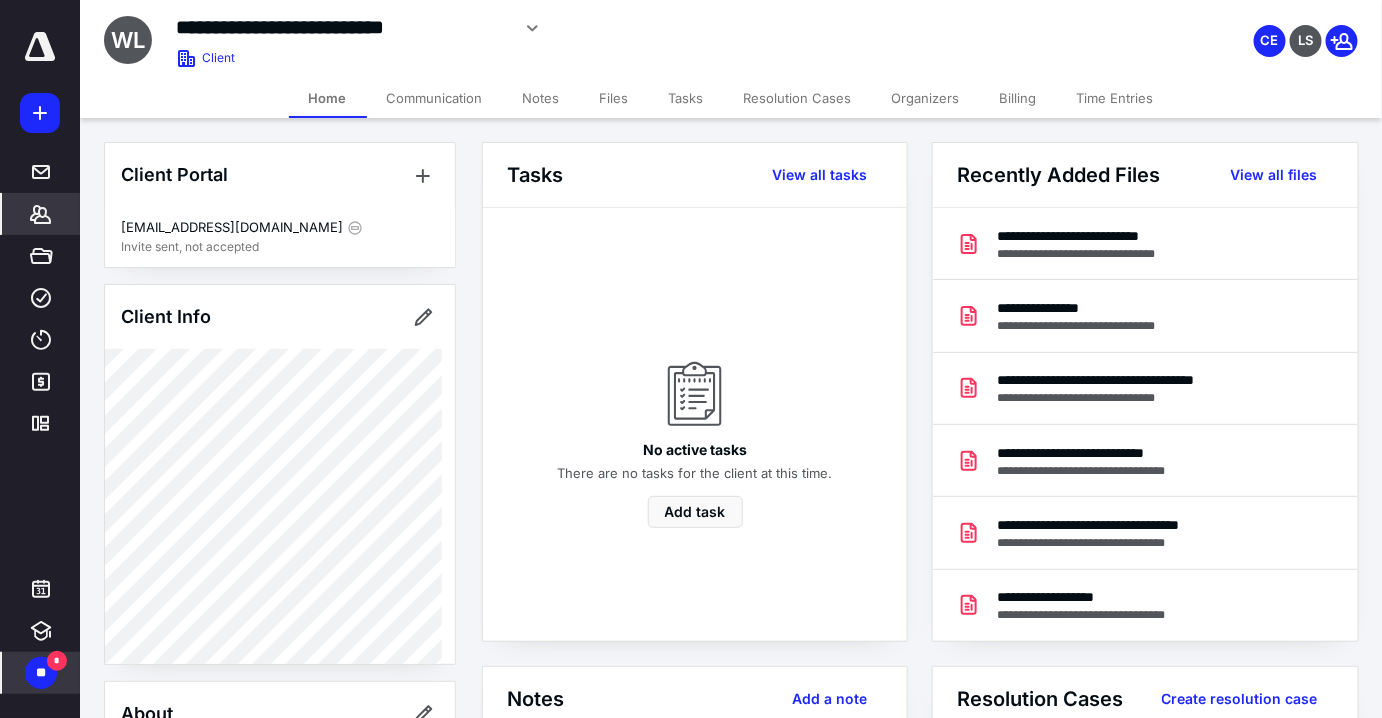 click on "Files" at bounding box center (614, 98) 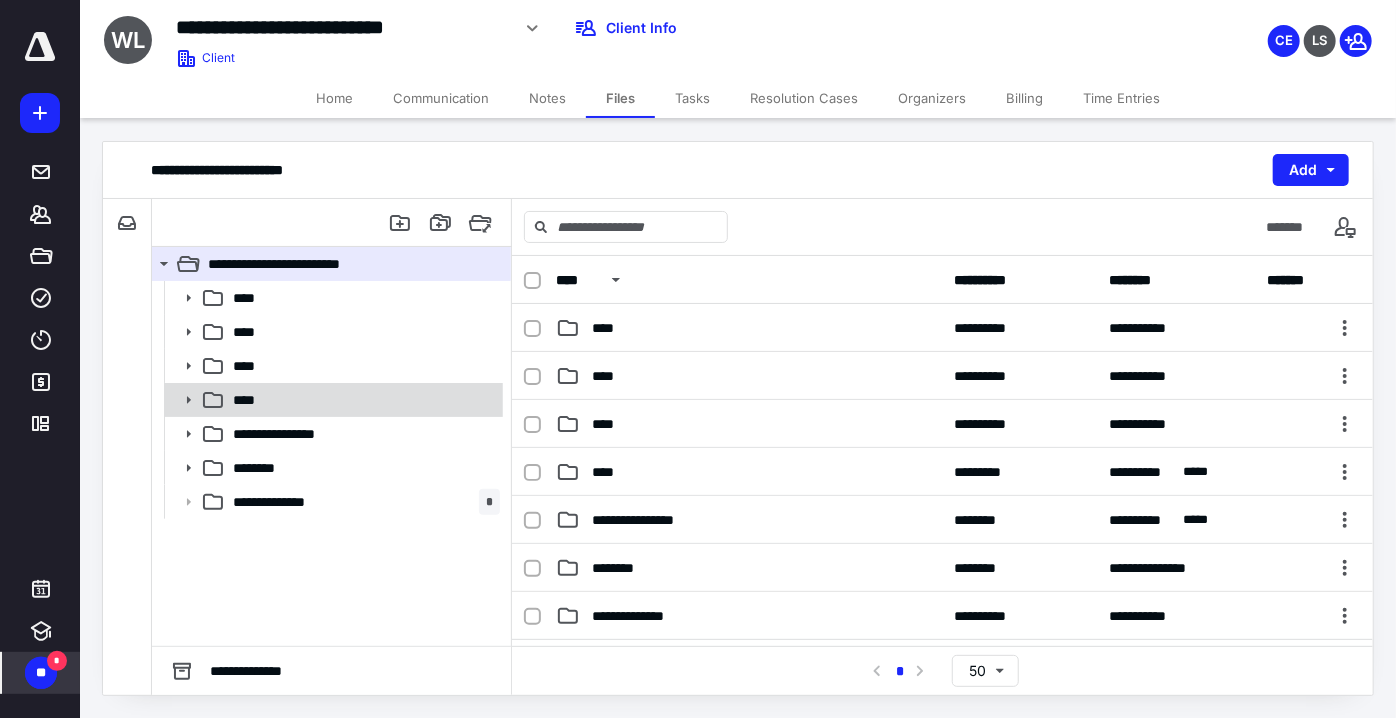click 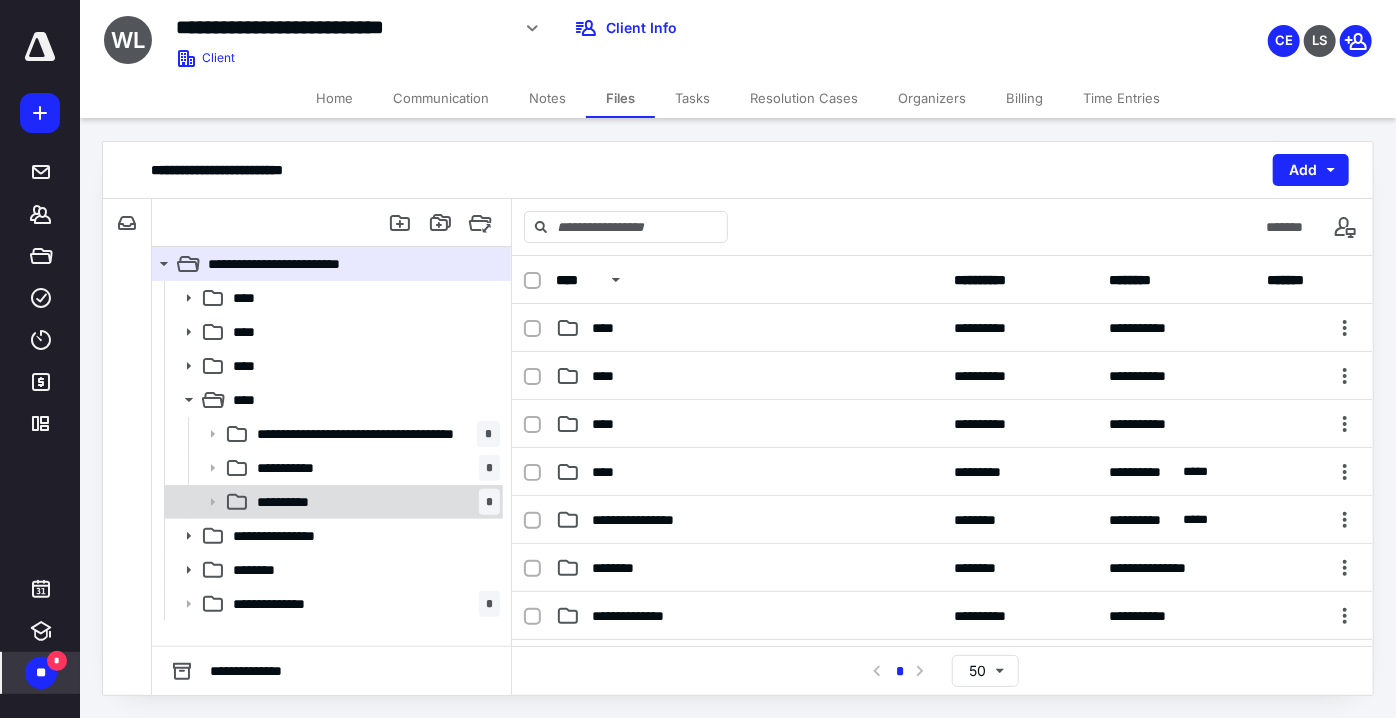 click on "**********" at bounding box center [292, 502] 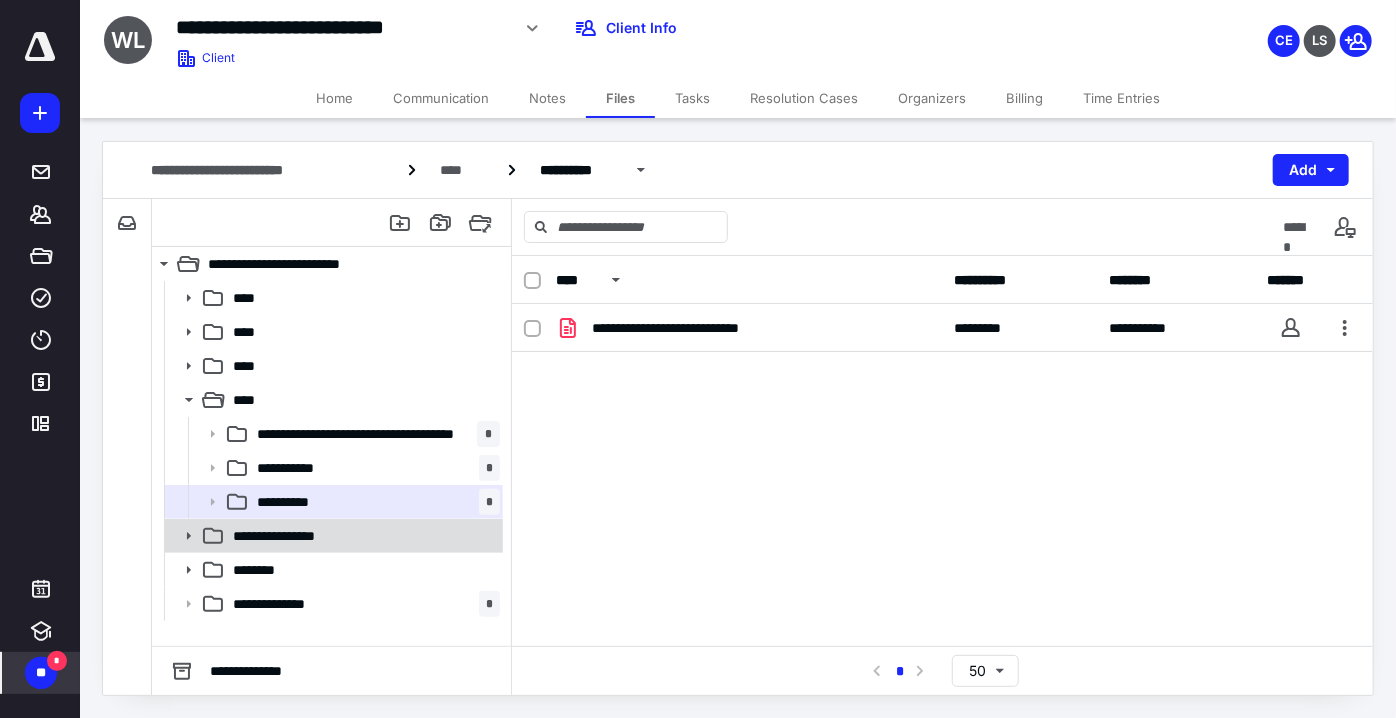 click on "**********" at bounding box center (362, 536) 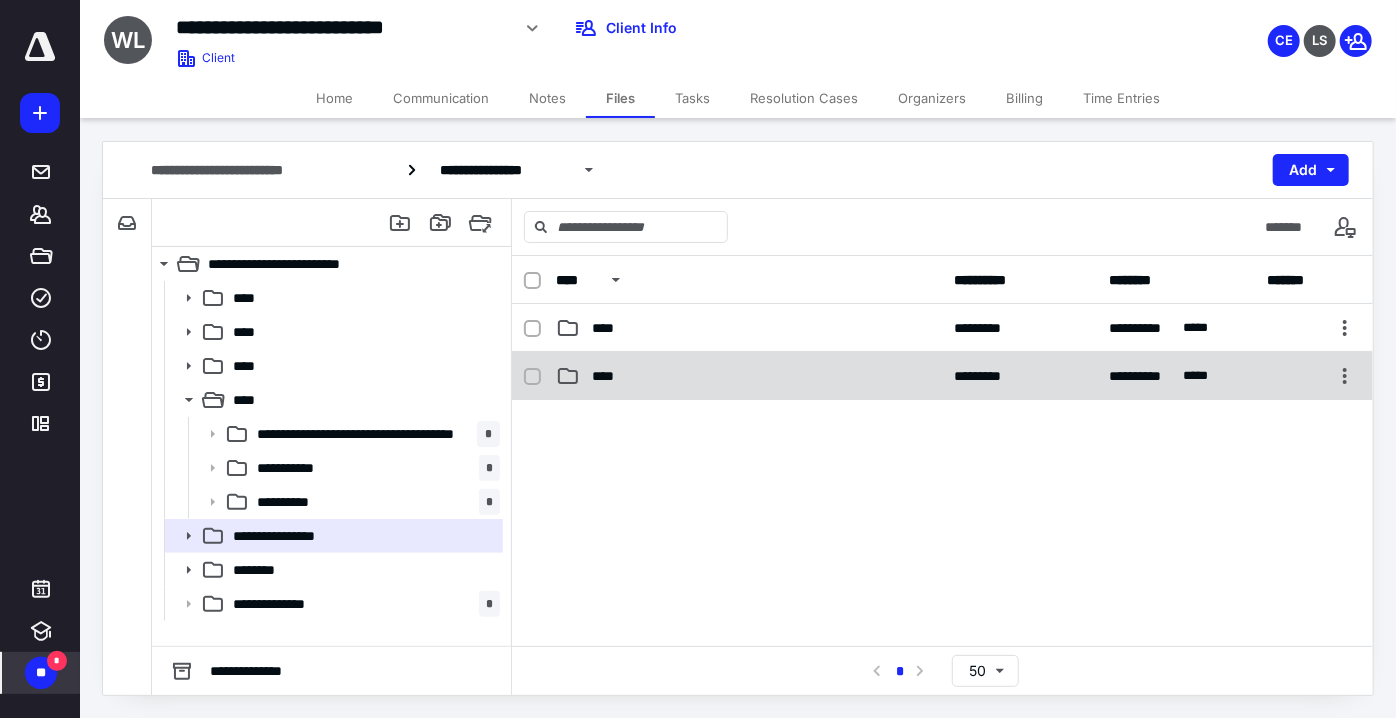 click on "****" at bounding box center [749, 376] 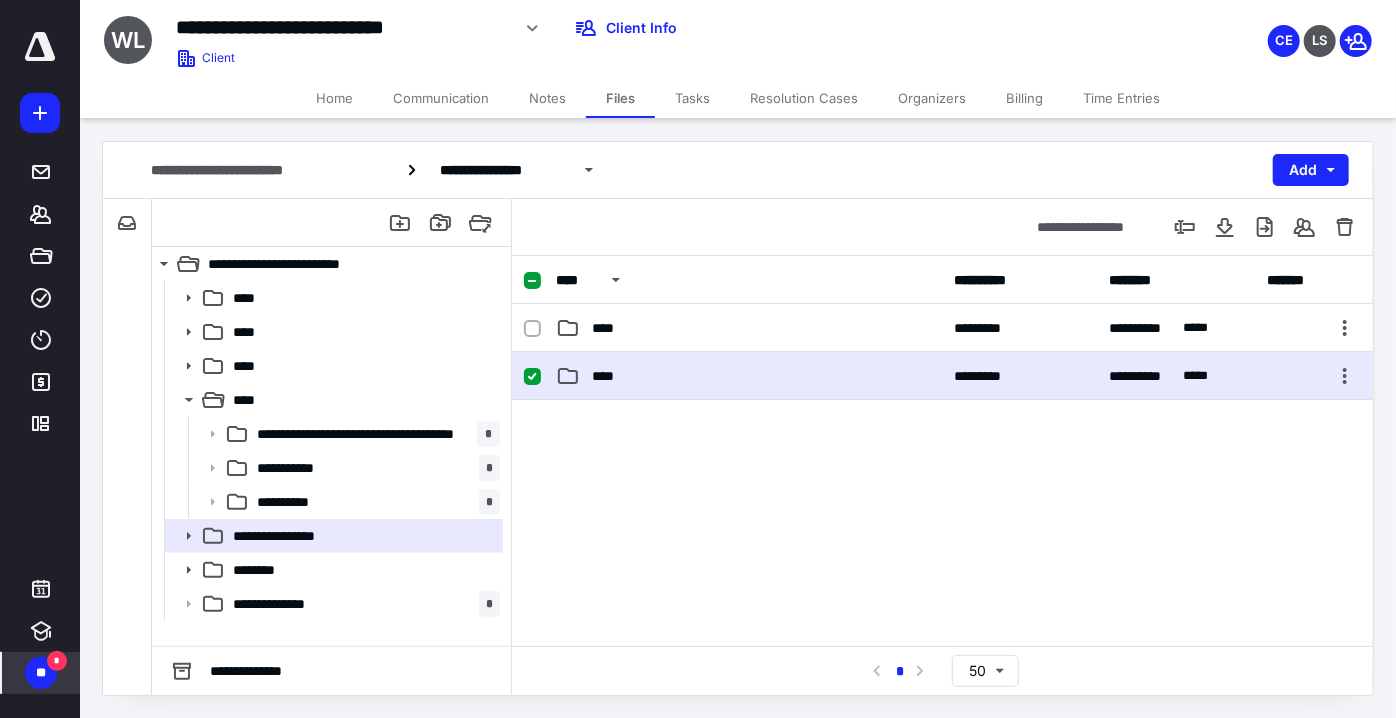 click on "****" at bounding box center [749, 376] 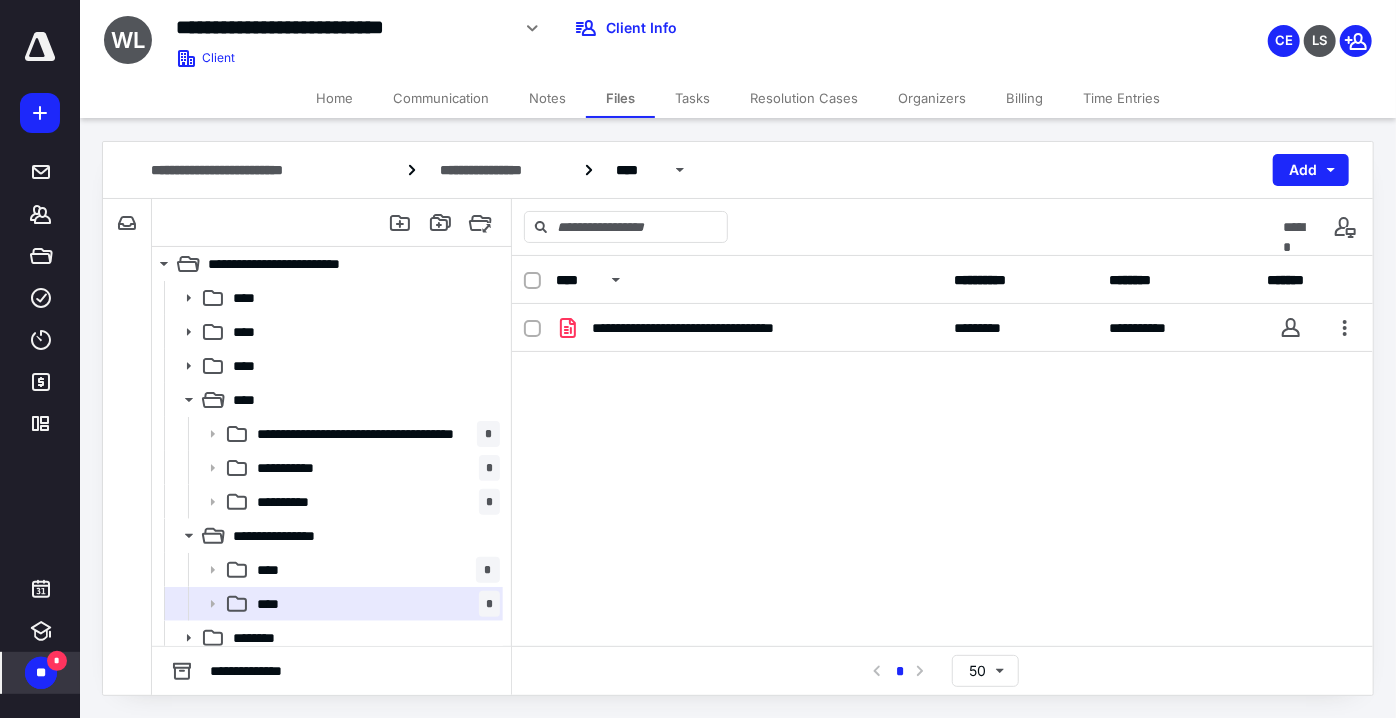 click on "**********" at bounding box center [942, 454] 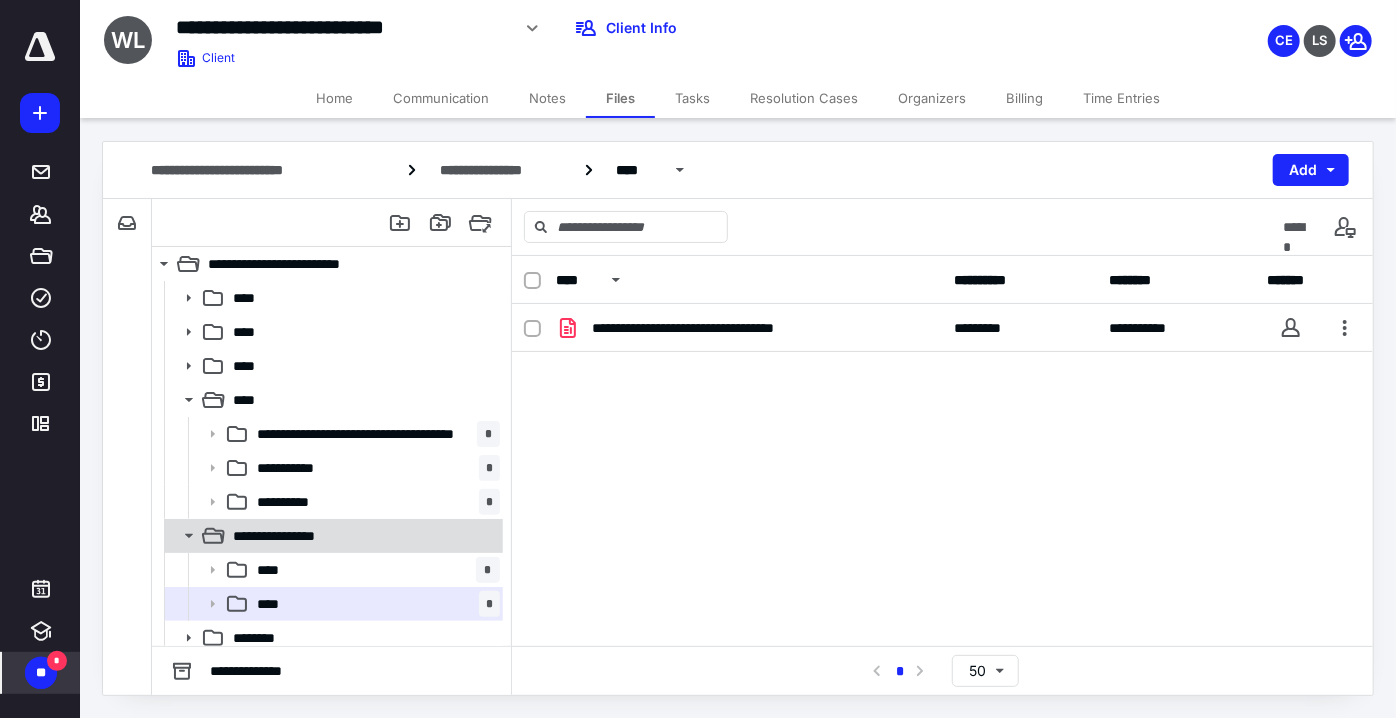 click on "**********" at bounding box center (362, 536) 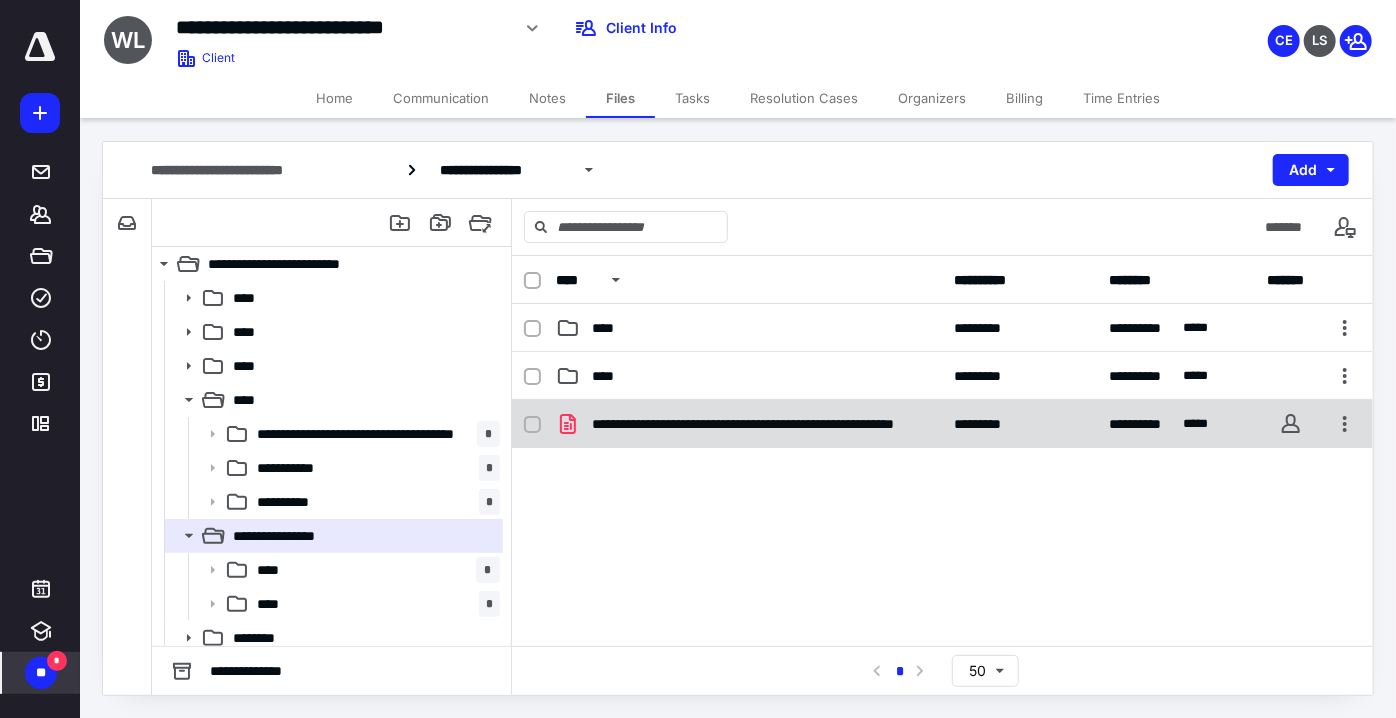 click at bounding box center [532, 425] 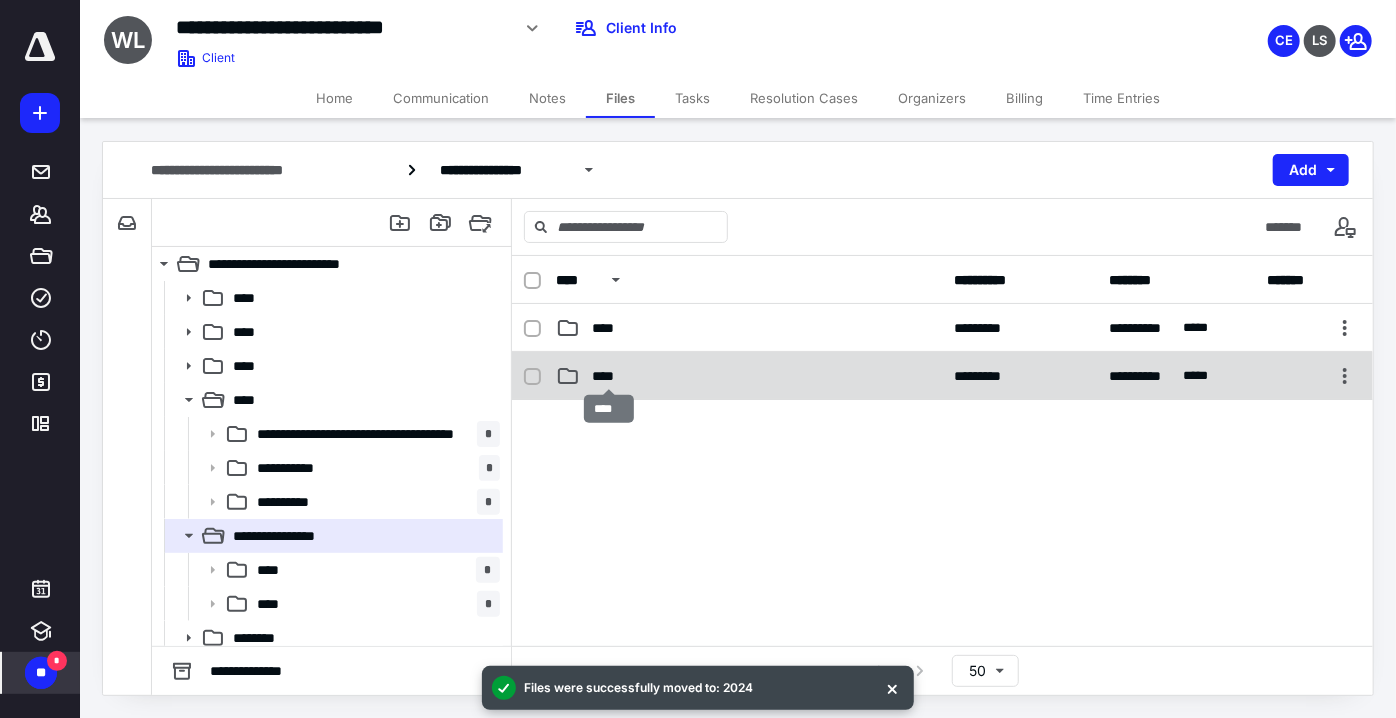click on "****" at bounding box center [609, 376] 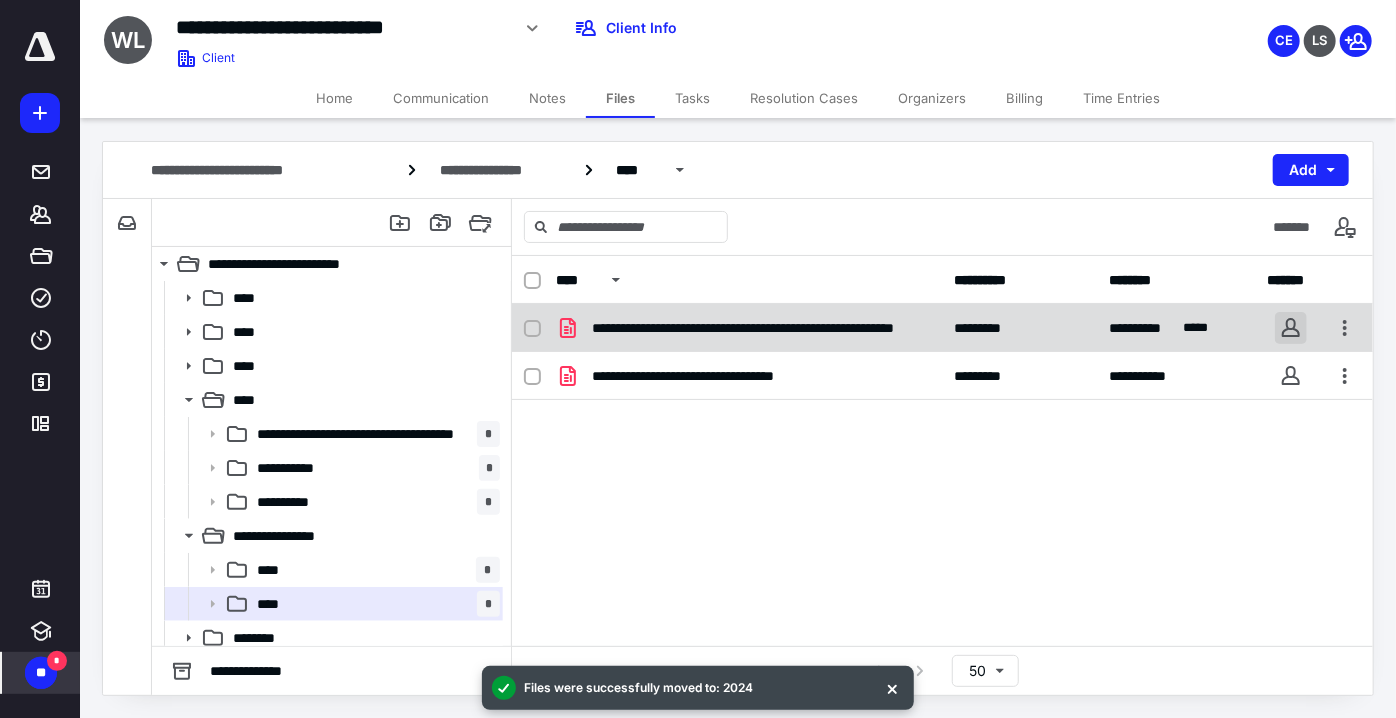 click at bounding box center [1291, 328] 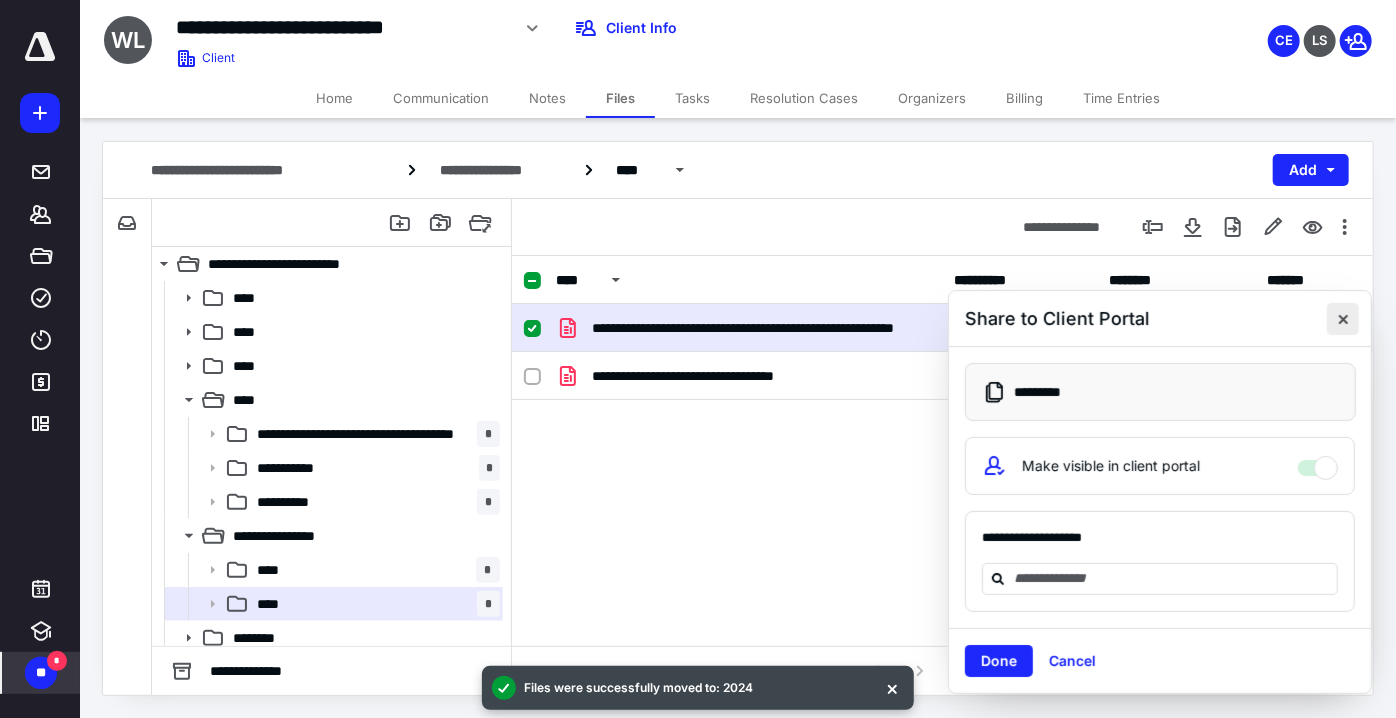 click at bounding box center (1343, 319) 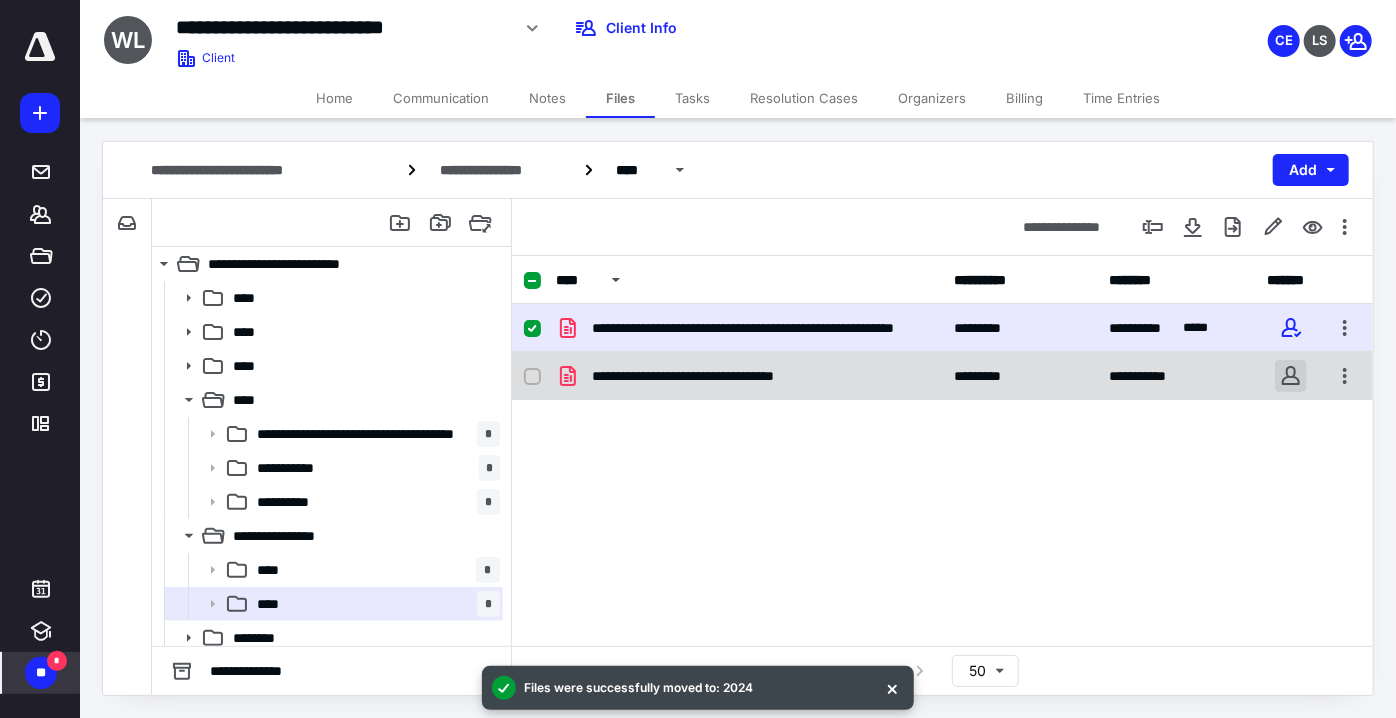 click at bounding box center (1291, 376) 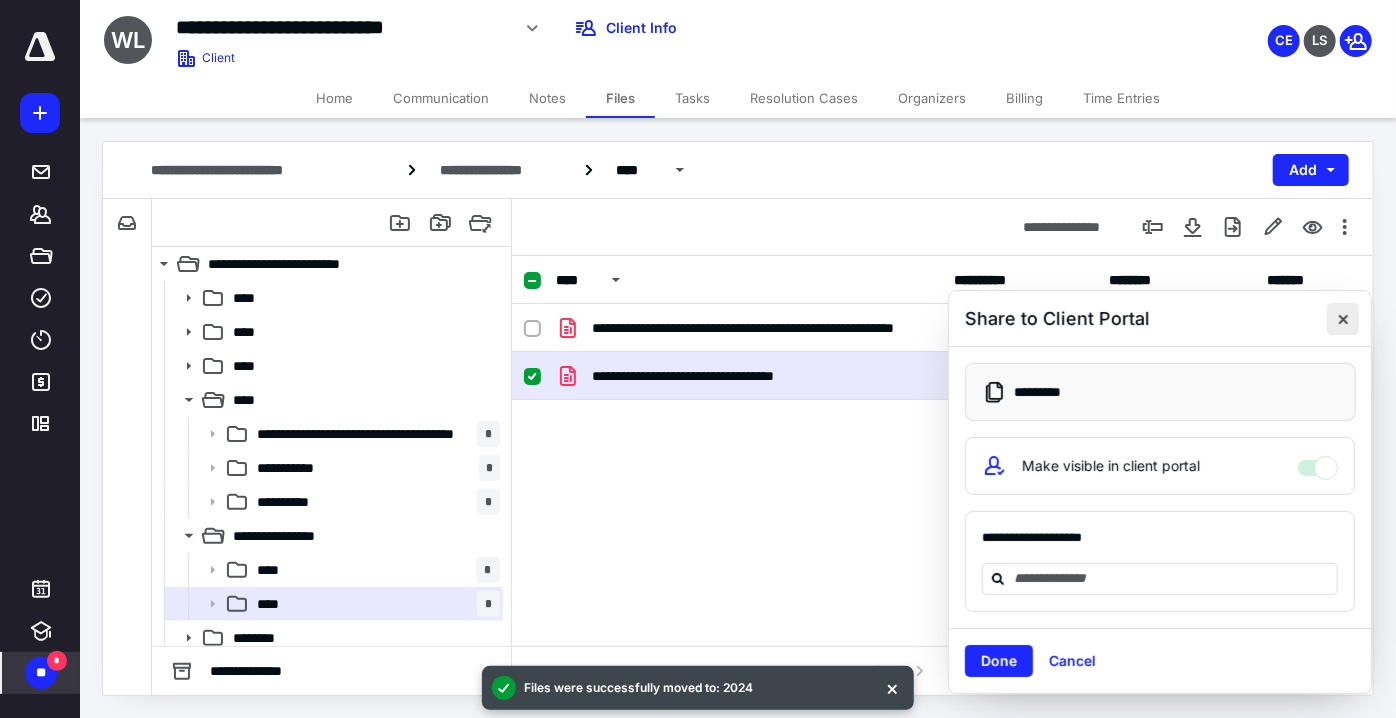 click at bounding box center (1343, 319) 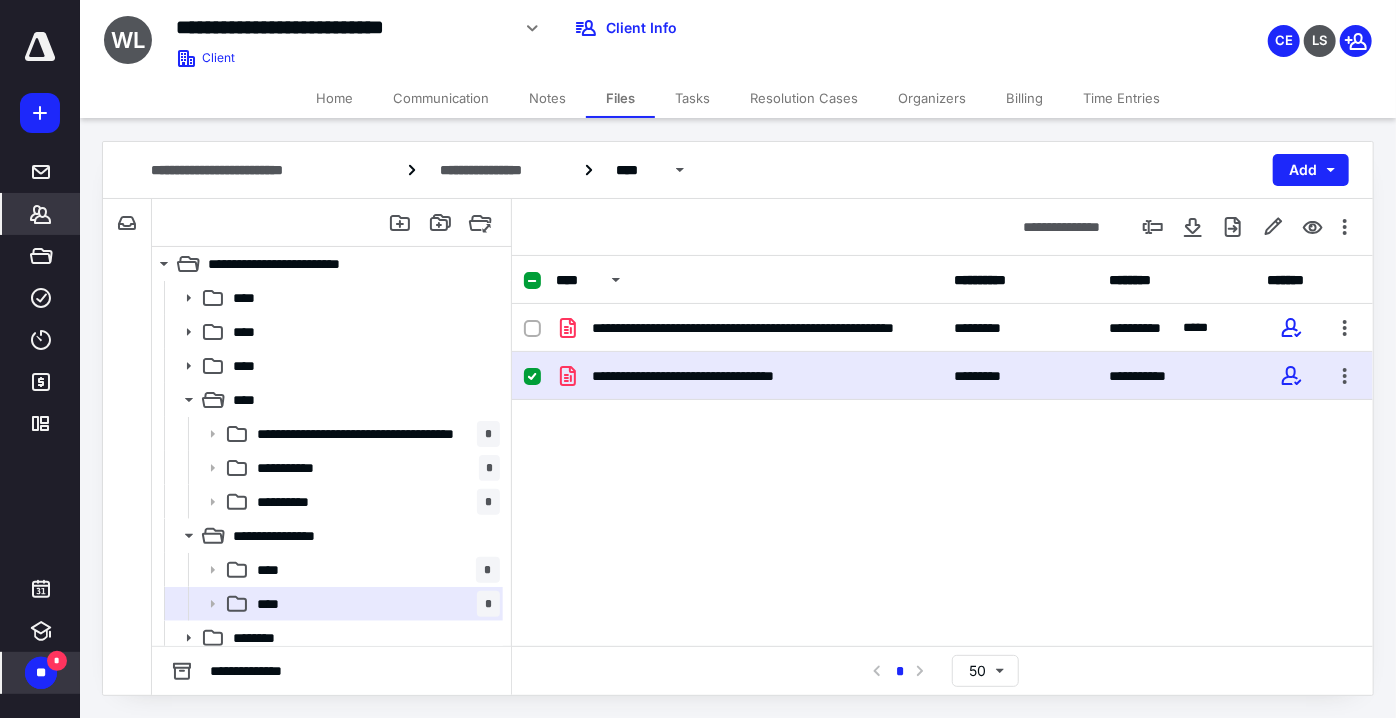 click 